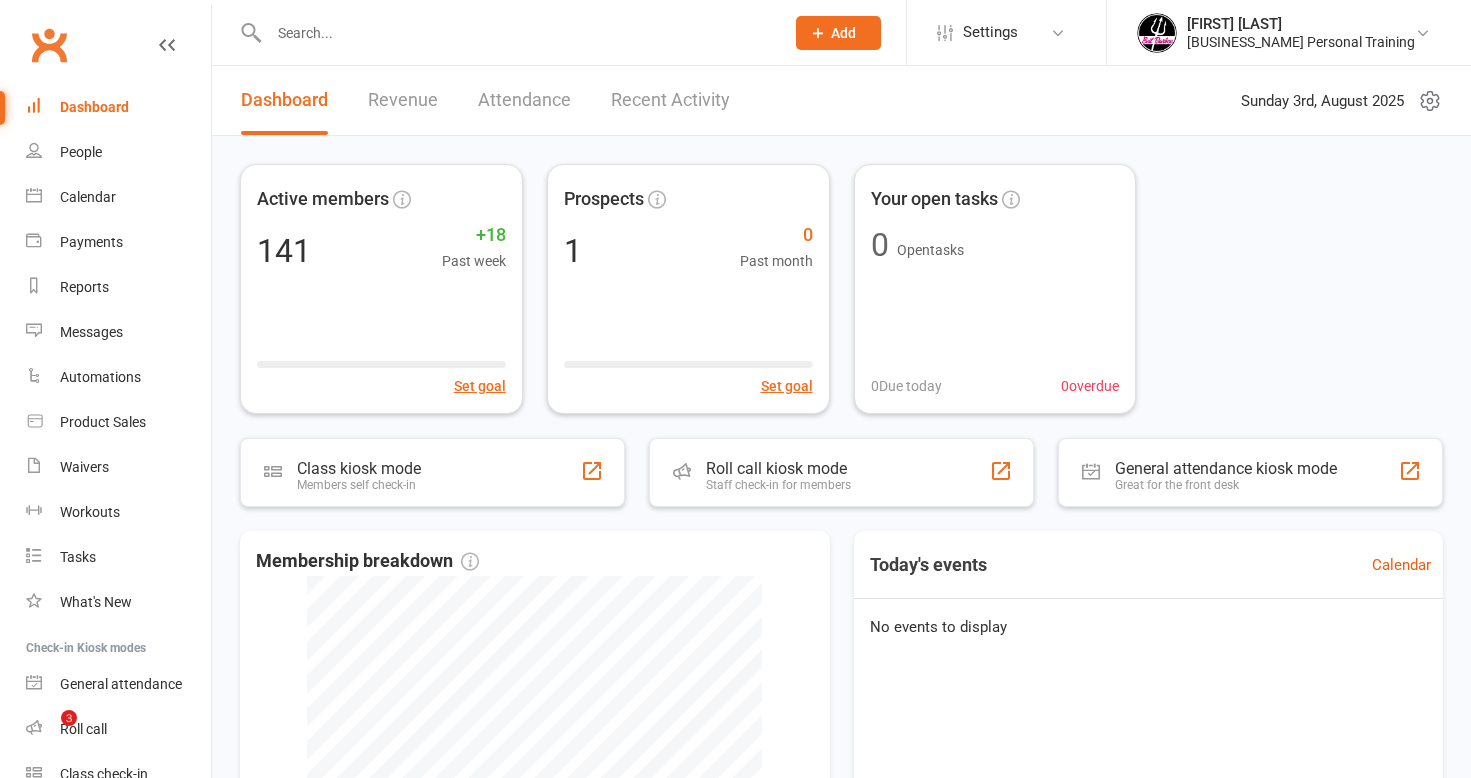 scroll, scrollTop: 0, scrollLeft: 0, axis: both 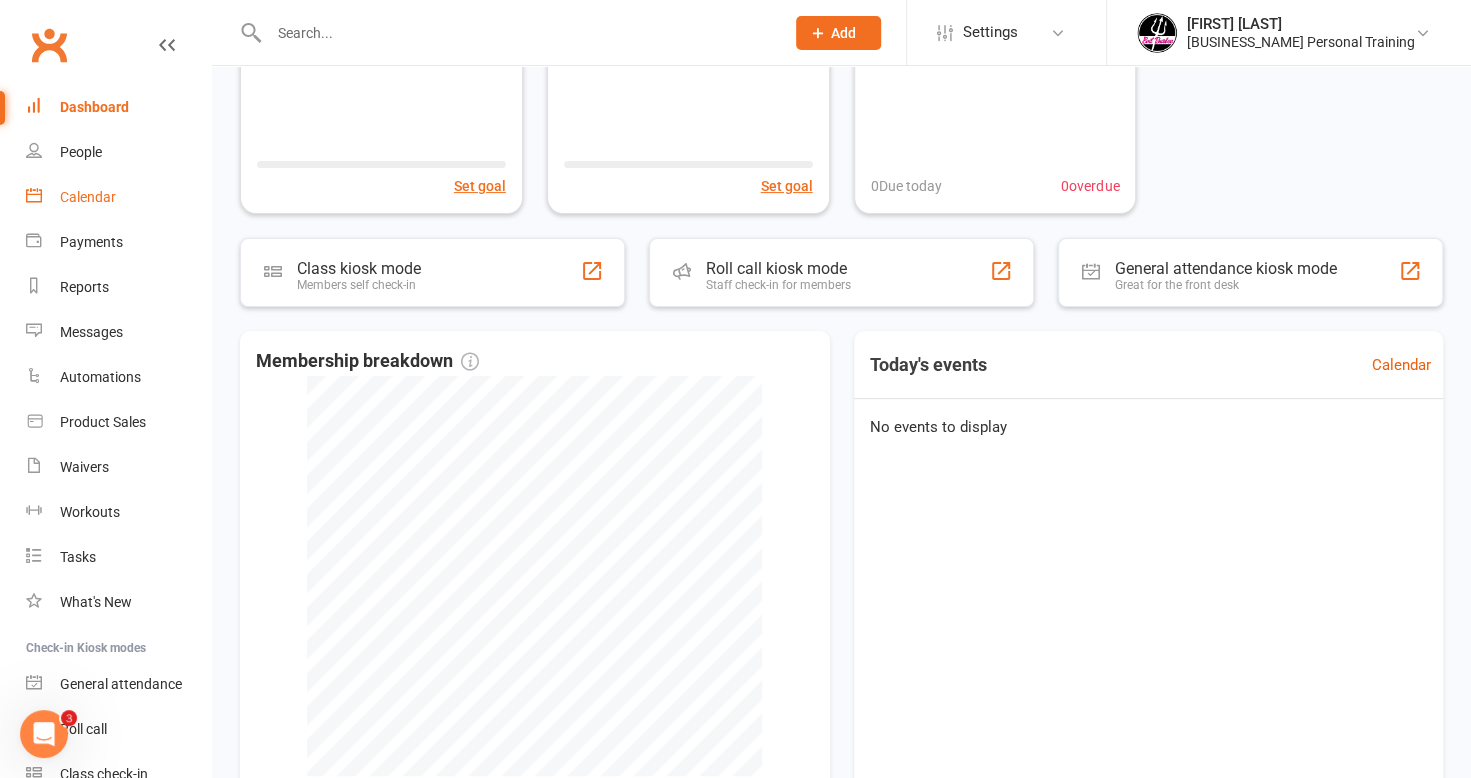 click on "Calendar" at bounding box center (88, 197) 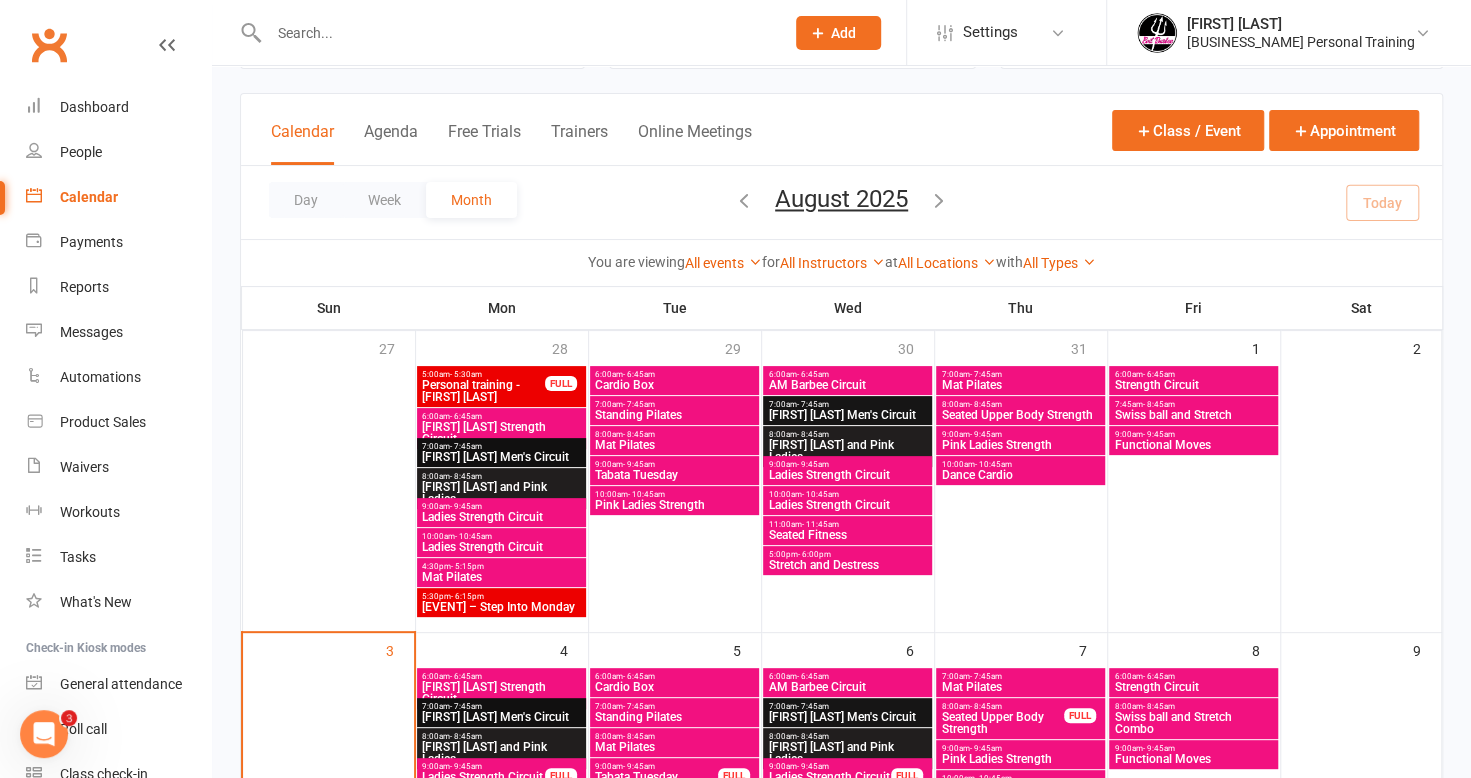 scroll, scrollTop: 200, scrollLeft: 0, axis: vertical 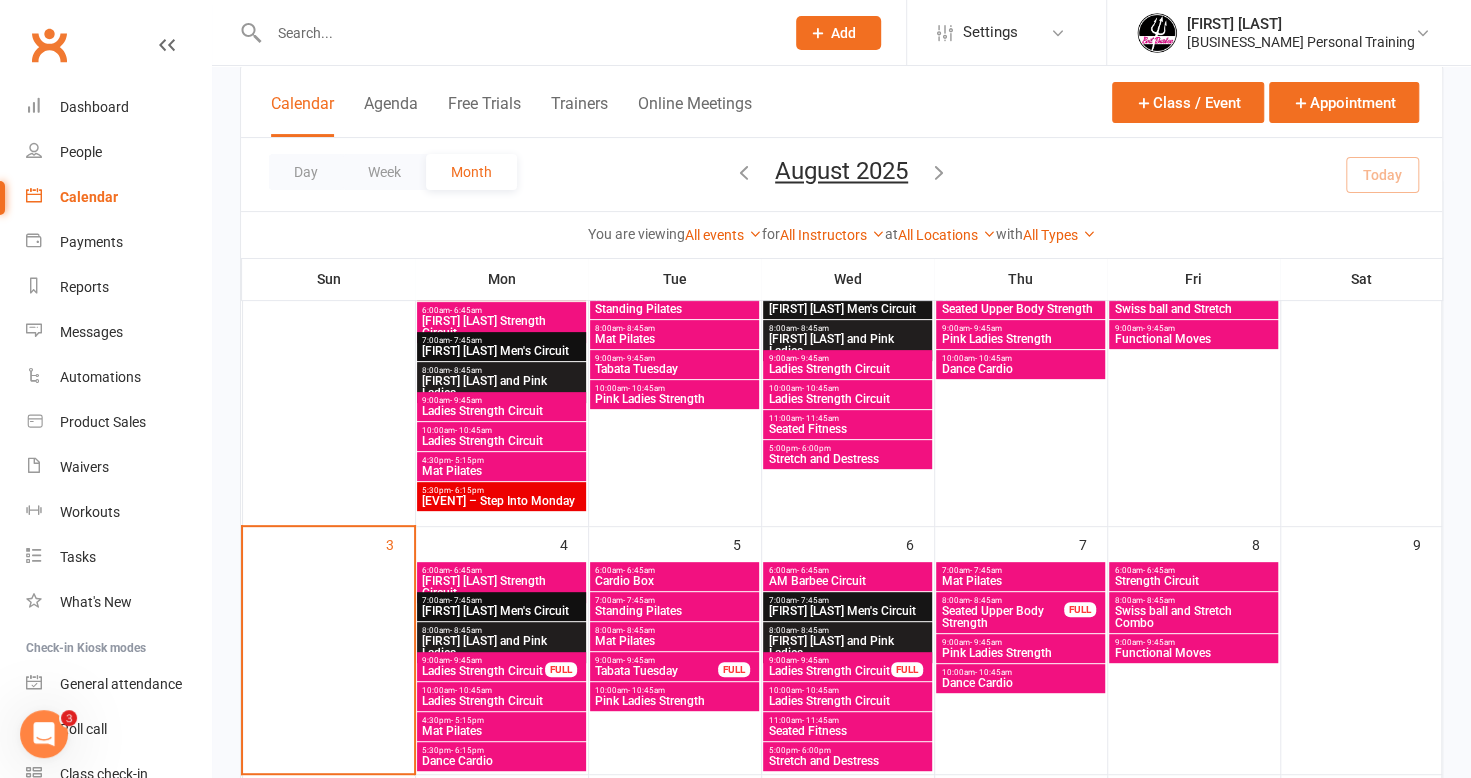 click on "6:00am  - 6:45am" at bounding box center [501, 570] 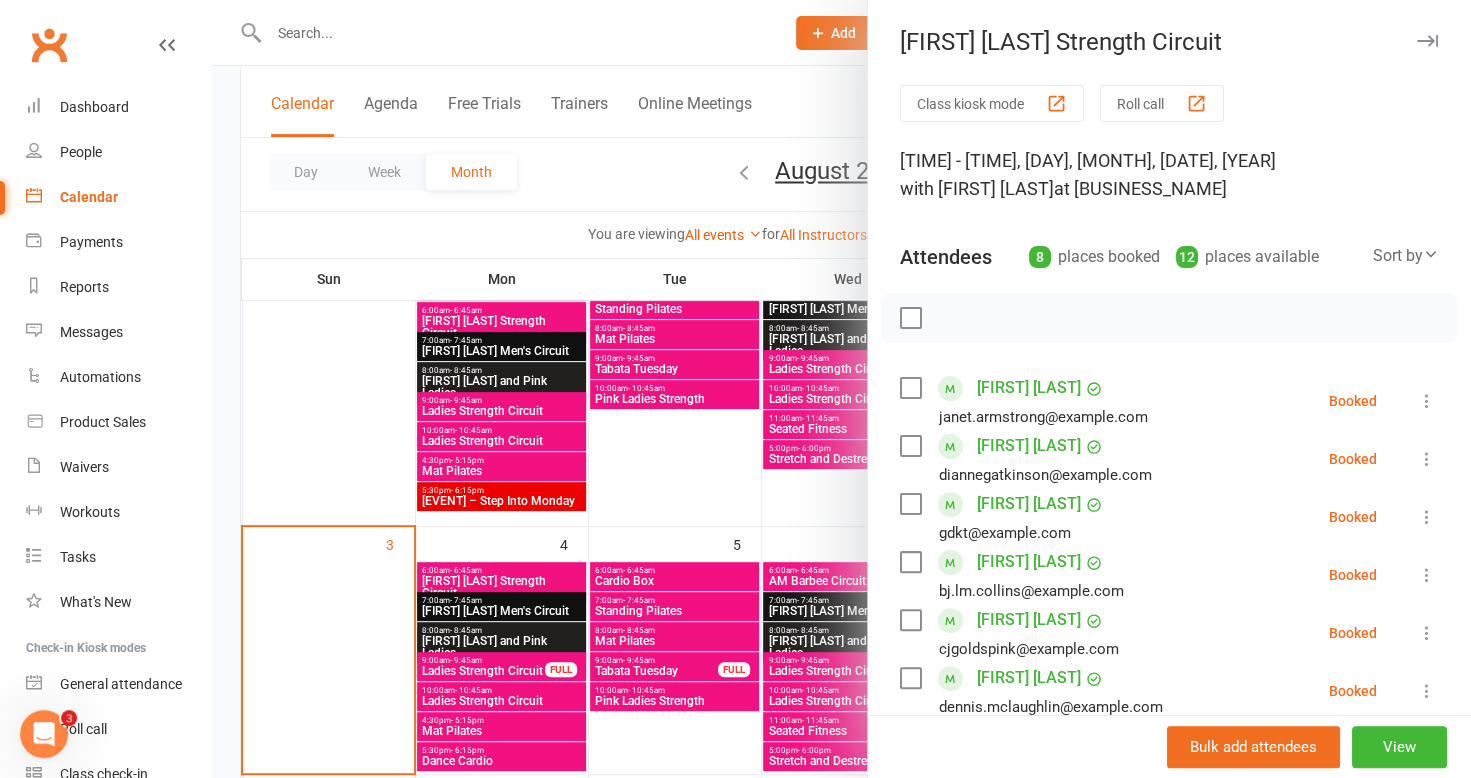 click at bounding box center [841, 389] 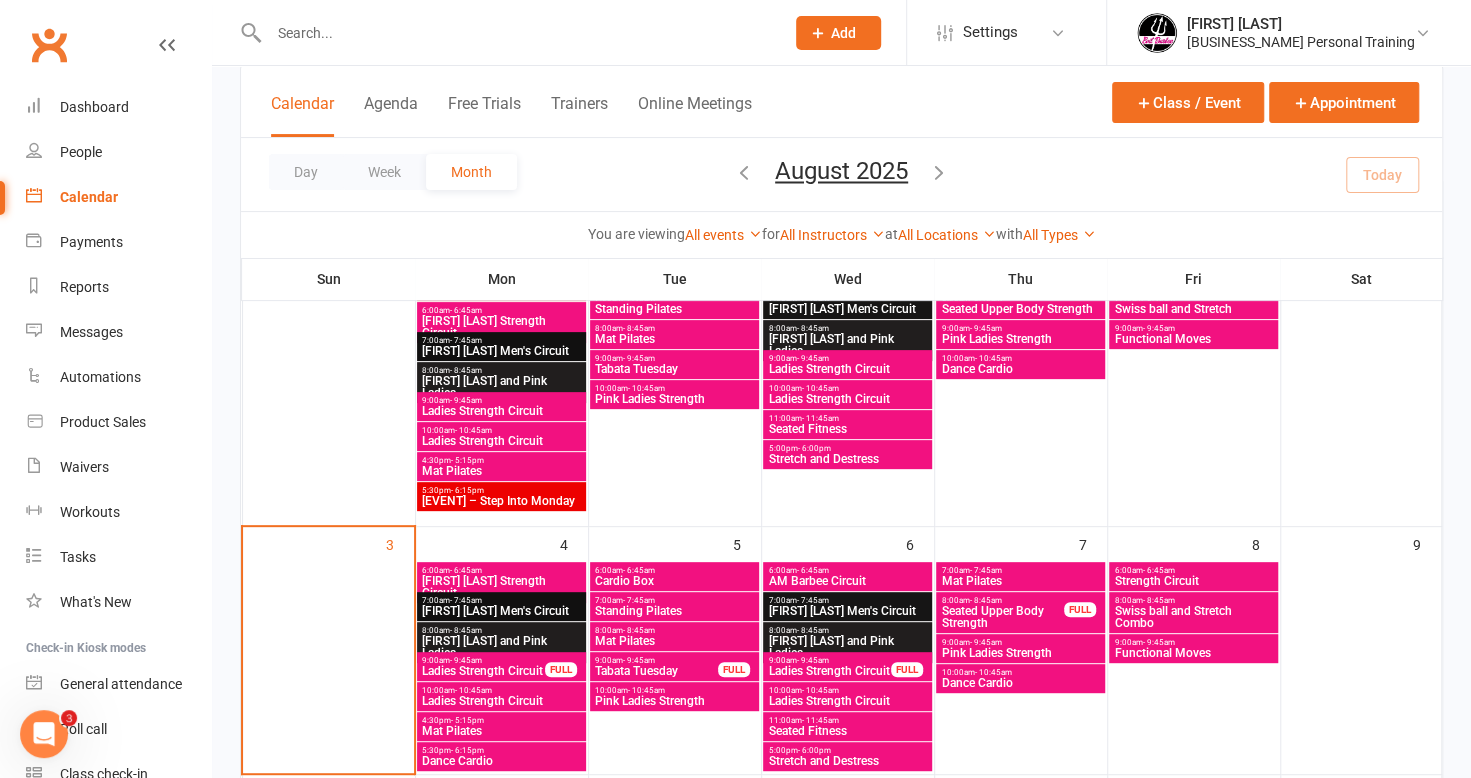 click on "[FIRST] [LAST] Men's Circuit" at bounding box center (501, 611) 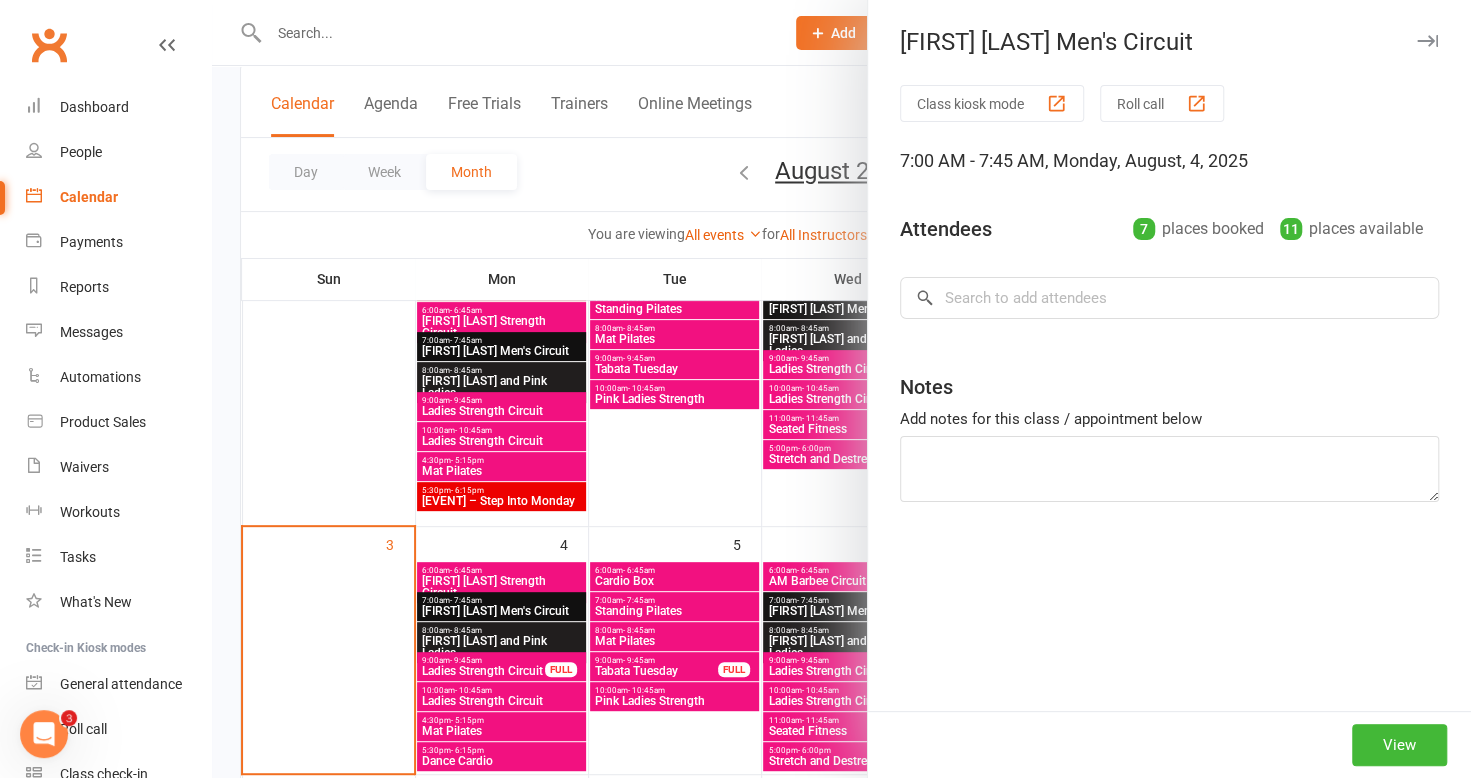 click at bounding box center [841, 389] 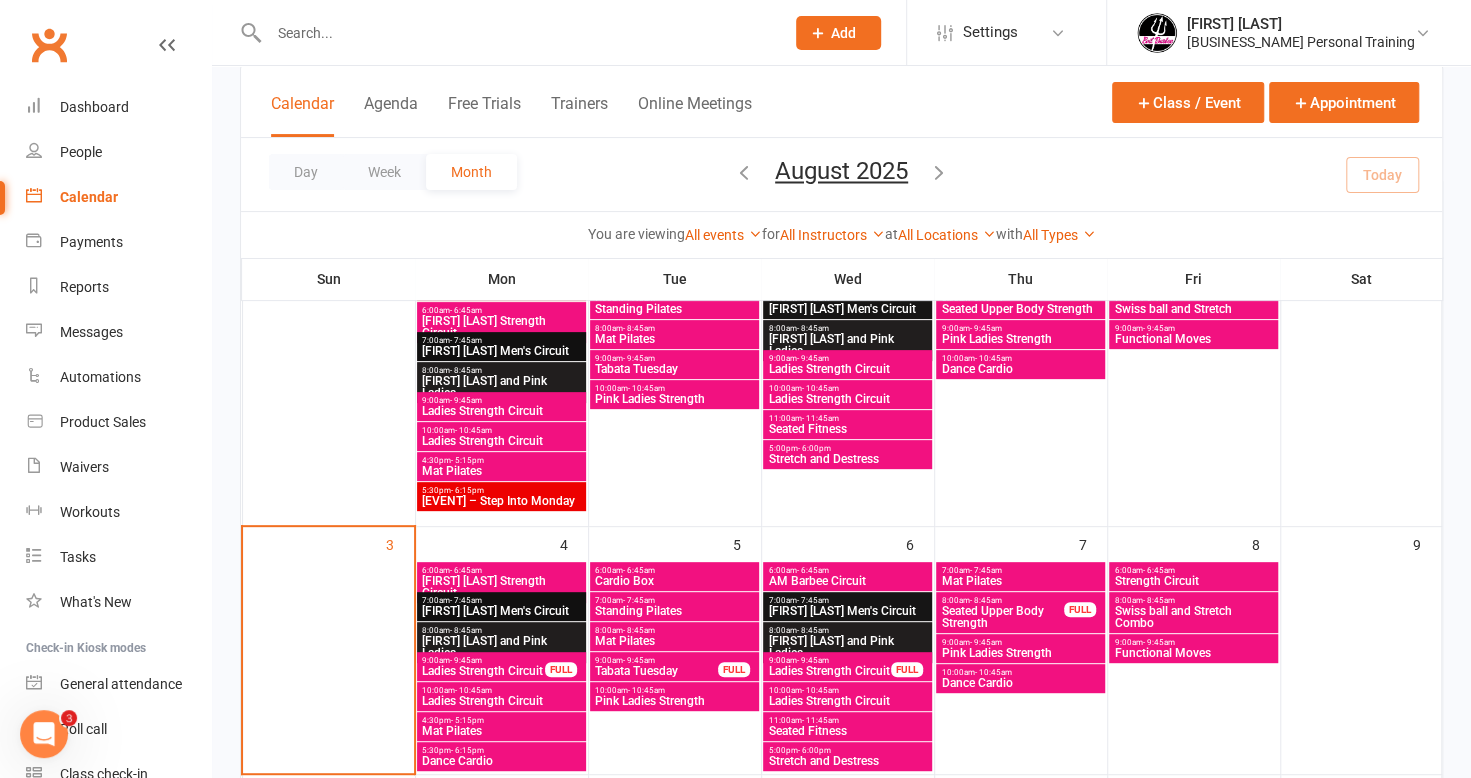 click on "- 8:45am" at bounding box center (466, 630) 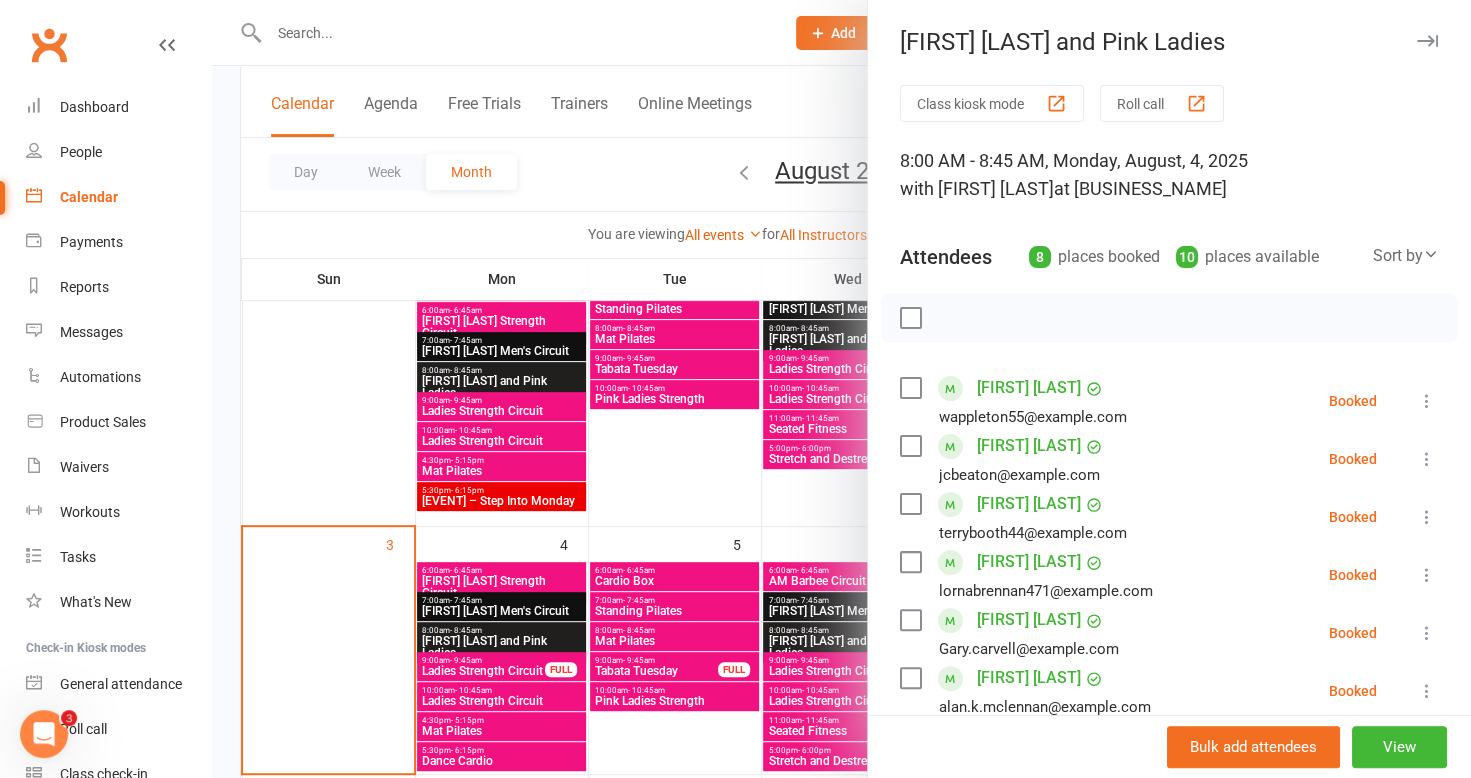 click at bounding box center (841, 389) 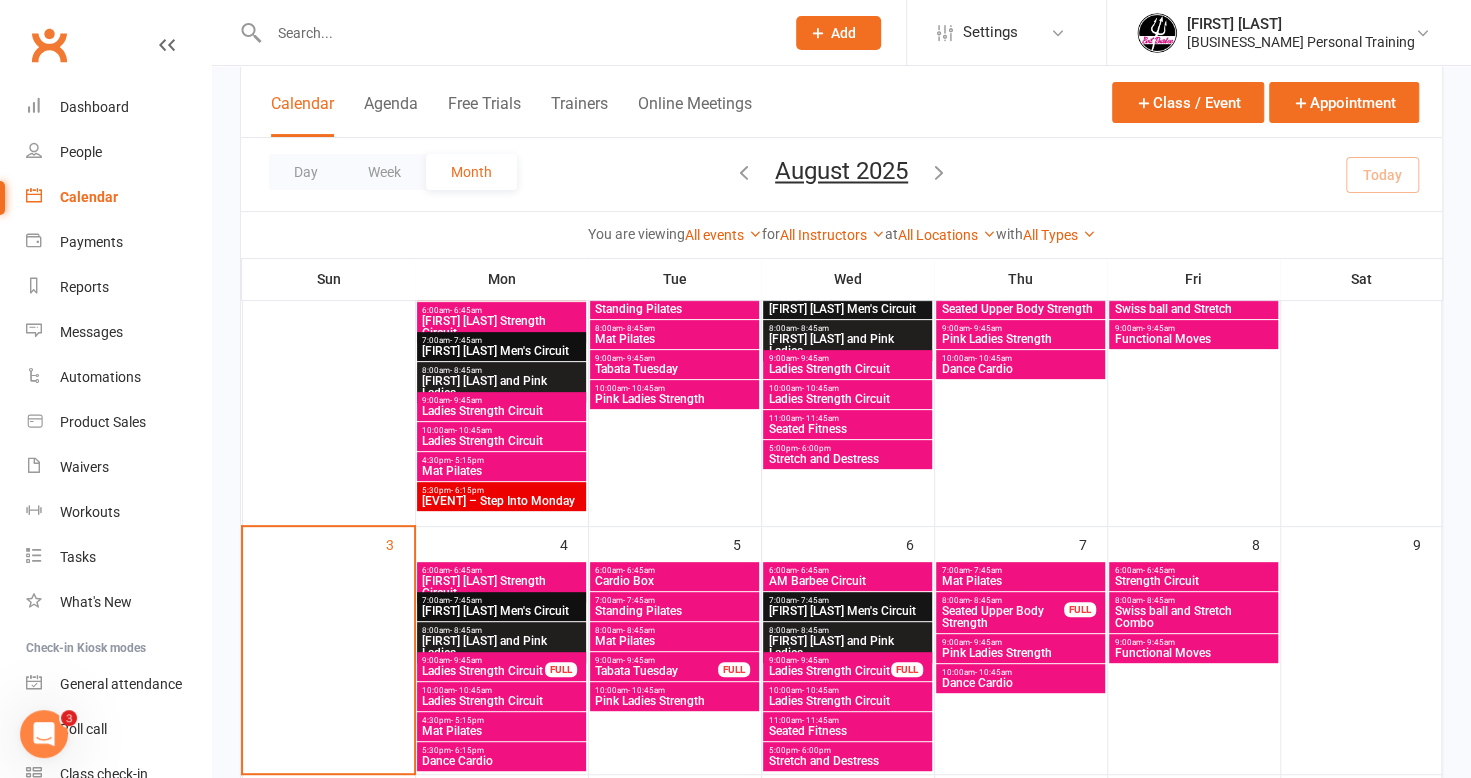 click on "9:00am  - 9:45am" at bounding box center (483, 660) 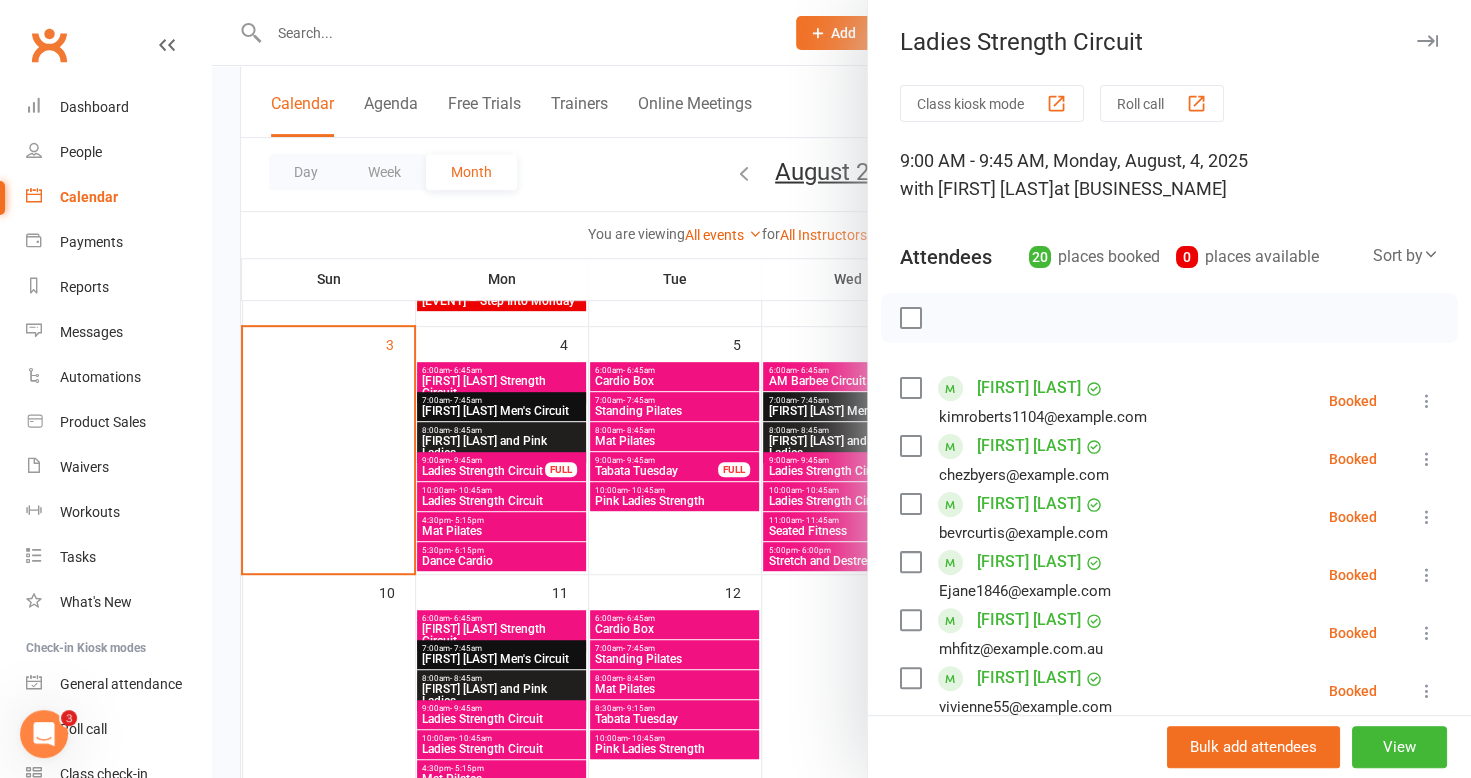 scroll, scrollTop: 500, scrollLeft: 0, axis: vertical 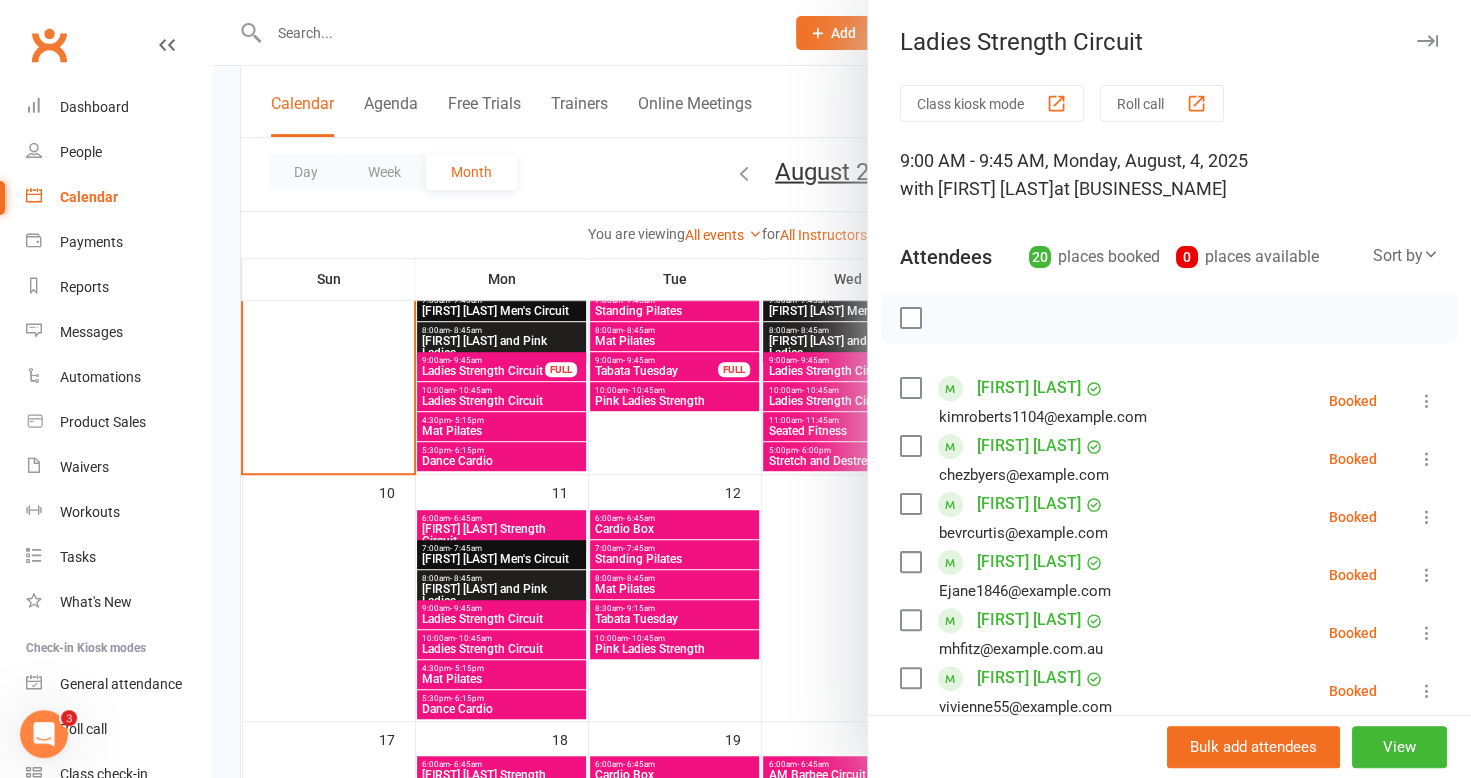 click at bounding box center (841, 389) 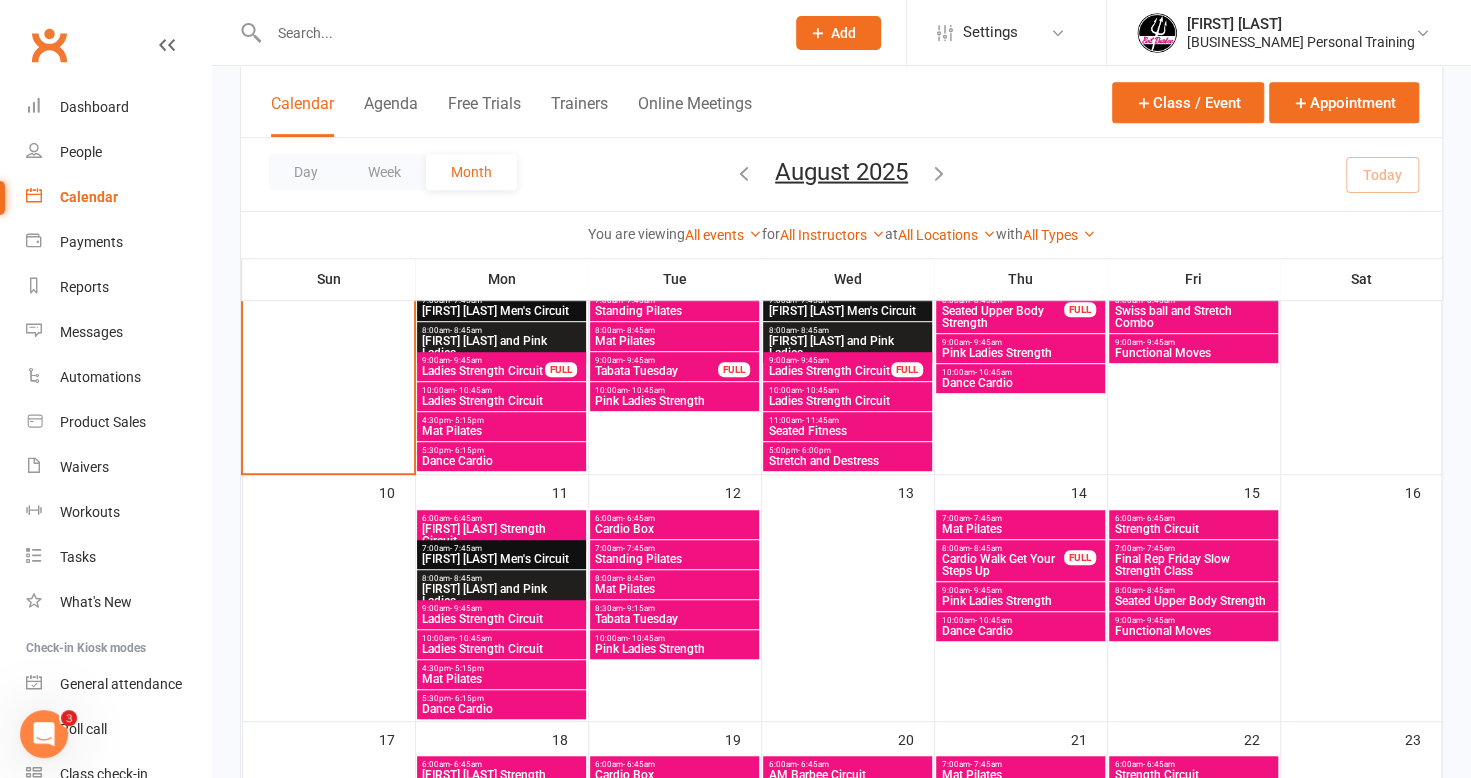 click on "Ladies Strength Circuit" at bounding box center (501, 401) 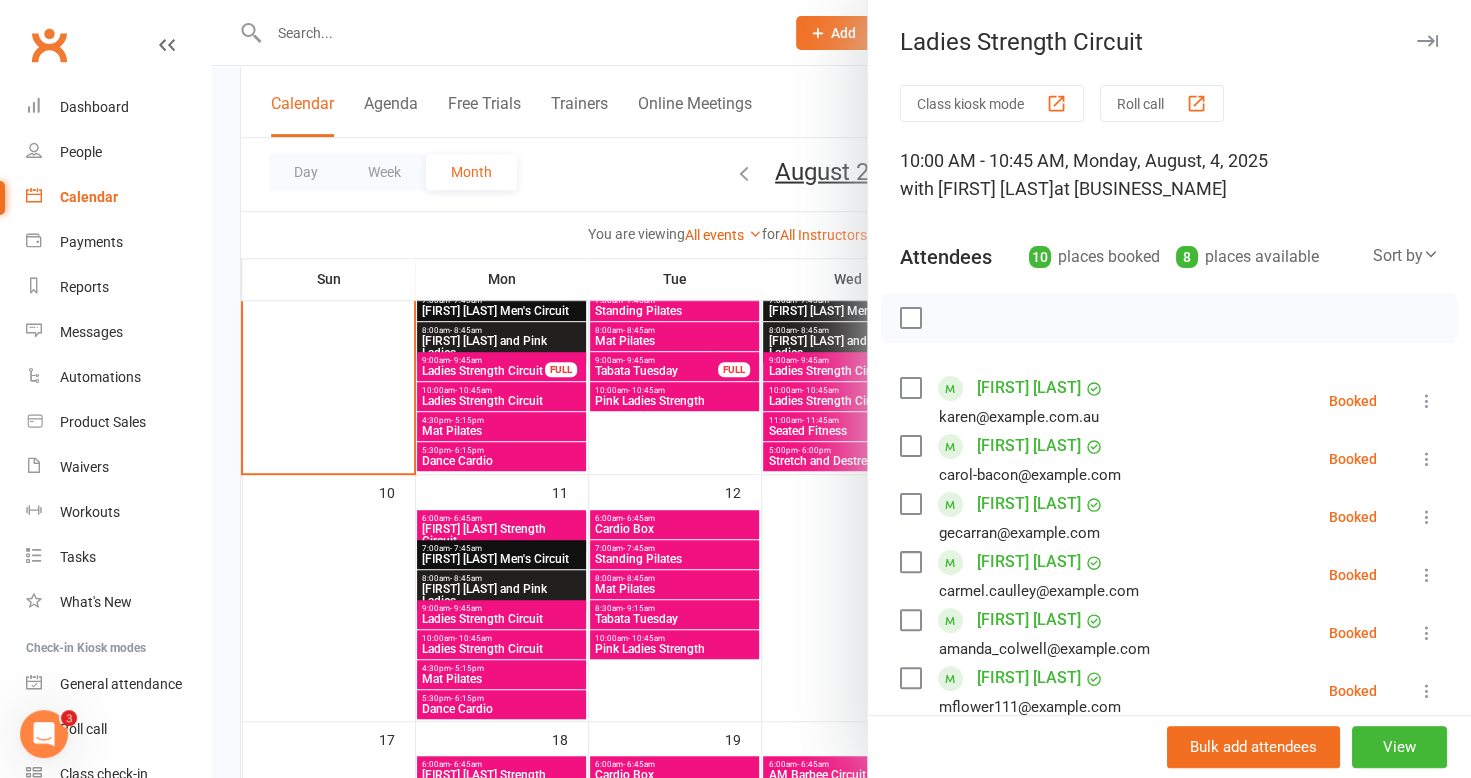 click at bounding box center [841, 389] 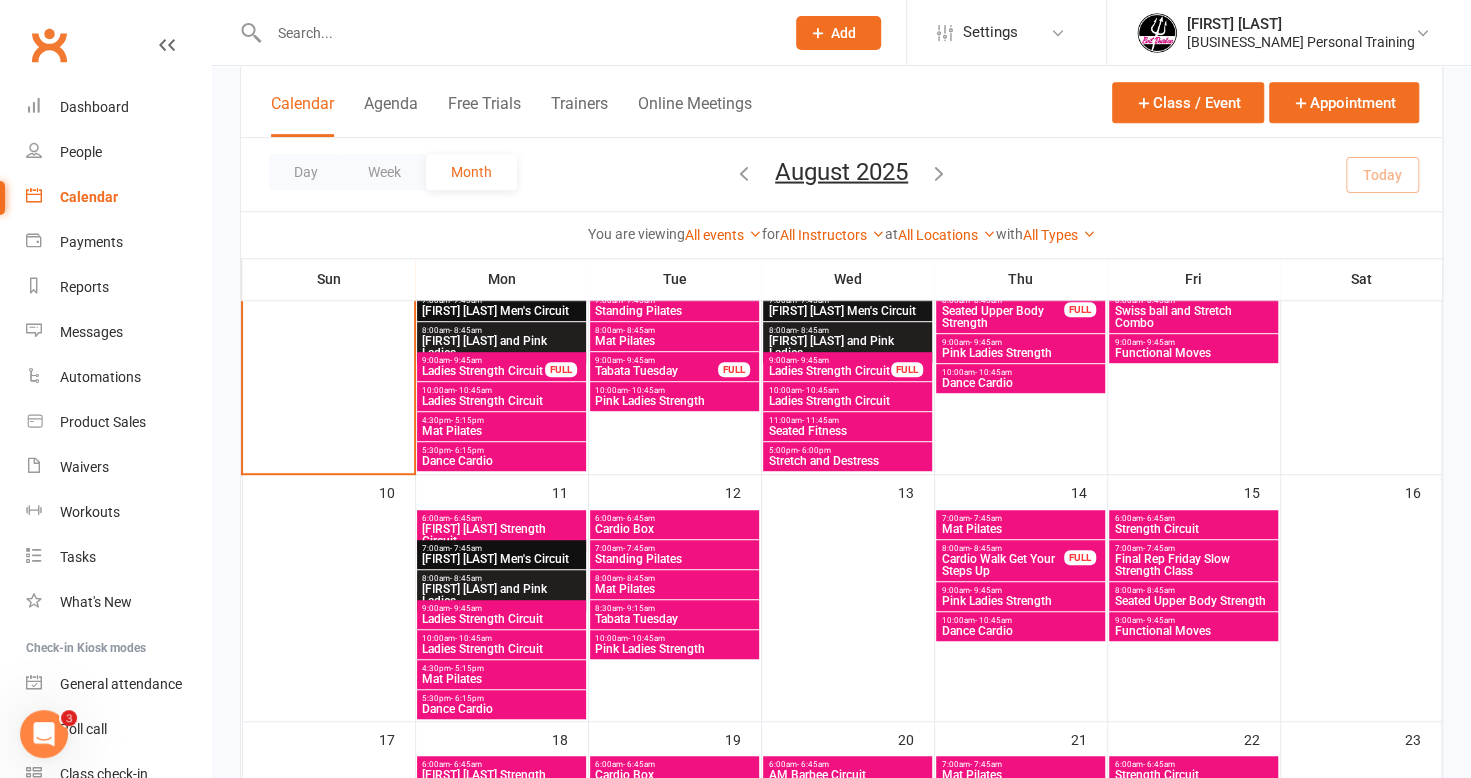 click on "Mat Pilates" at bounding box center [501, 431] 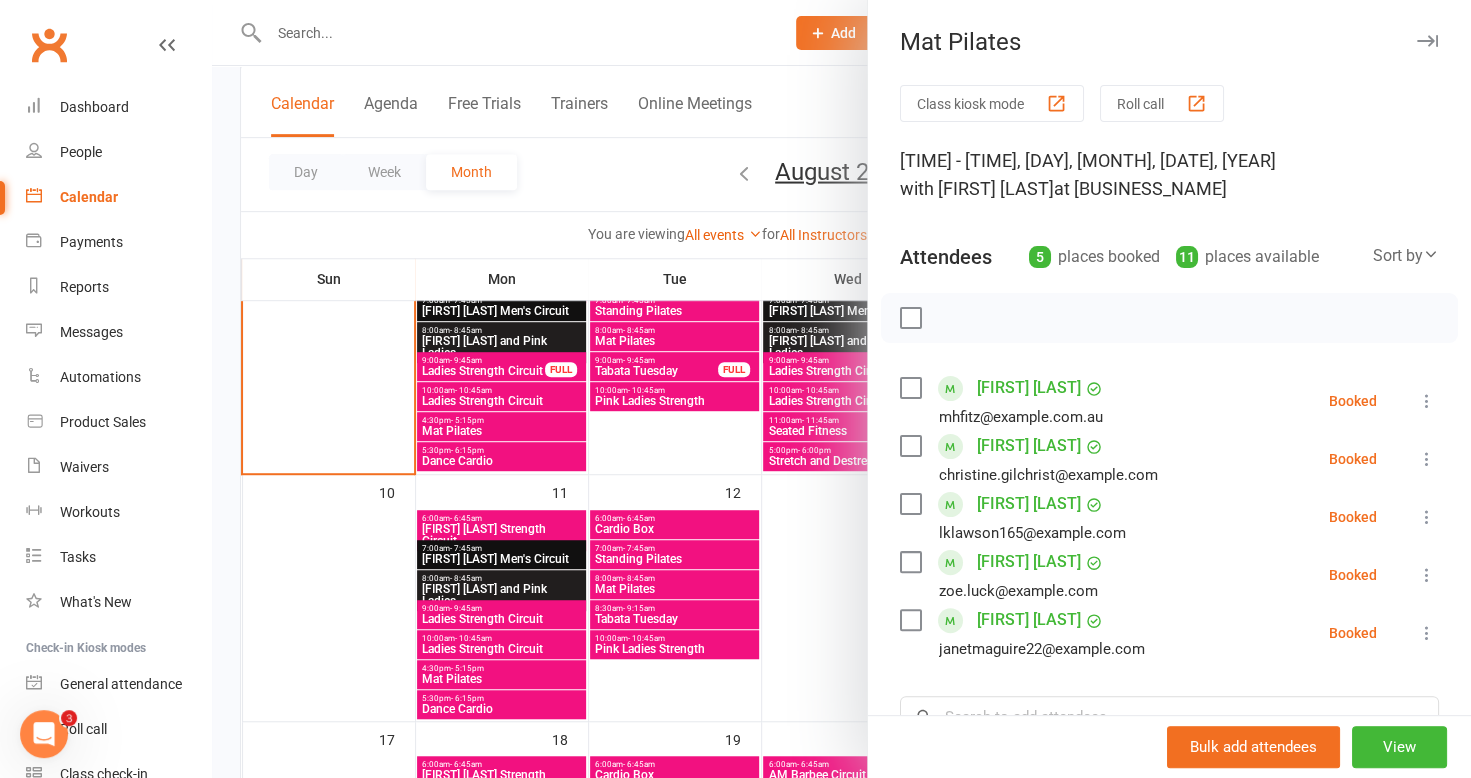 click at bounding box center (841, 389) 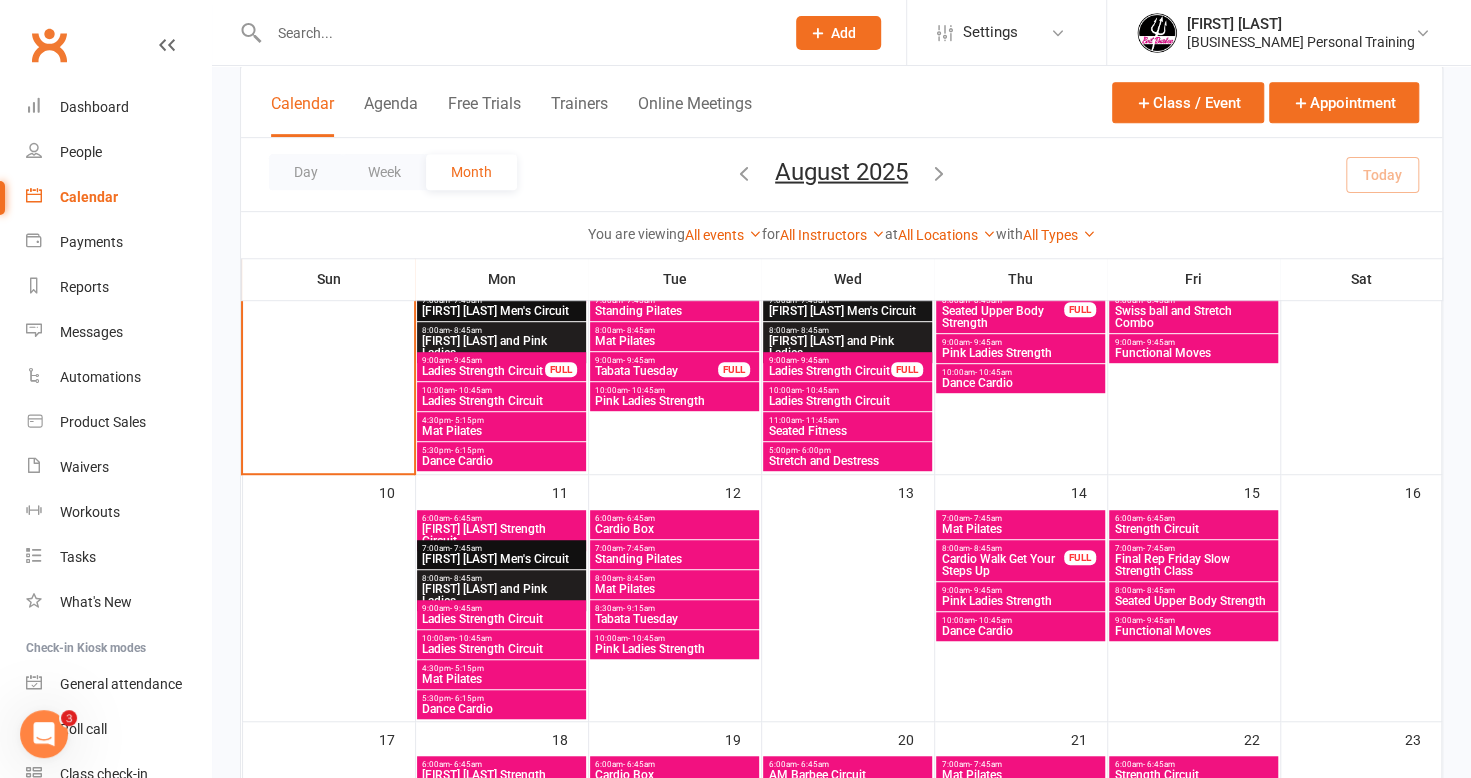 click on "Dance Cardio" at bounding box center (501, 461) 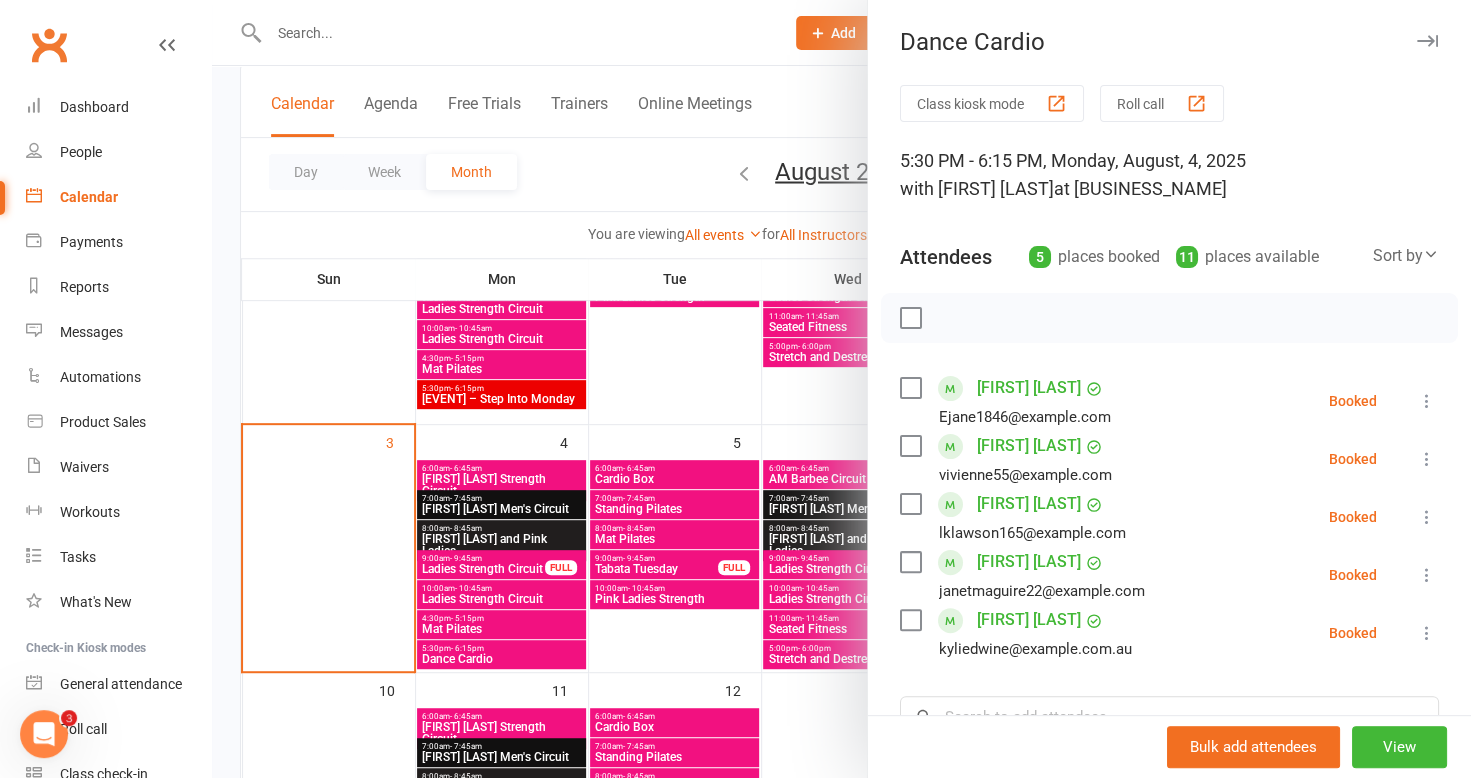 scroll, scrollTop: 300, scrollLeft: 0, axis: vertical 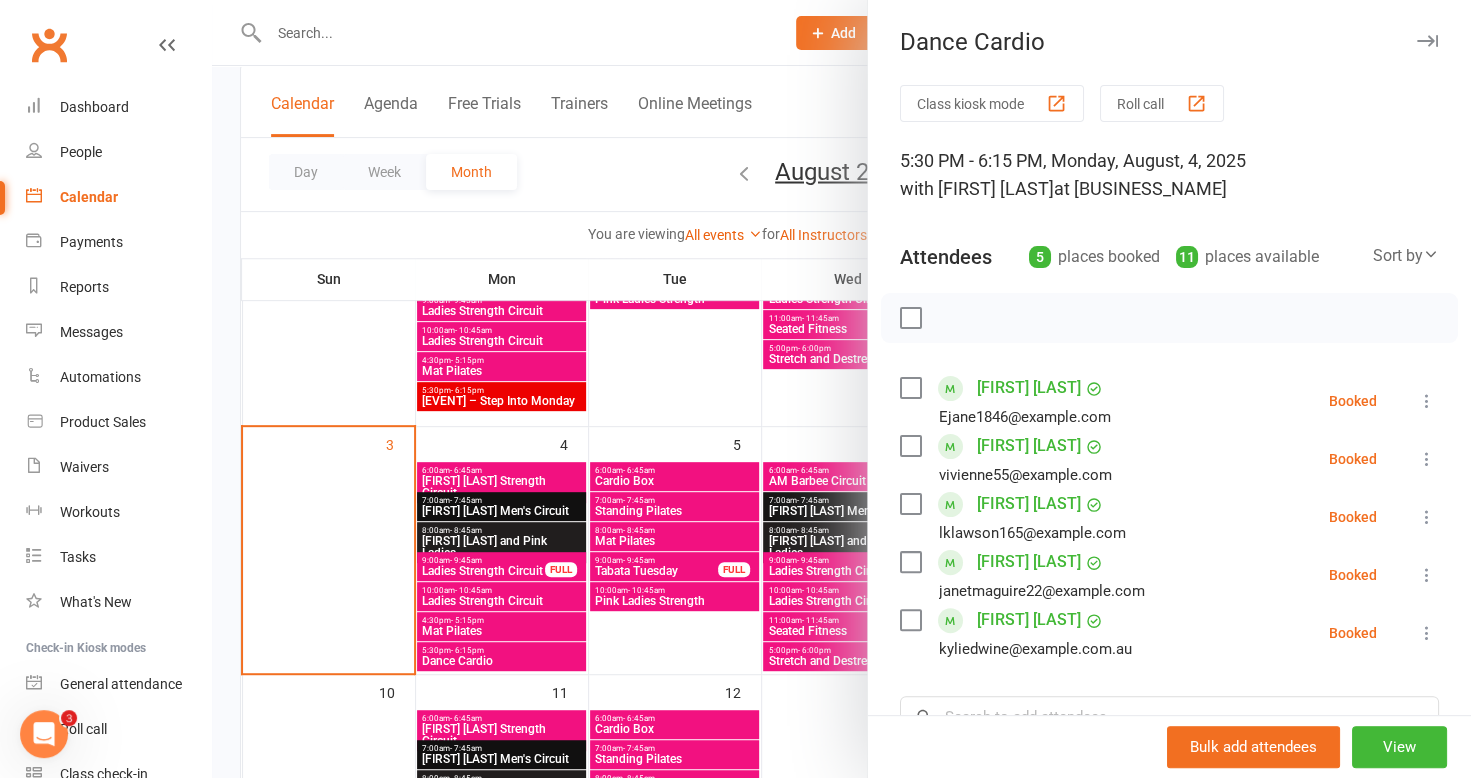 click at bounding box center [841, 389] 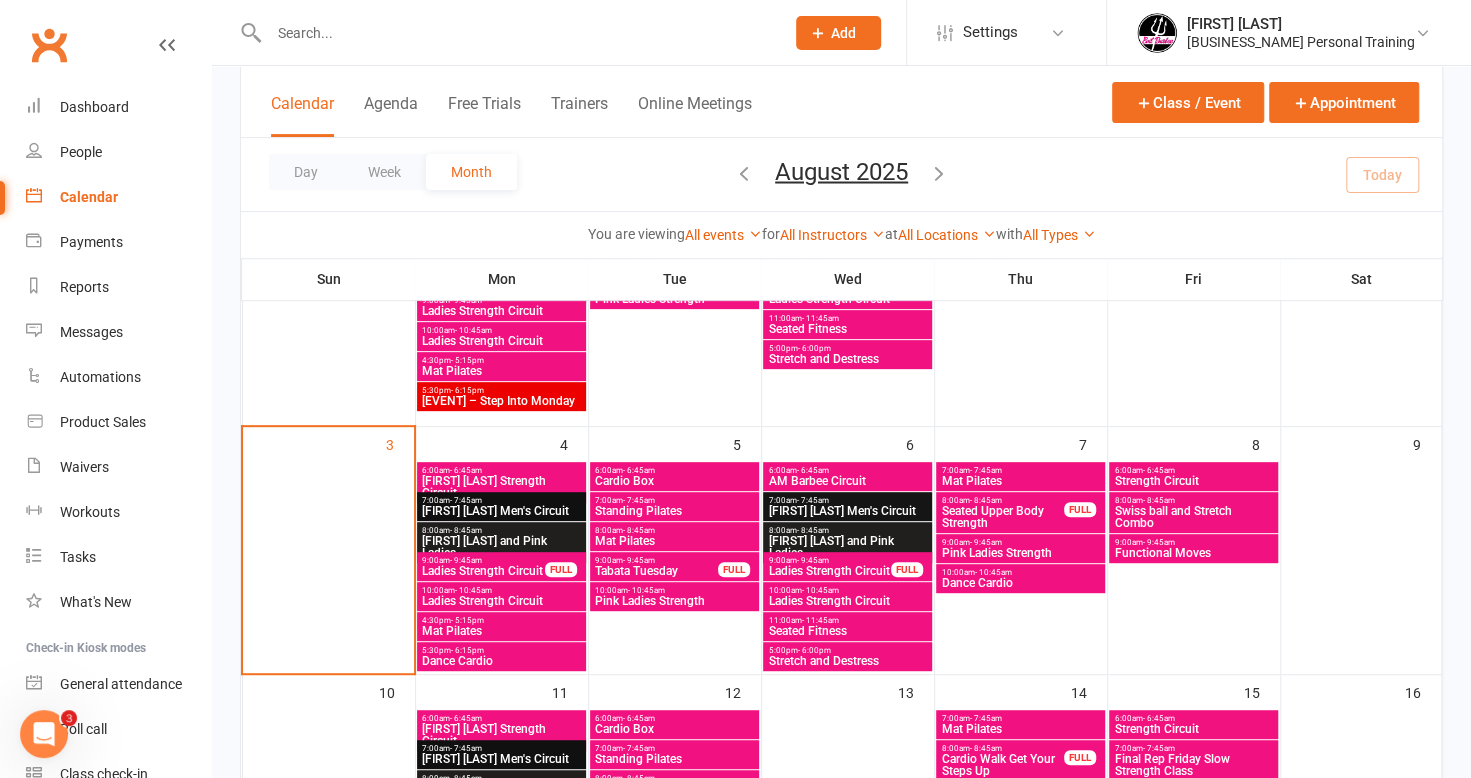 click on "Cardio Box" at bounding box center [674, 481] 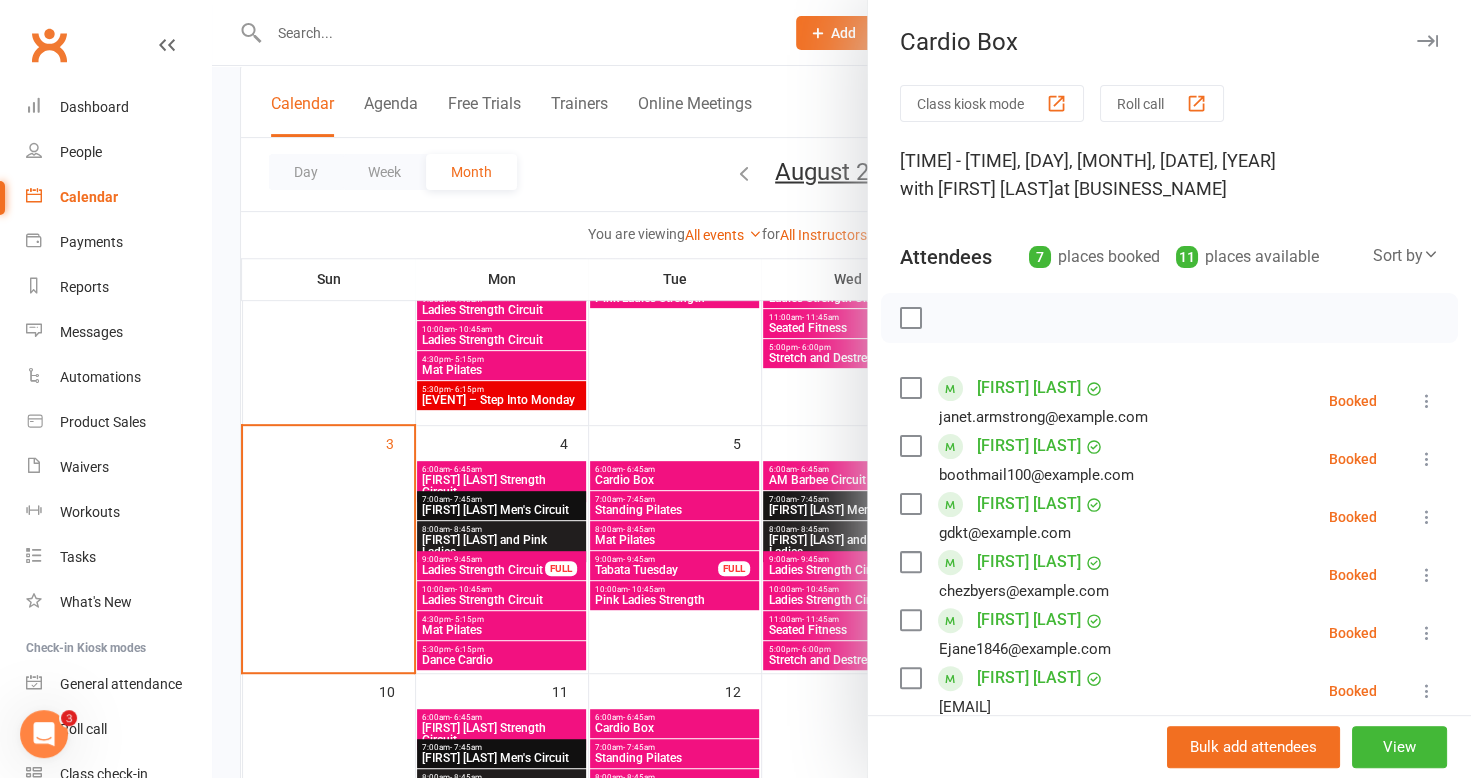scroll, scrollTop: 400, scrollLeft: 0, axis: vertical 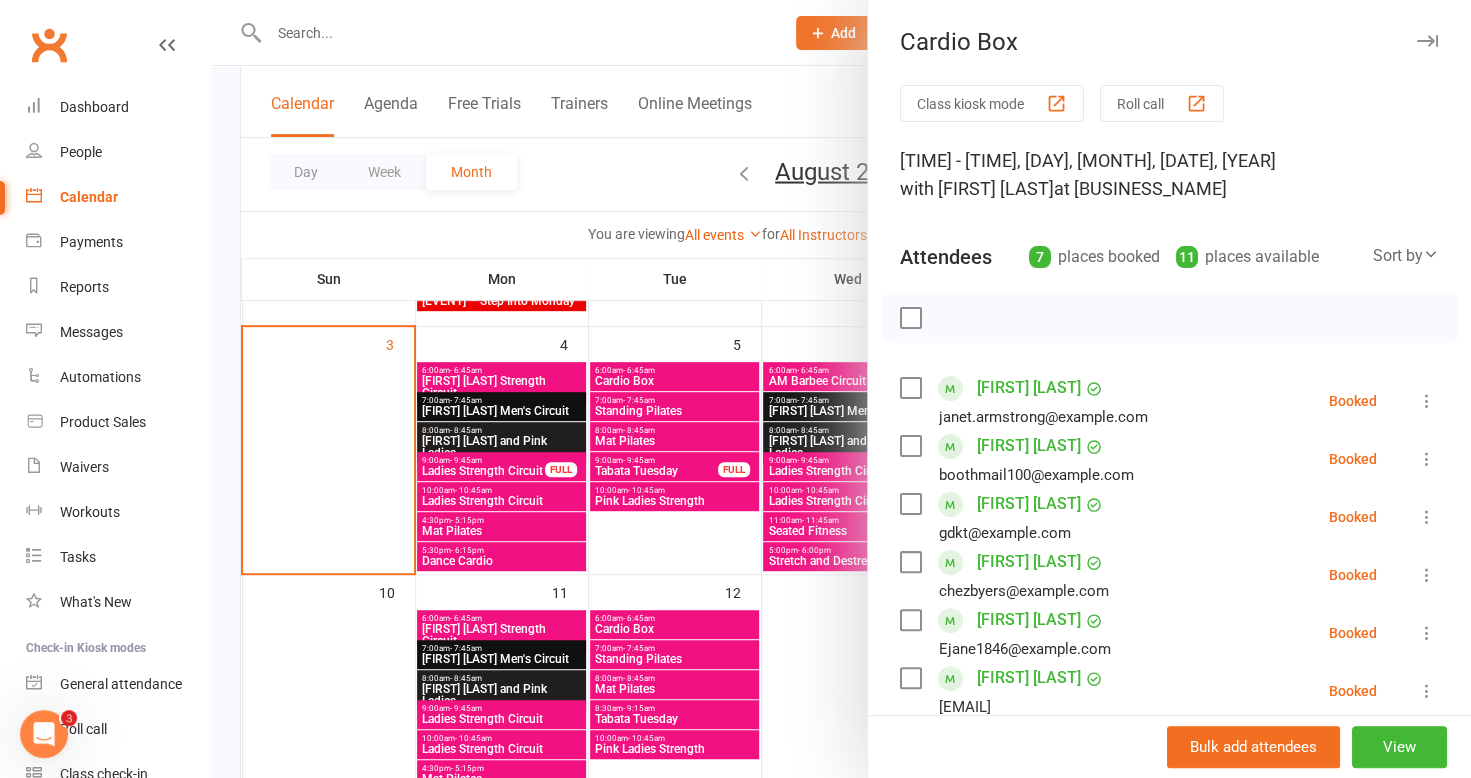 click at bounding box center [841, 389] 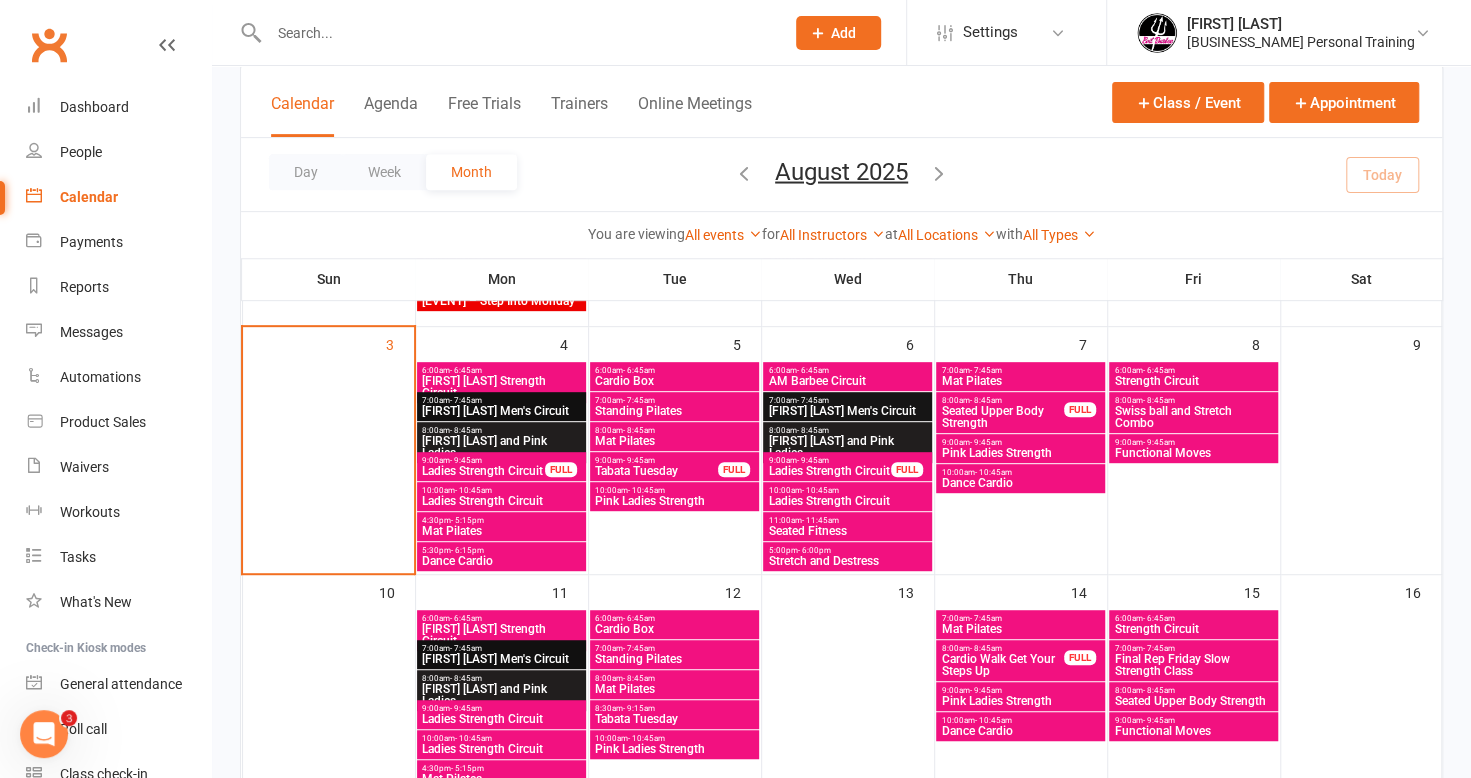 click on "Standing Pilates" at bounding box center (674, 411) 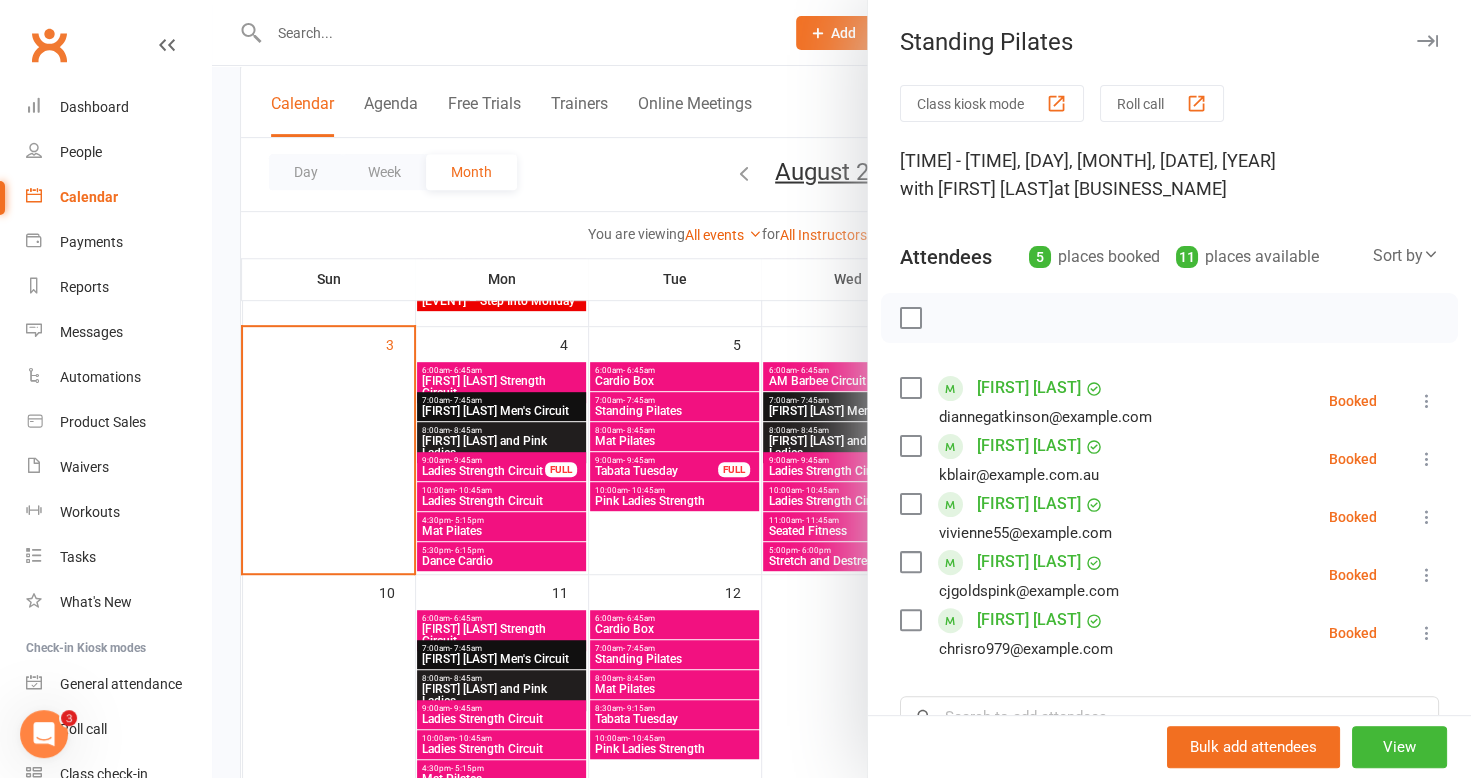 click at bounding box center (841, 389) 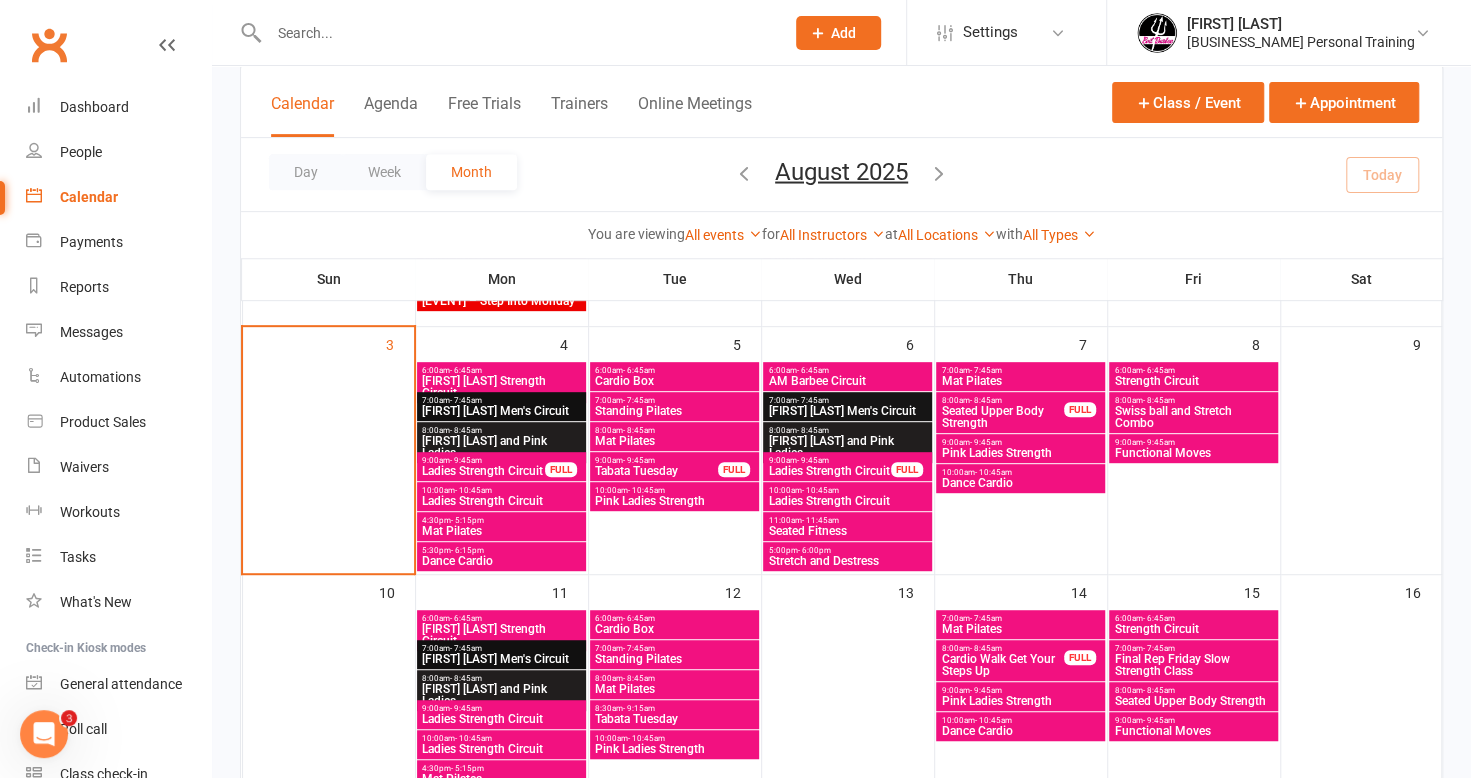 click on "Mat Pilates" at bounding box center [674, 441] 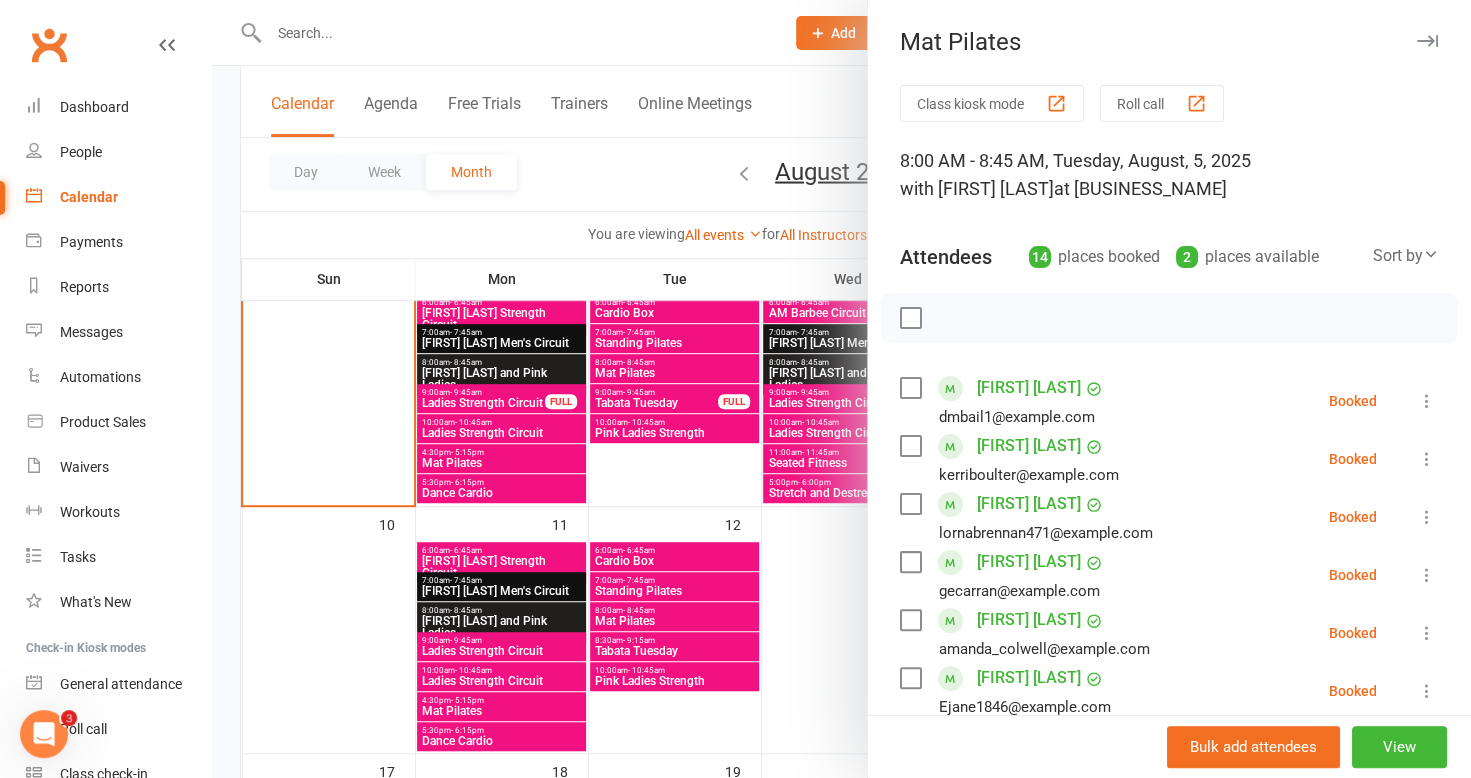 scroll, scrollTop: 500, scrollLeft: 0, axis: vertical 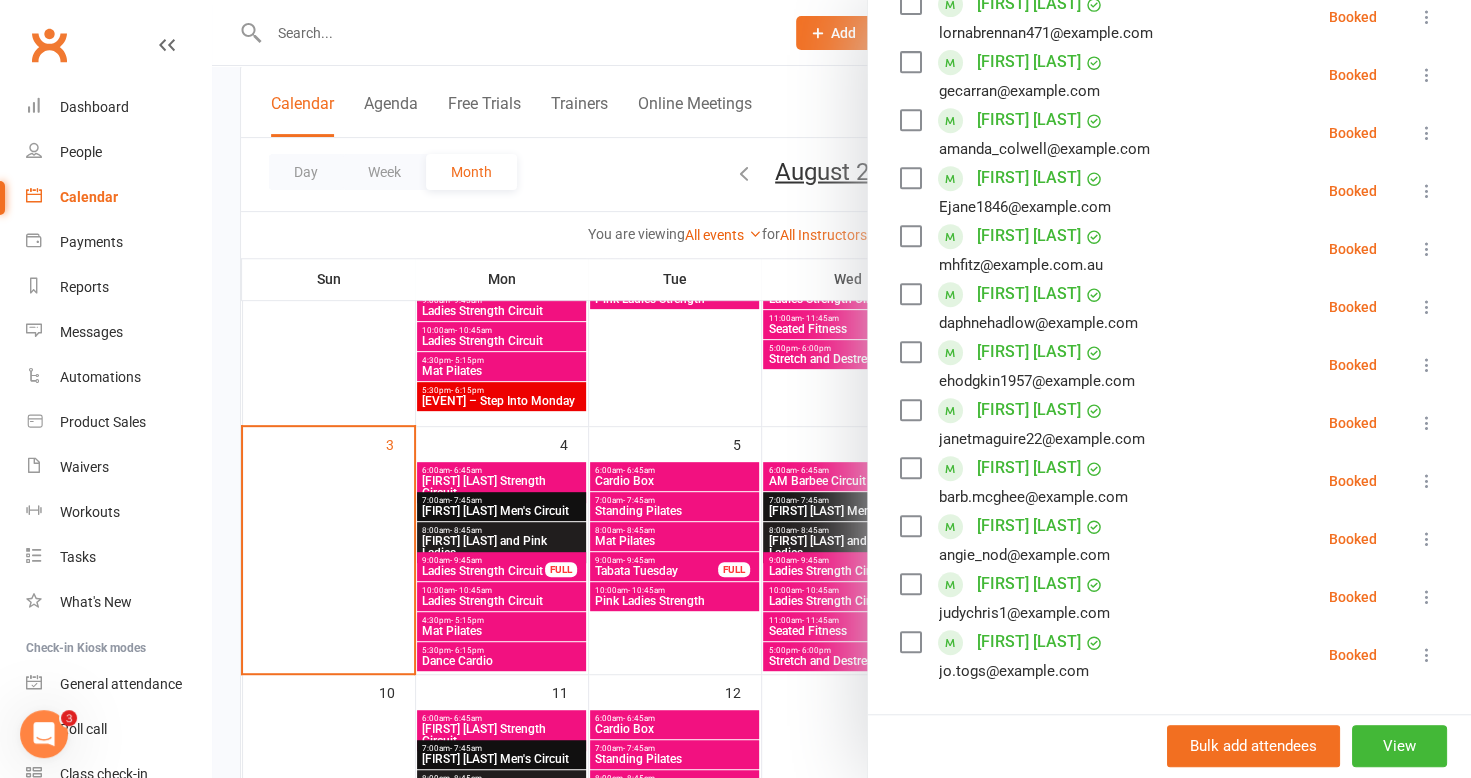 click at bounding box center [841, 389] 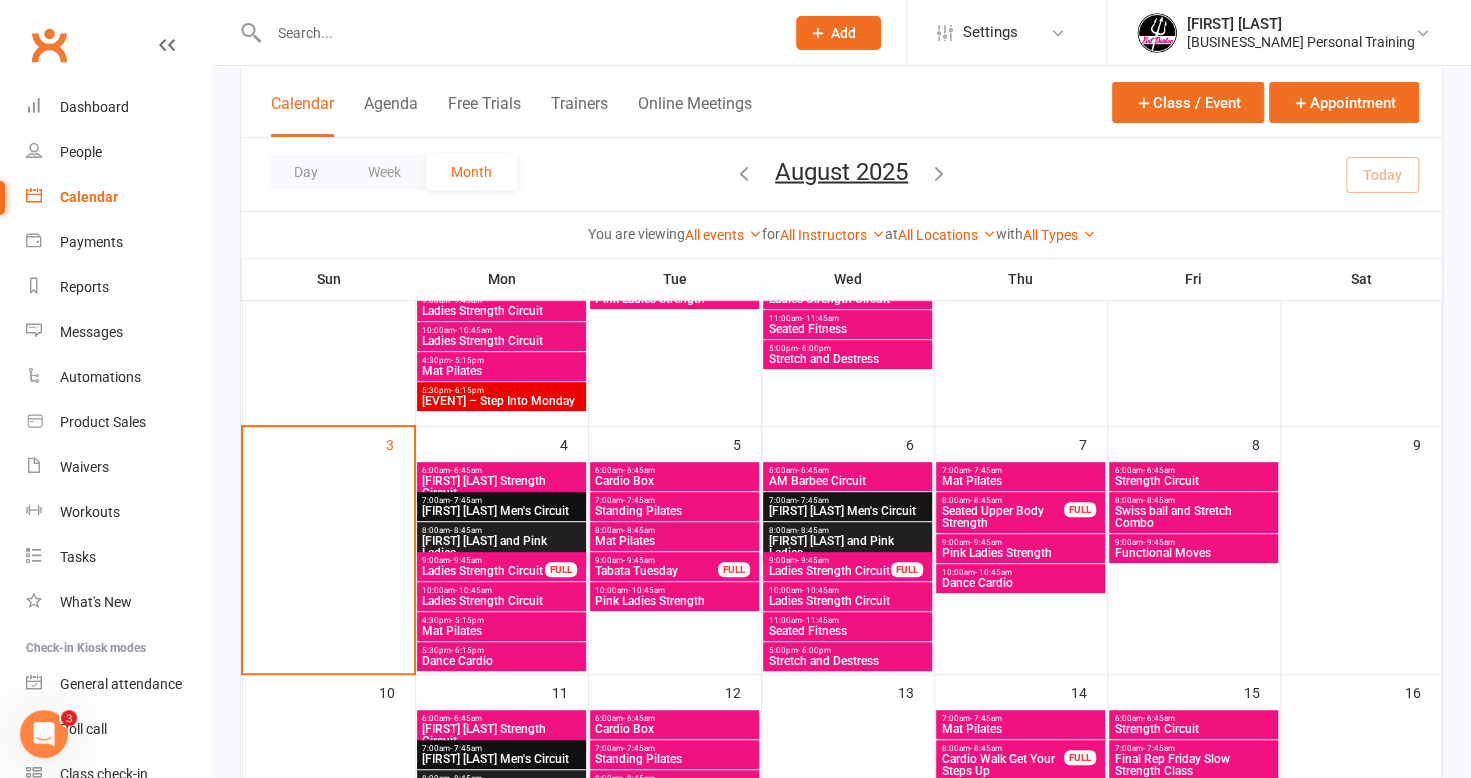 click on "Tabata Tuesday" at bounding box center (656, 571) 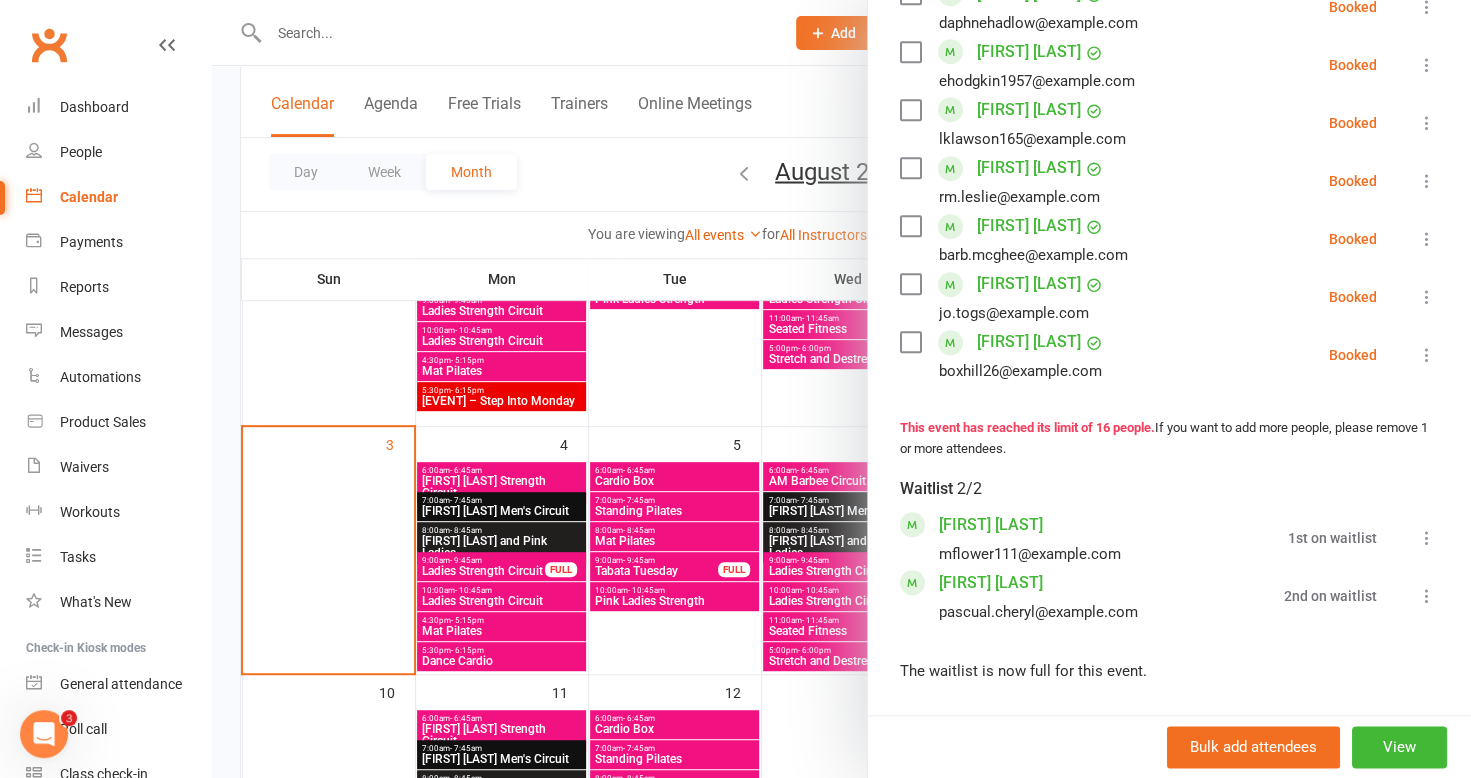 scroll, scrollTop: 1000, scrollLeft: 0, axis: vertical 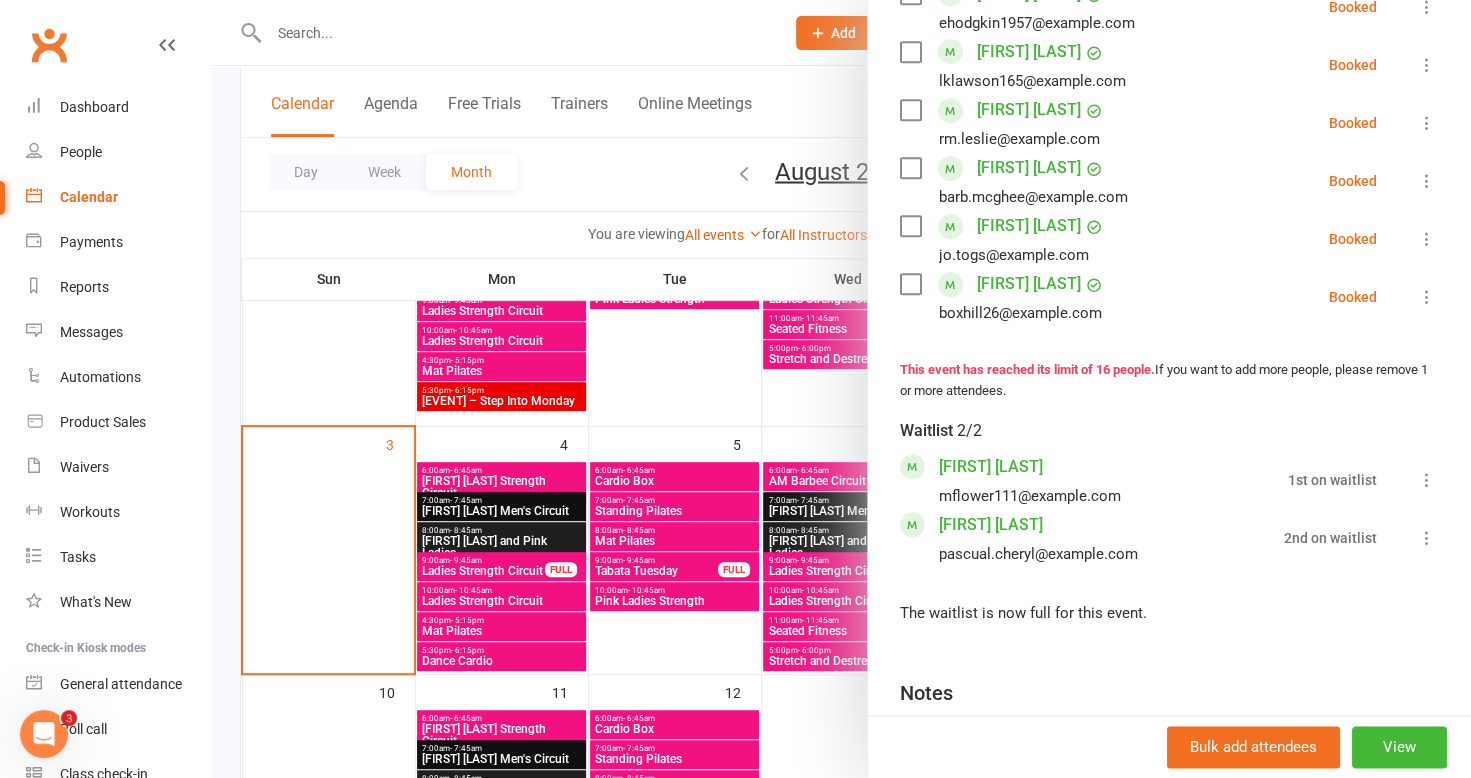 click at bounding box center (841, 389) 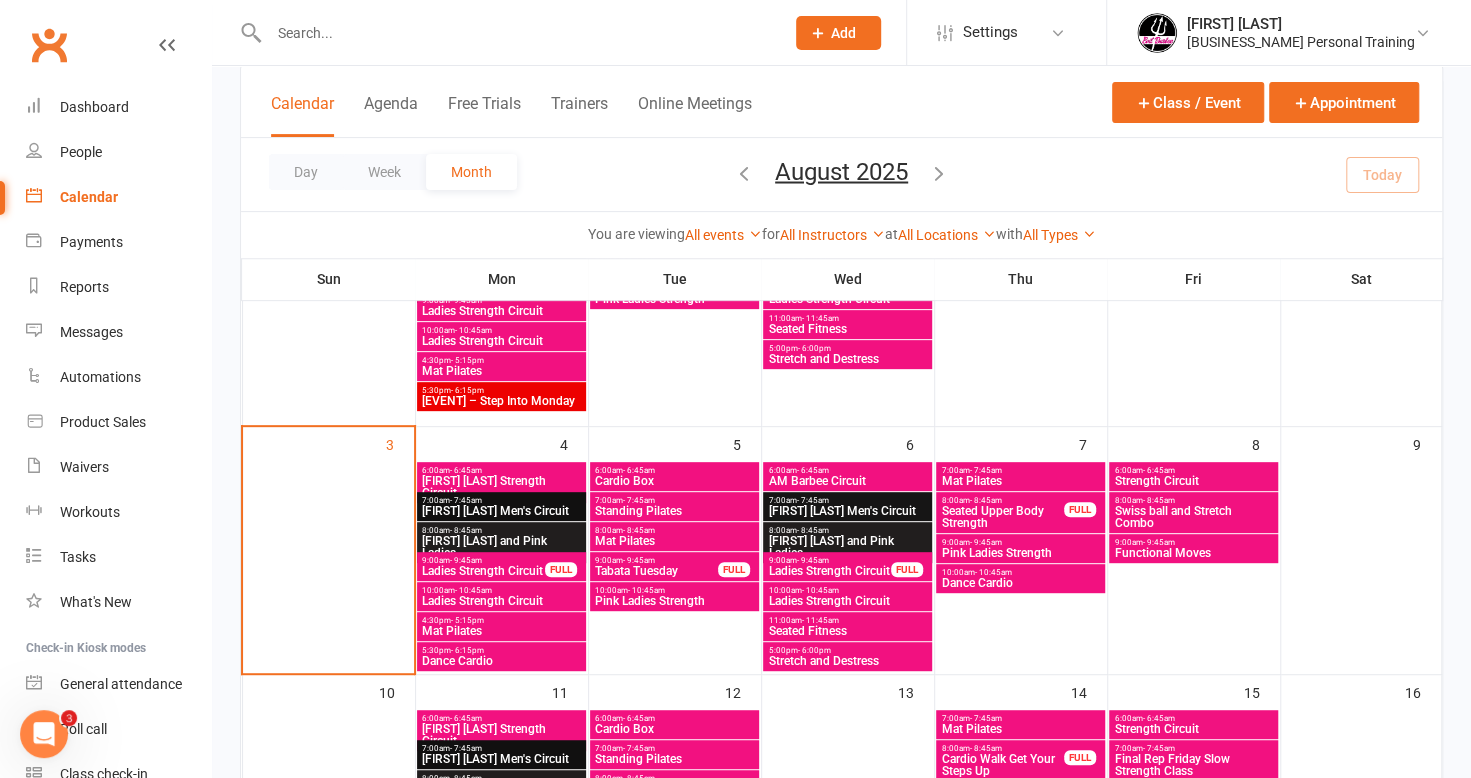 click on "- 6:45am" at bounding box center (812, 470) 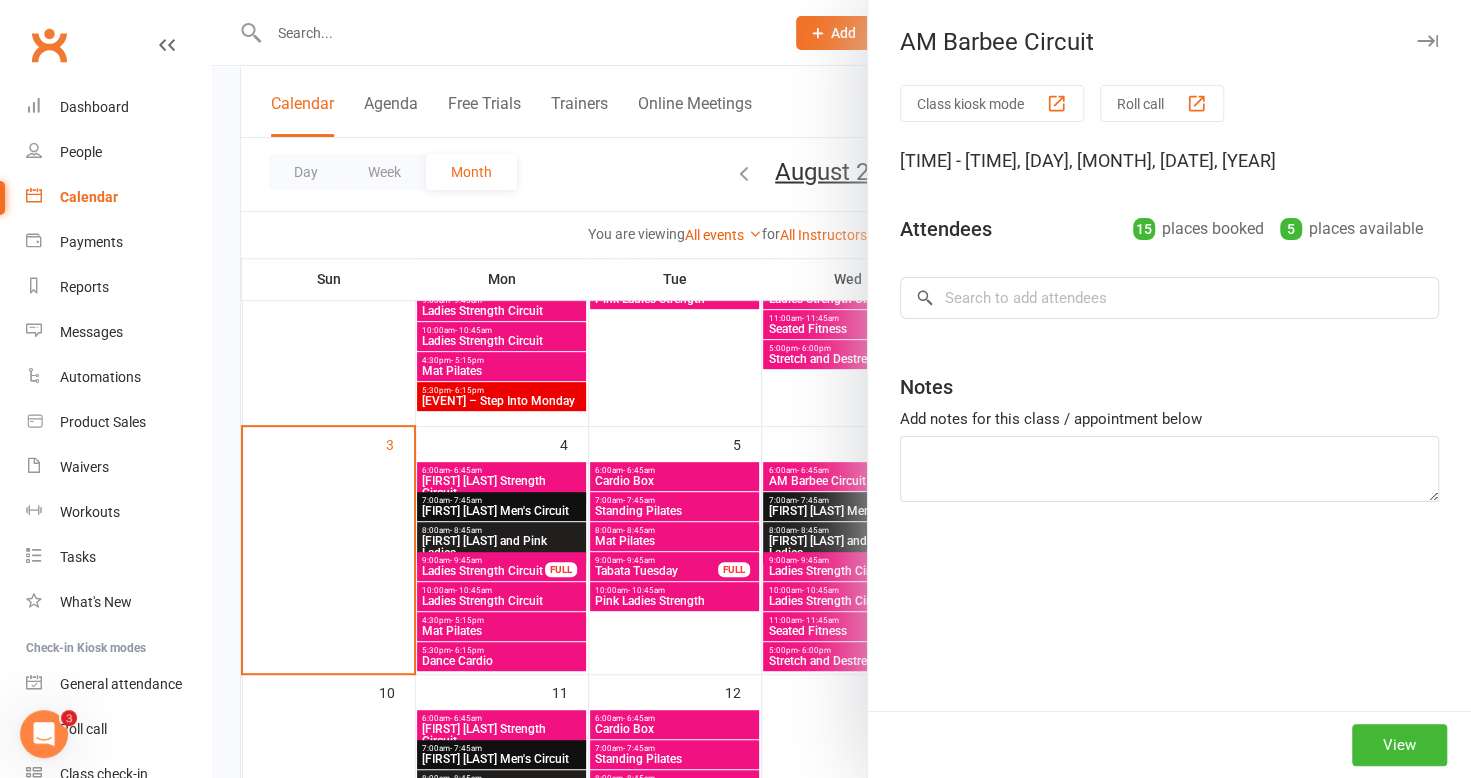 click at bounding box center [841, 389] 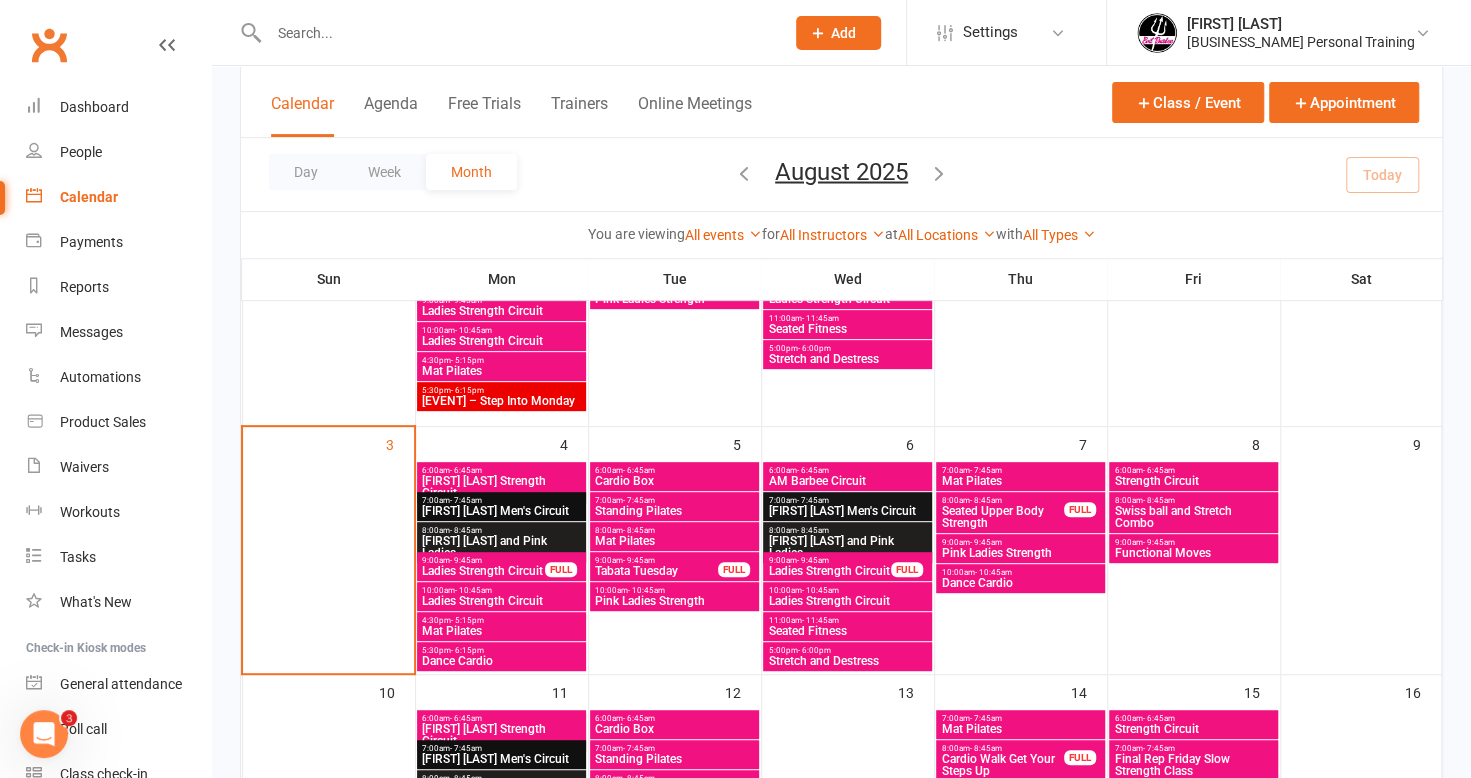 click on "- 7:45am" at bounding box center (812, 500) 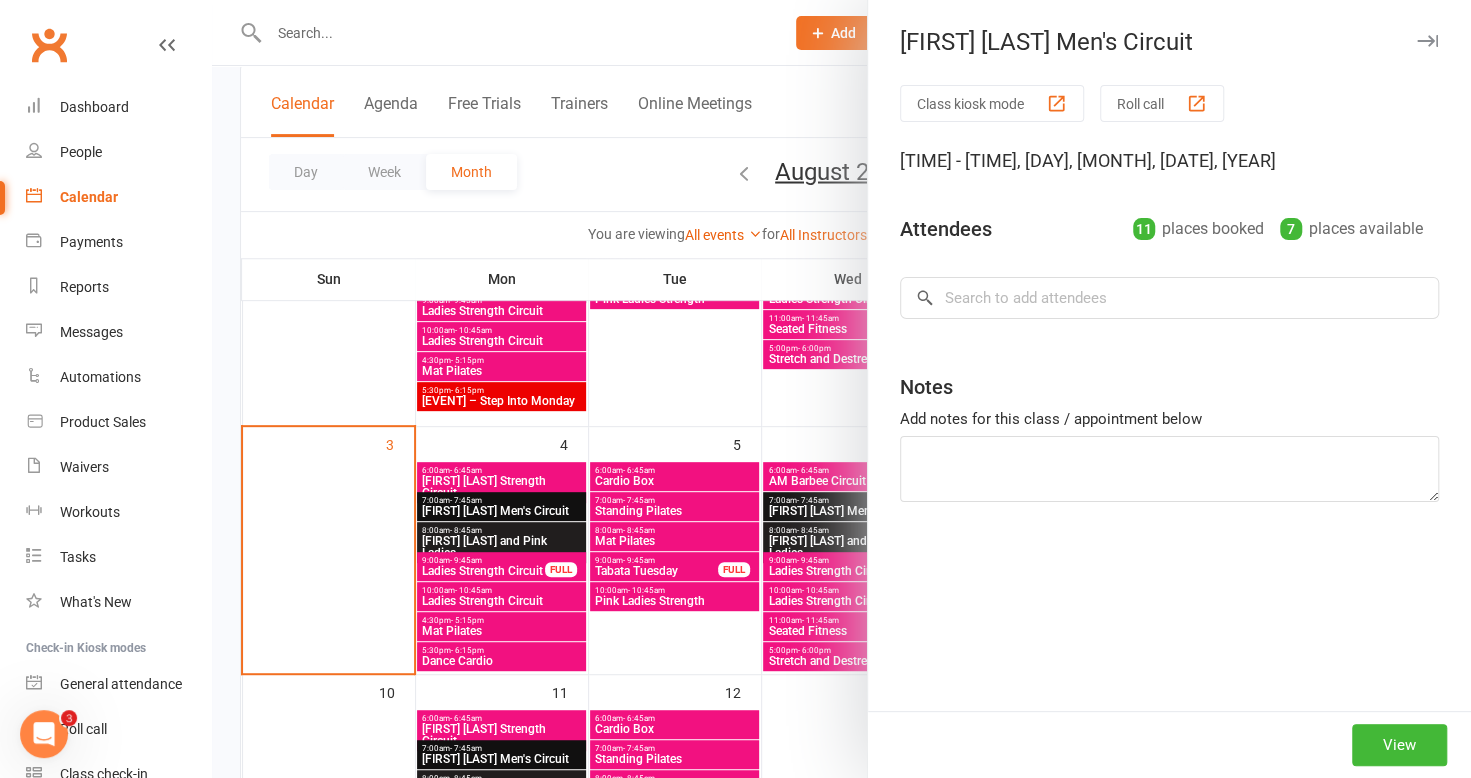 click at bounding box center [841, 389] 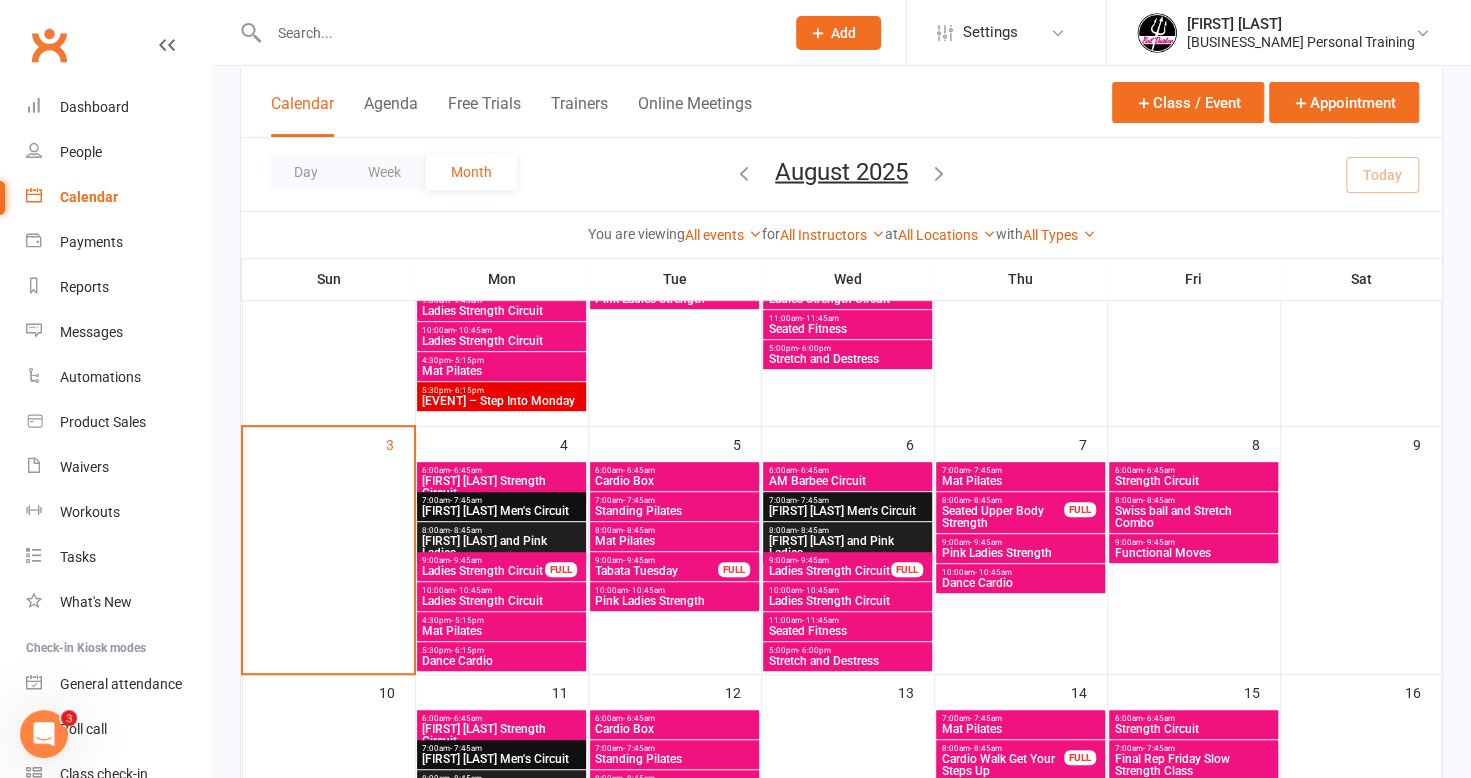 click on "[FIRST] [LAST] and Pink Ladies" at bounding box center [847, 547] 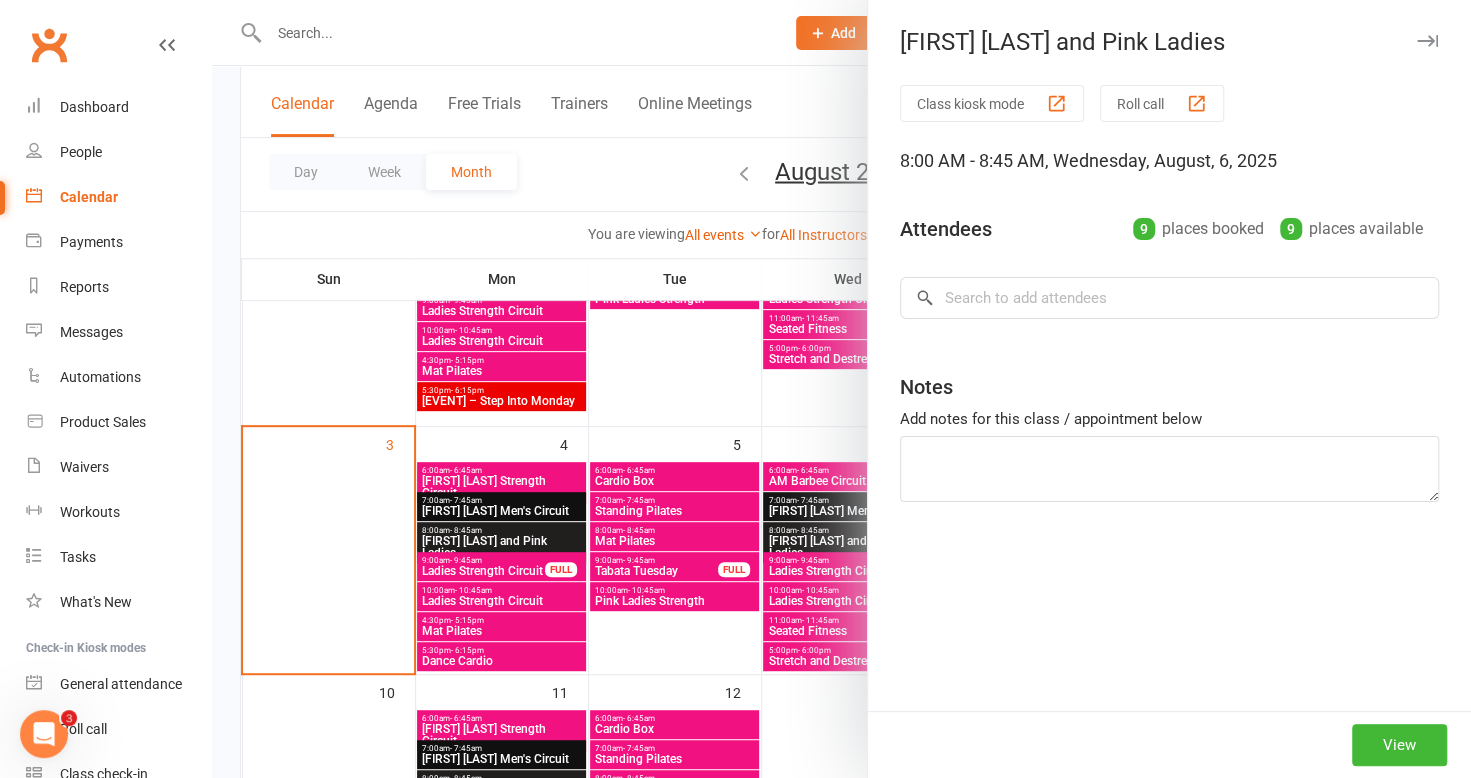 click at bounding box center [841, 389] 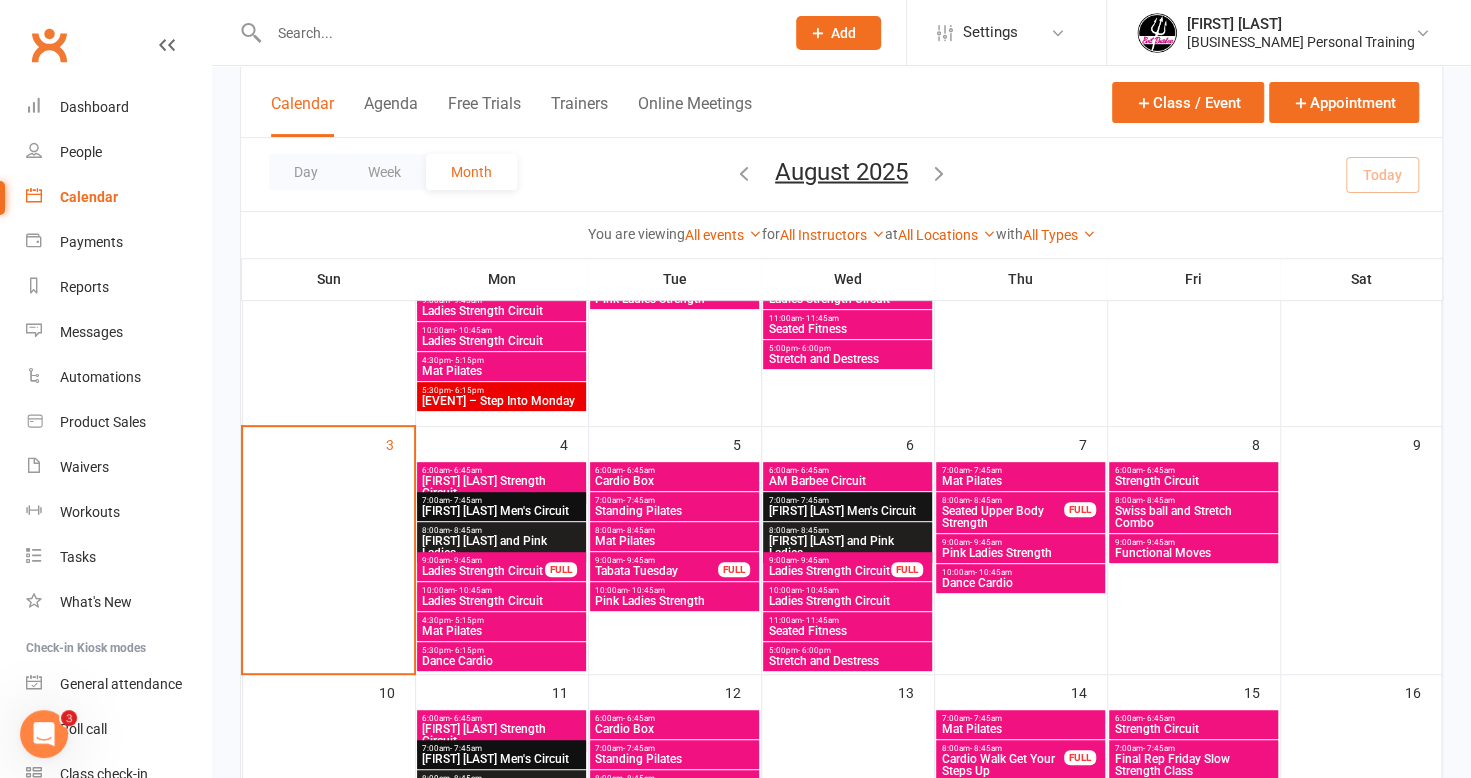 click on "9:00am  - 9:45am" at bounding box center [829, 560] 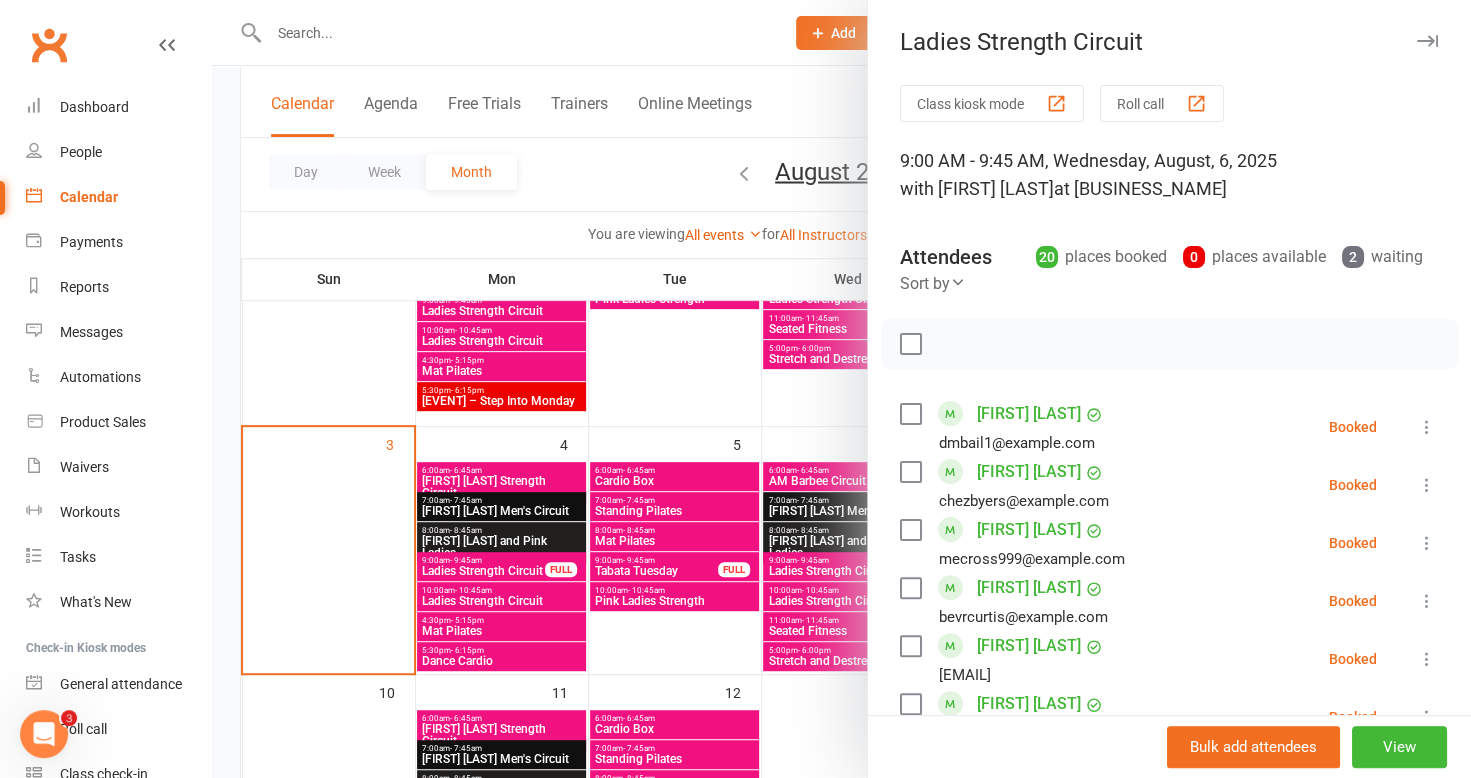 click at bounding box center [841, 389] 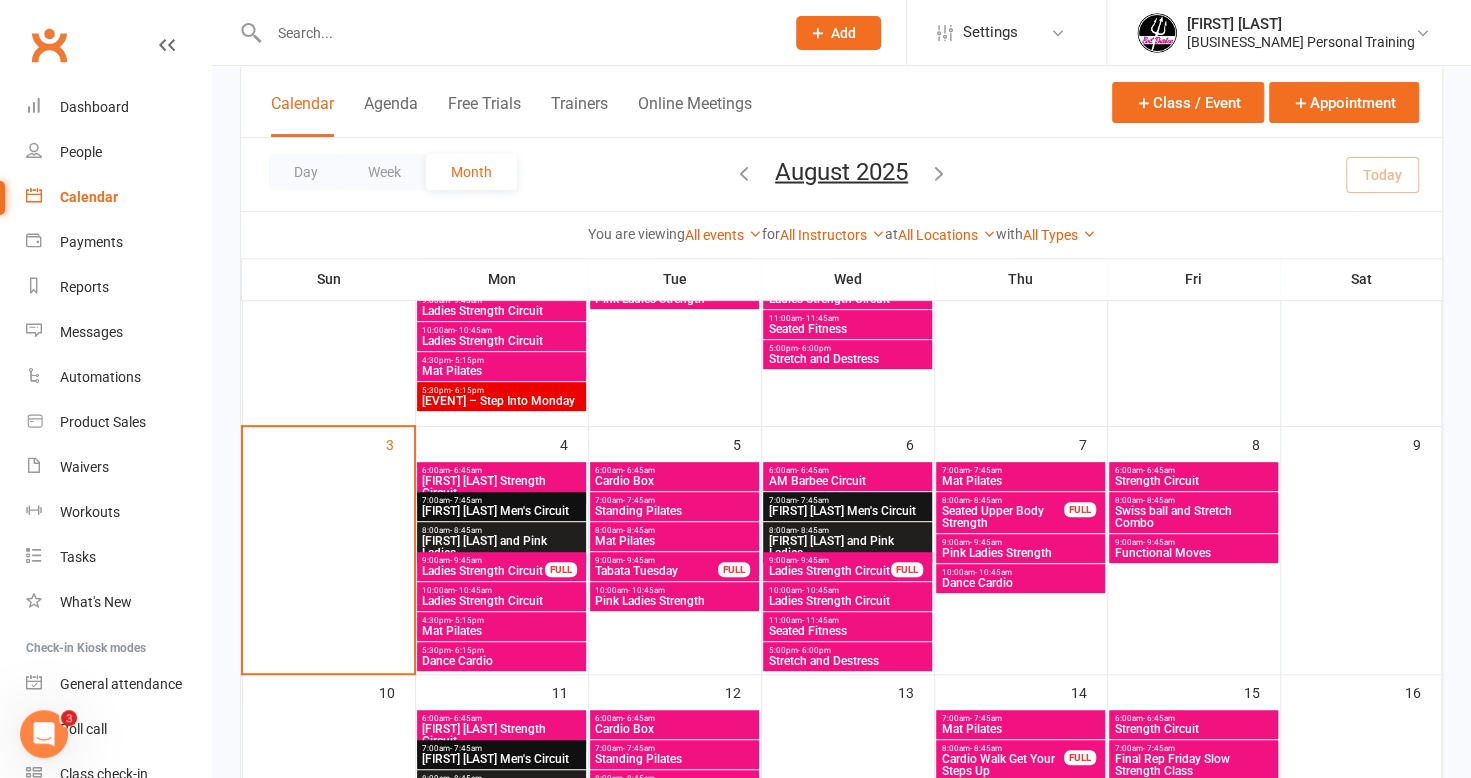 click on "Ladies Strength Circuit" at bounding box center (847, 601) 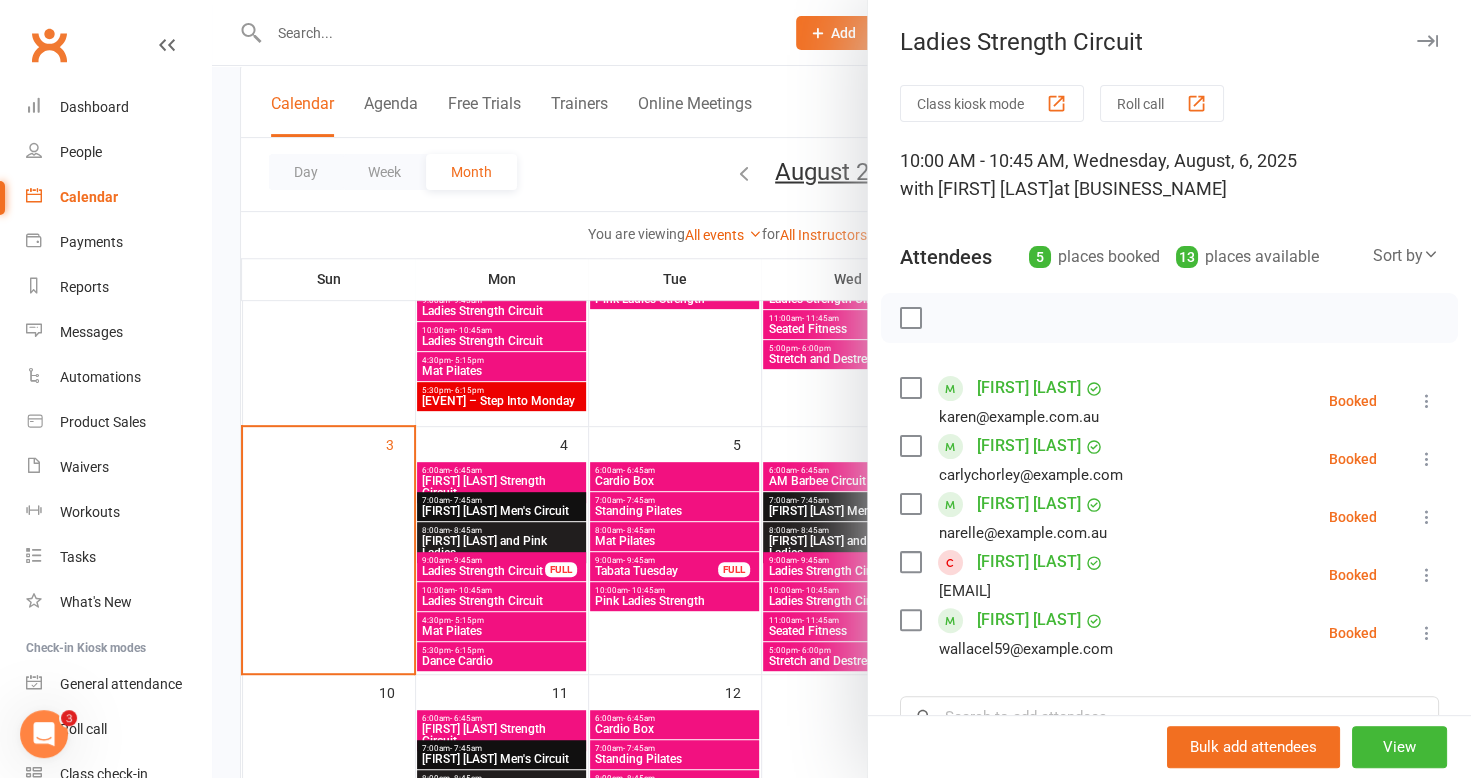 click at bounding box center (841, 389) 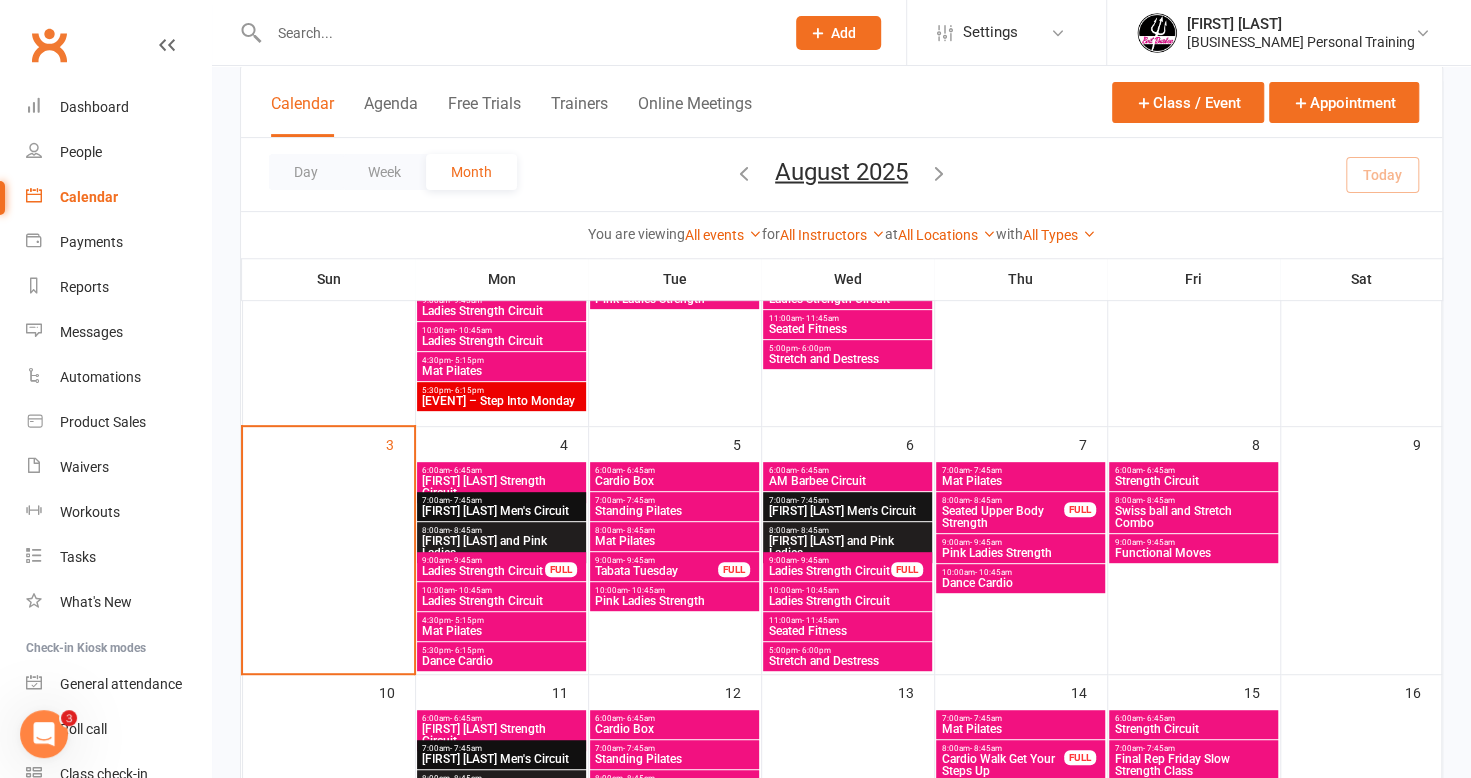 click on "- 11:45am" at bounding box center [819, 620] 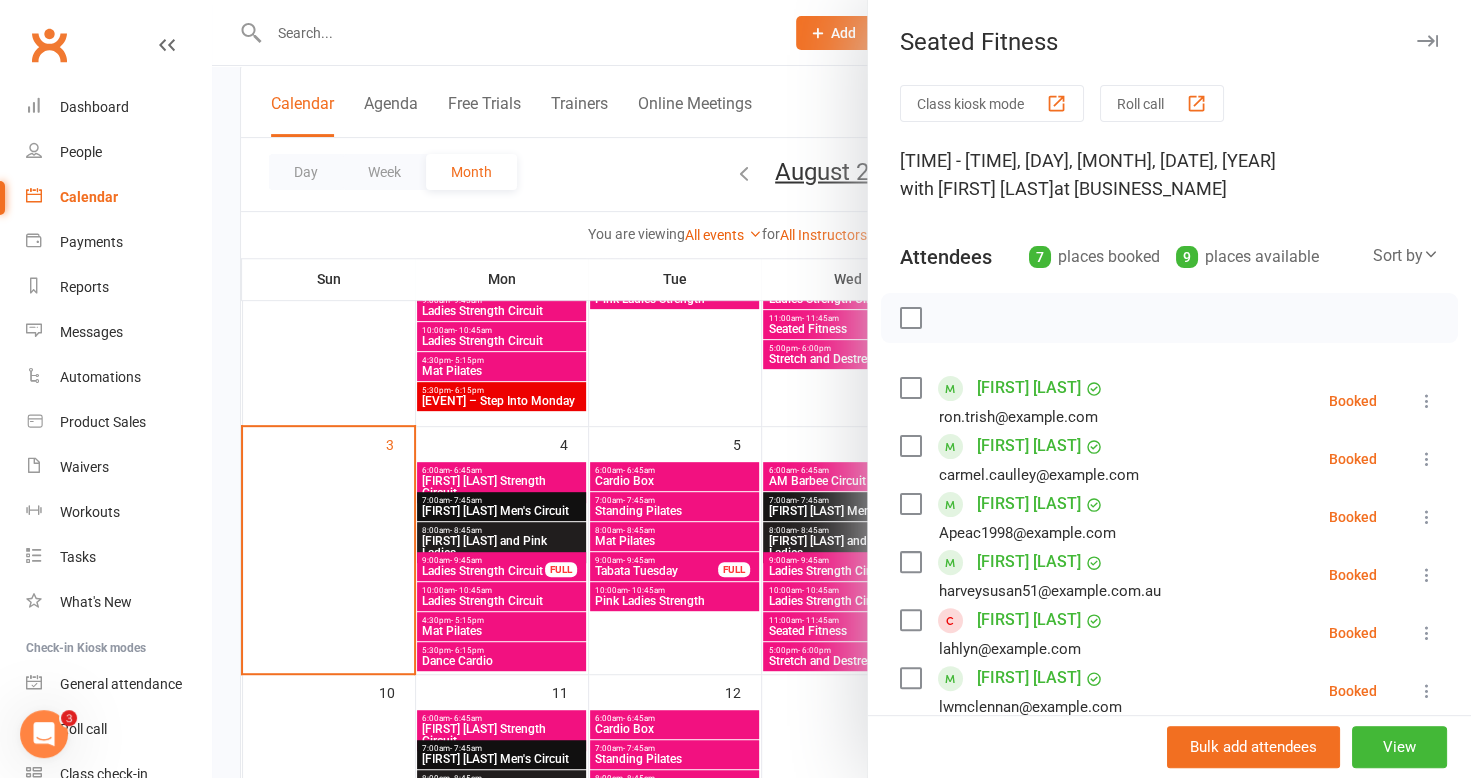 click at bounding box center [841, 389] 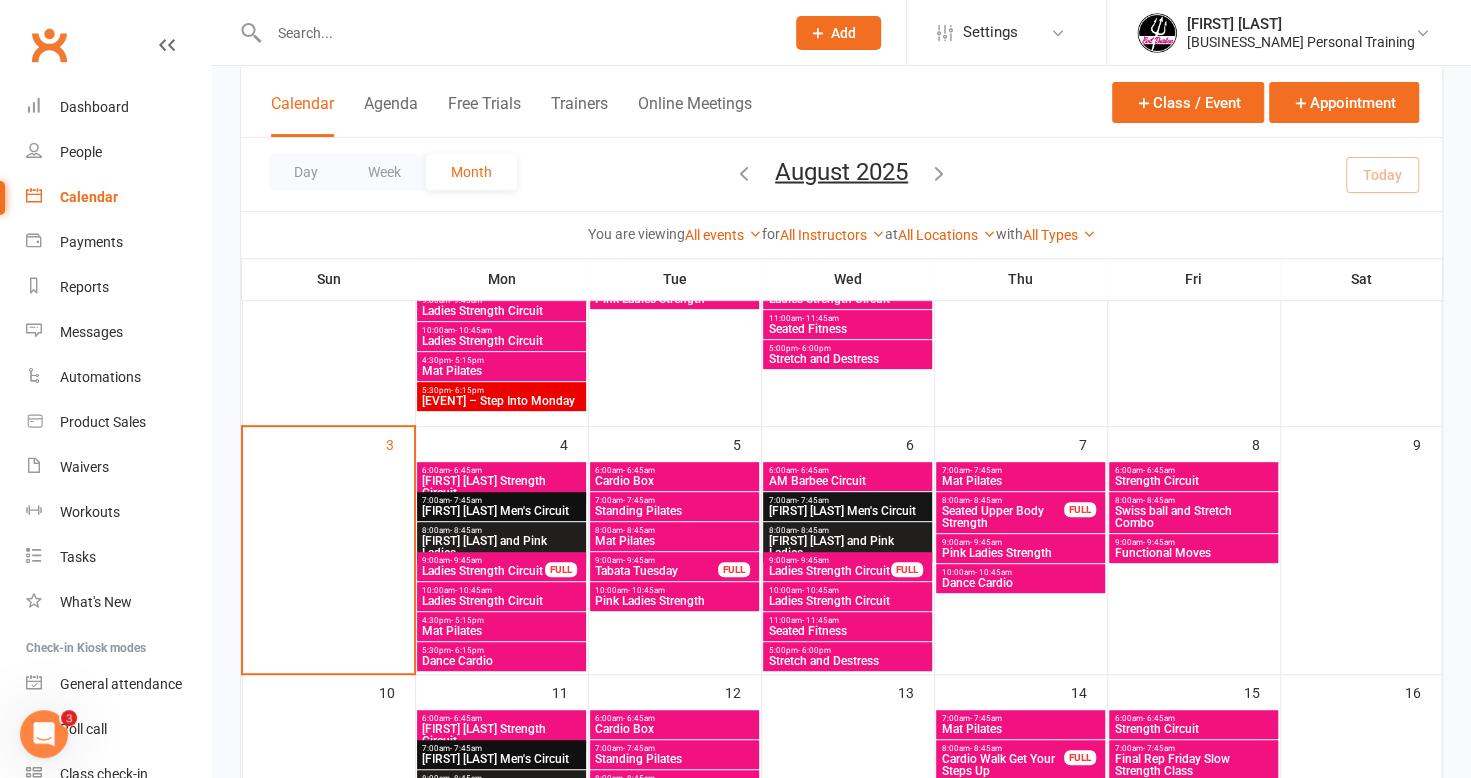 click on "Stretch and Destress" at bounding box center [847, 661] 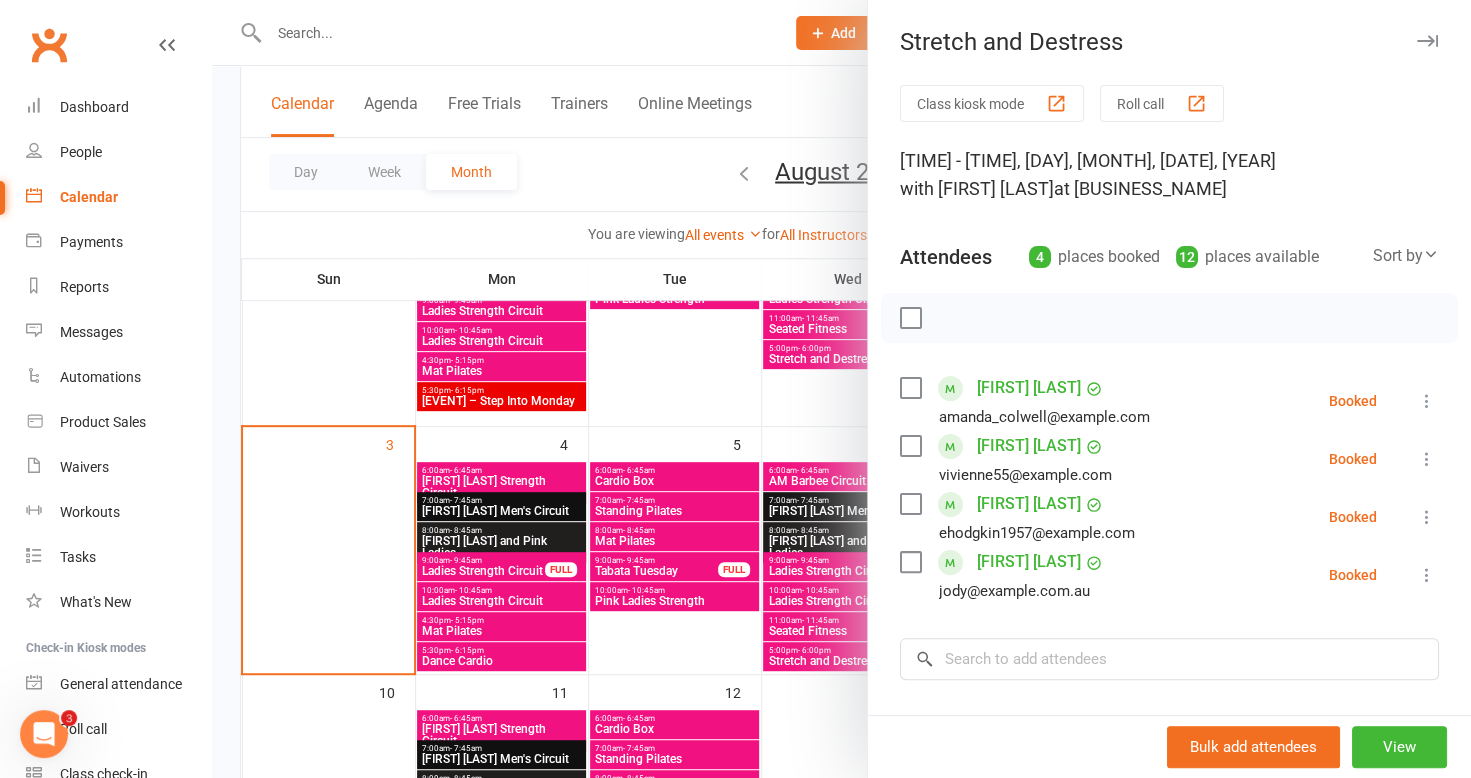 click at bounding box center [841, 389] 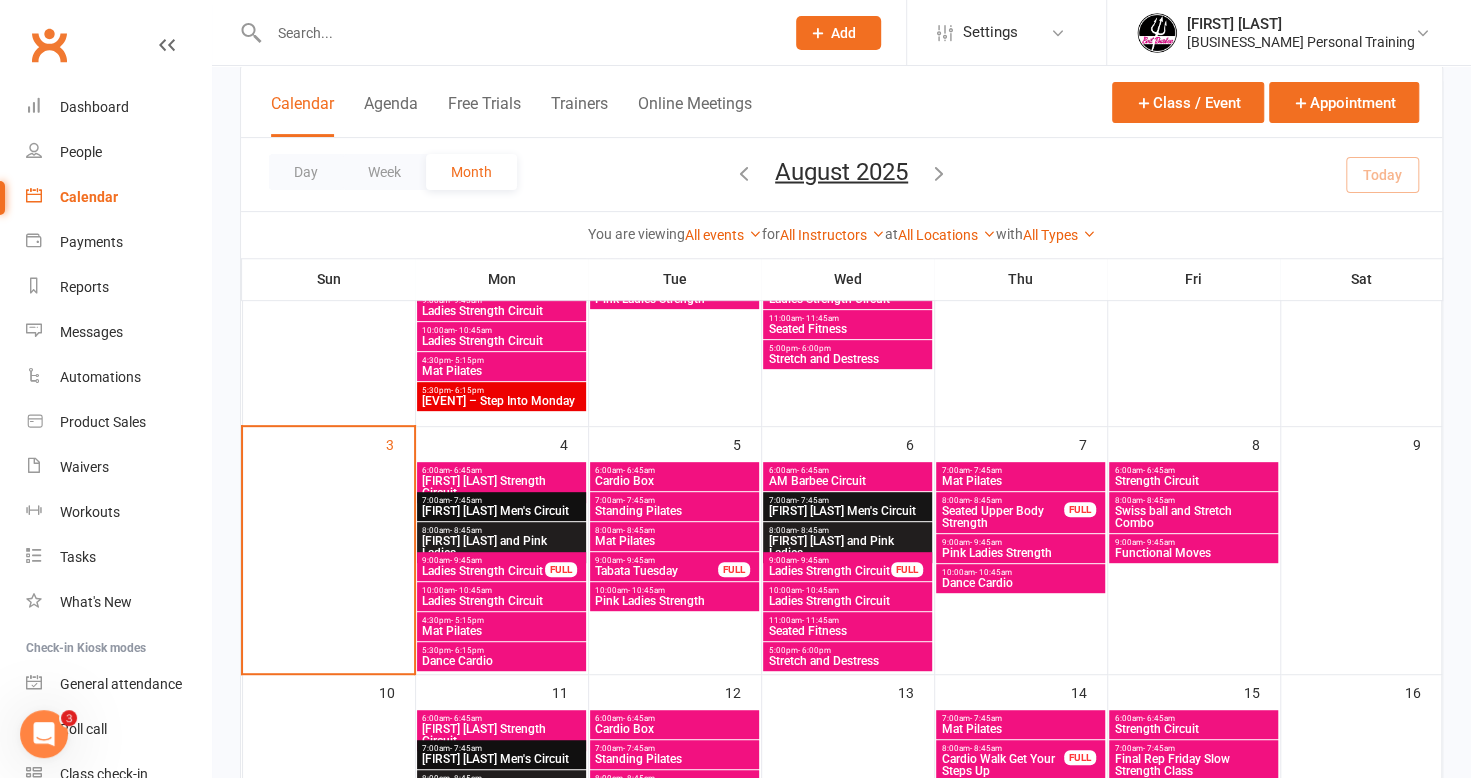 click on "Mat Pilates" at bounding box center (1020, 481) 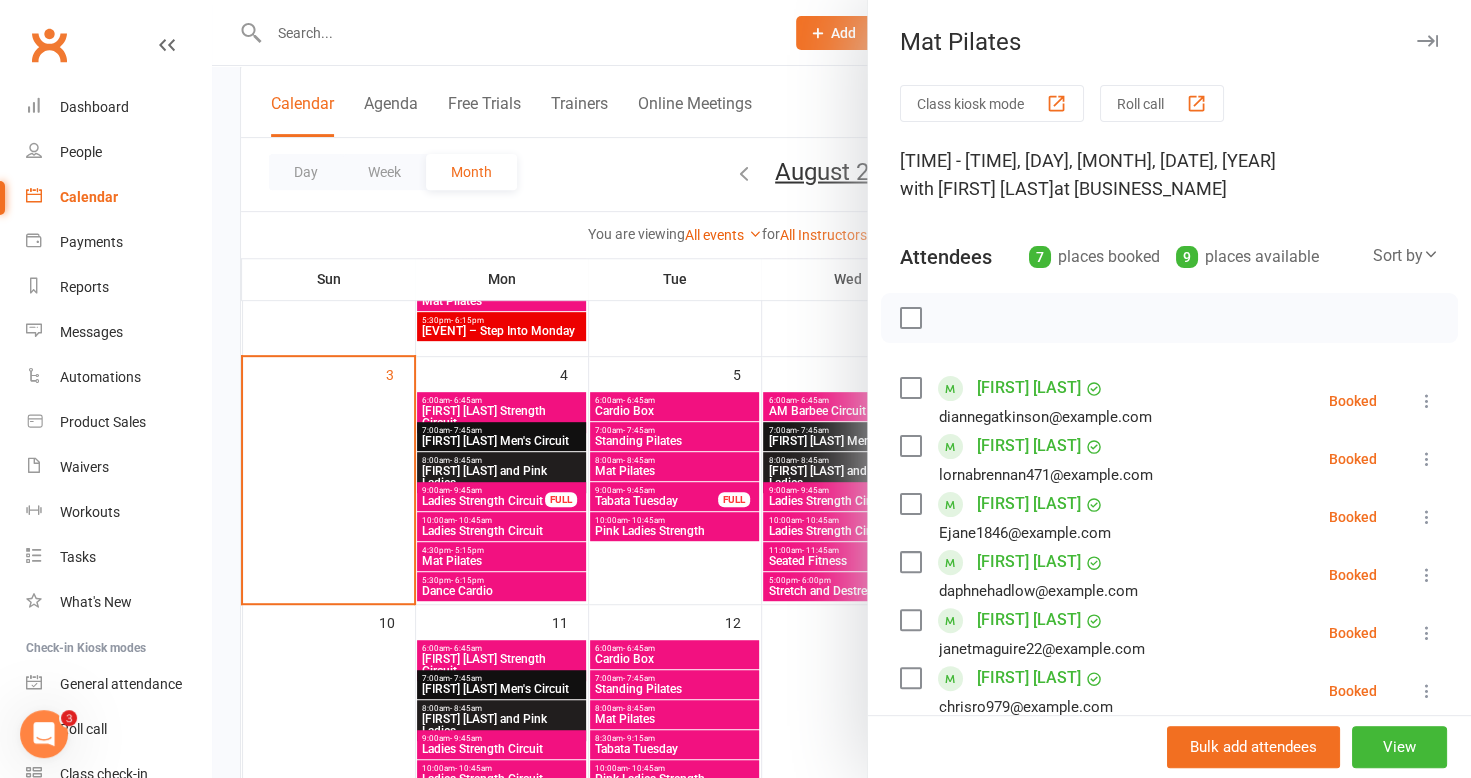 scroll, scrollTop: 400, scrollLeft: 0, axis: vertical 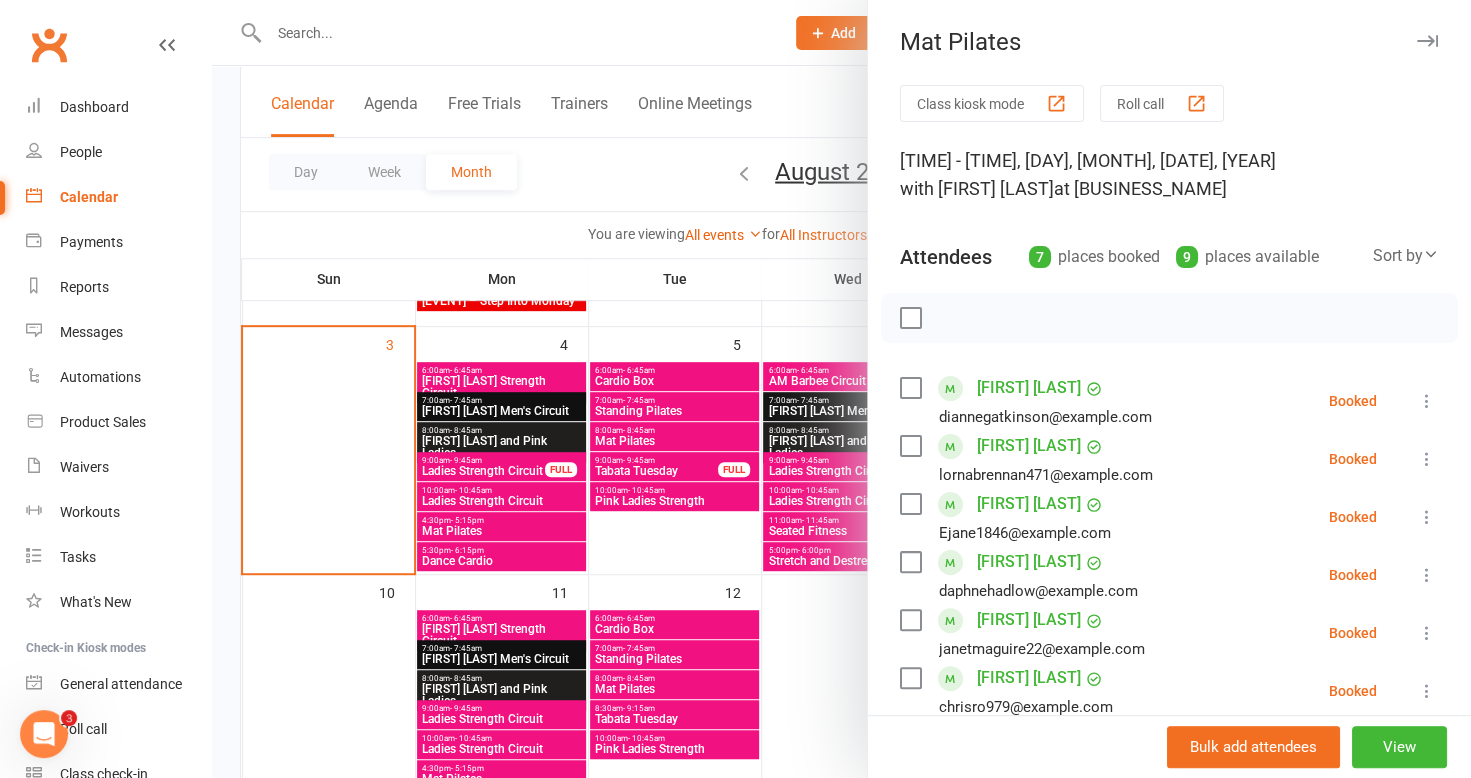 click at bounding box center [841, 389] 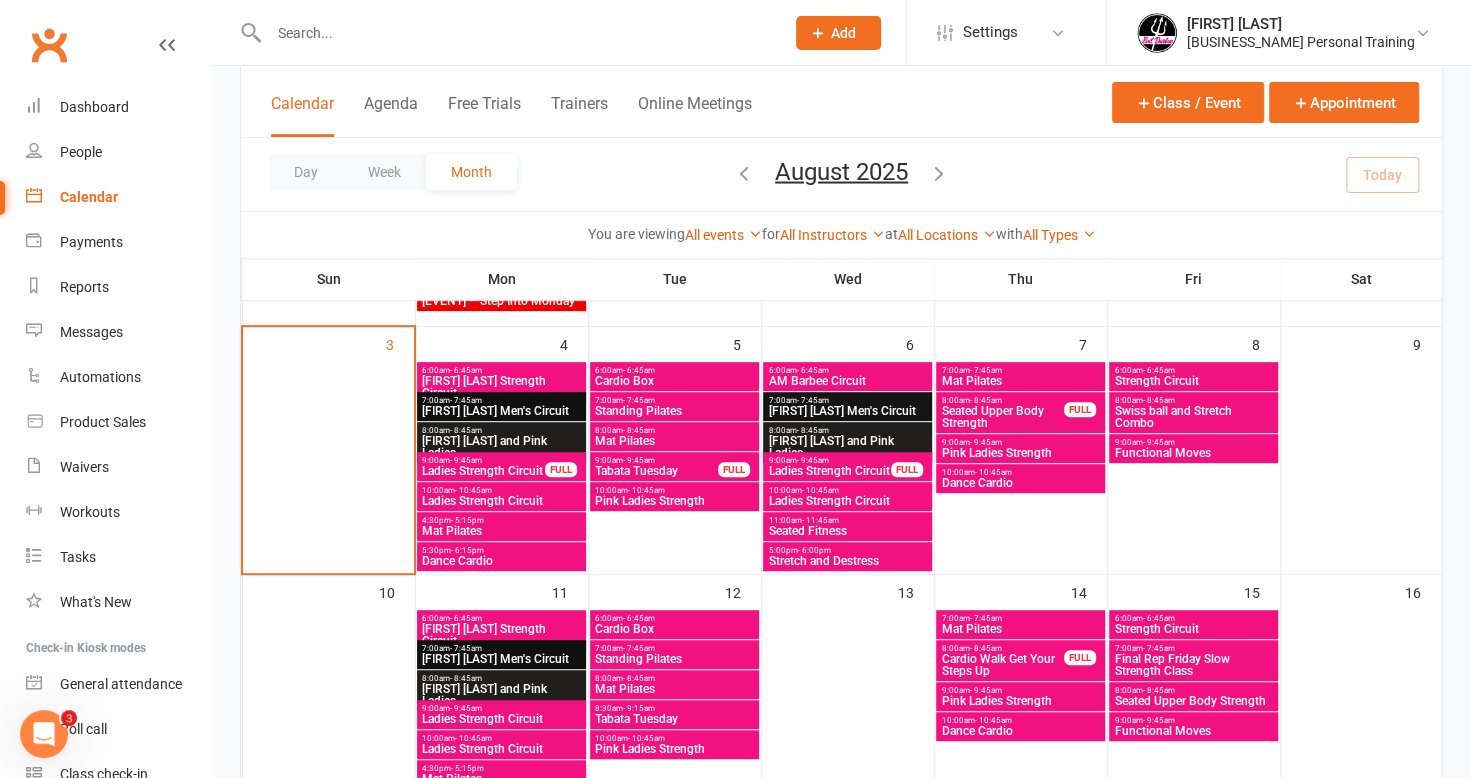 click on "Seated Upper Body Strength" at bounding box center (1002, 417) 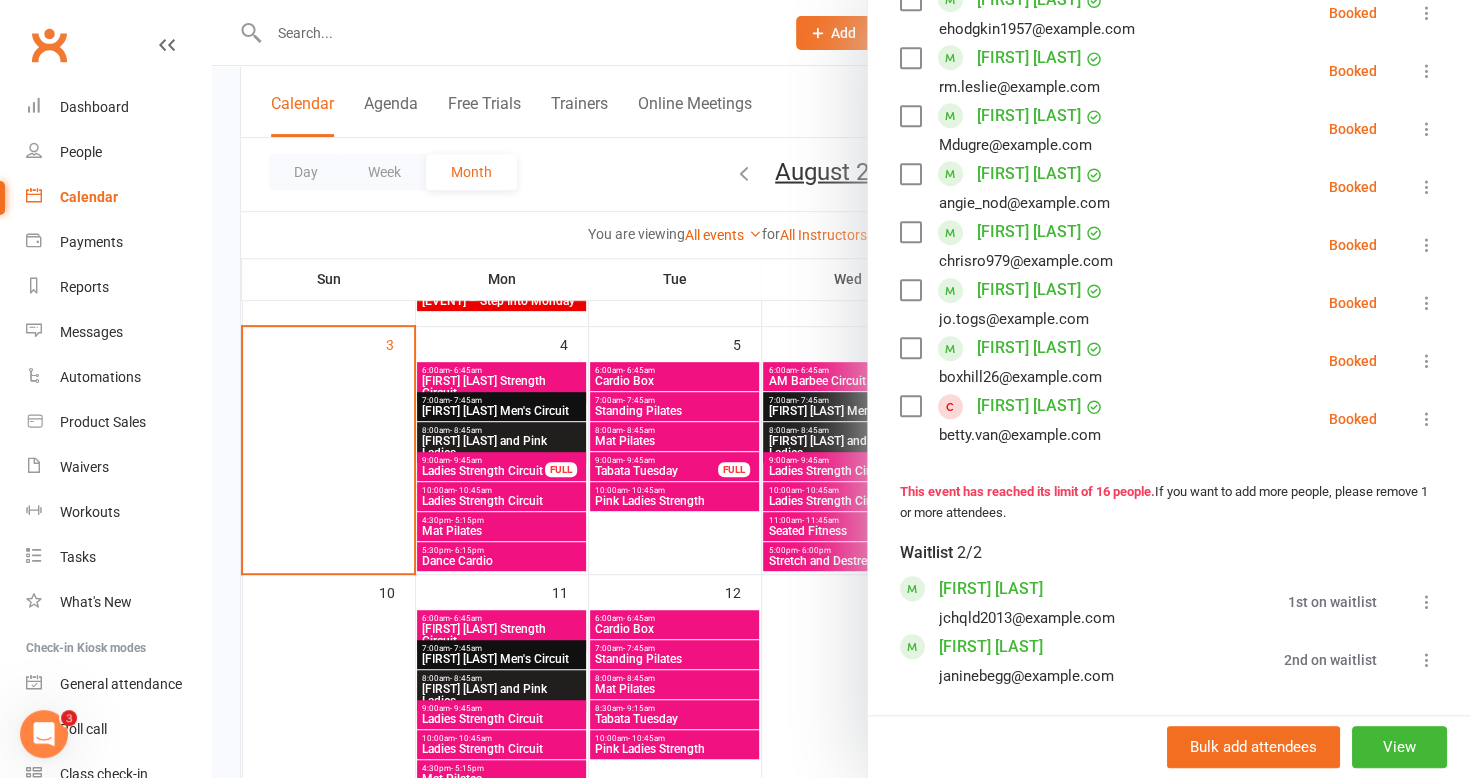scroll, scrollTop: 1100, scrollLeft: 0, axis: vertical 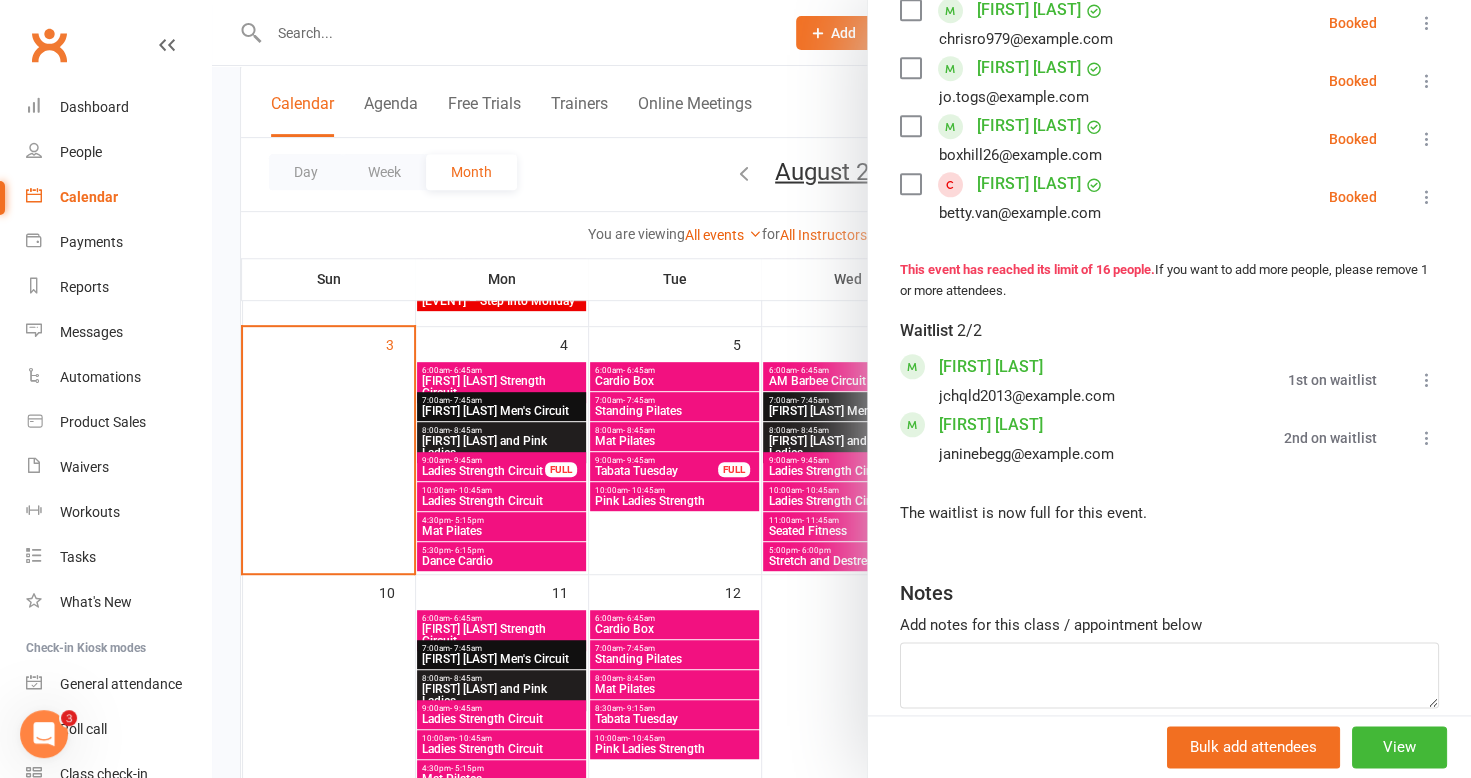 click at bounding box center (841, 389) 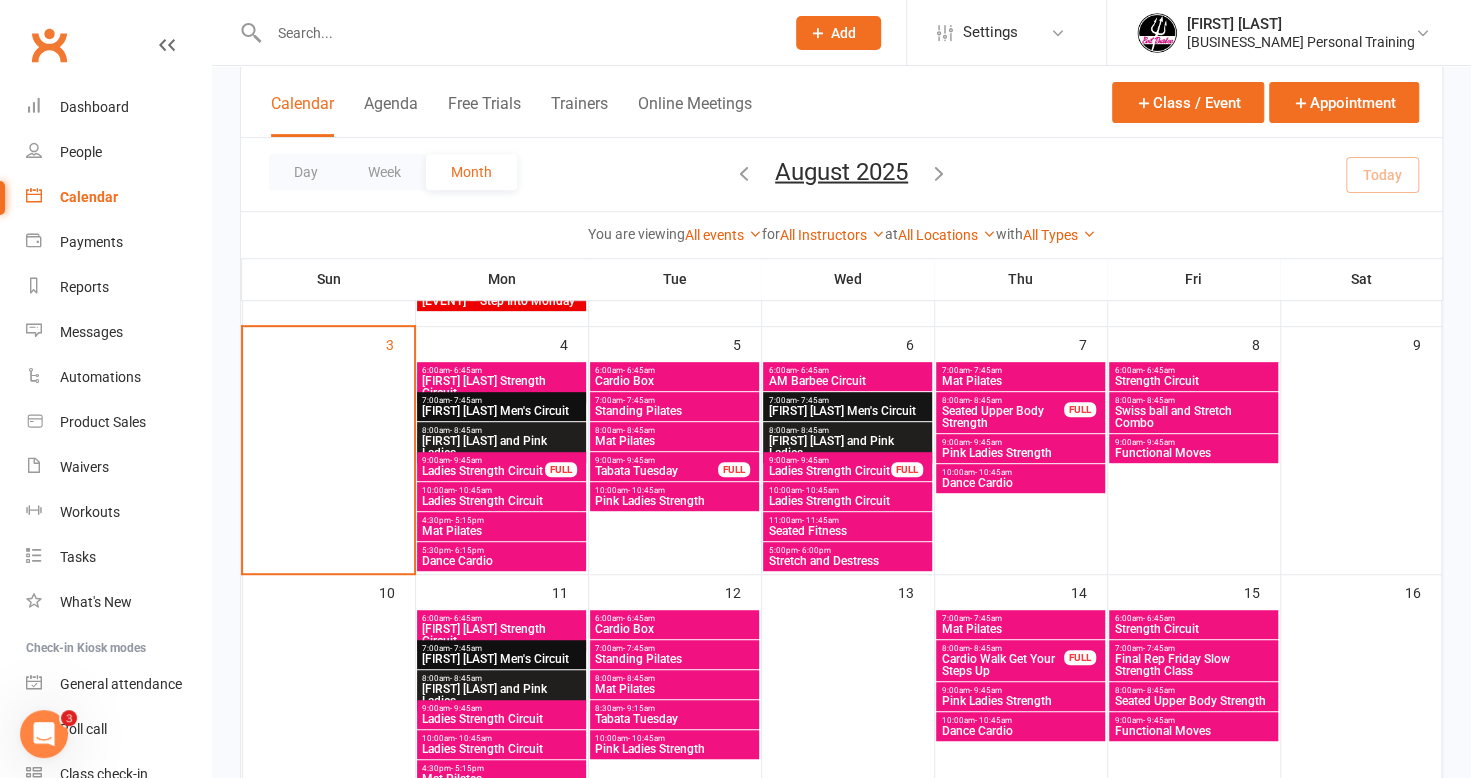 click on "Pink Ladies Strength" at bounding box center [1020, 453] 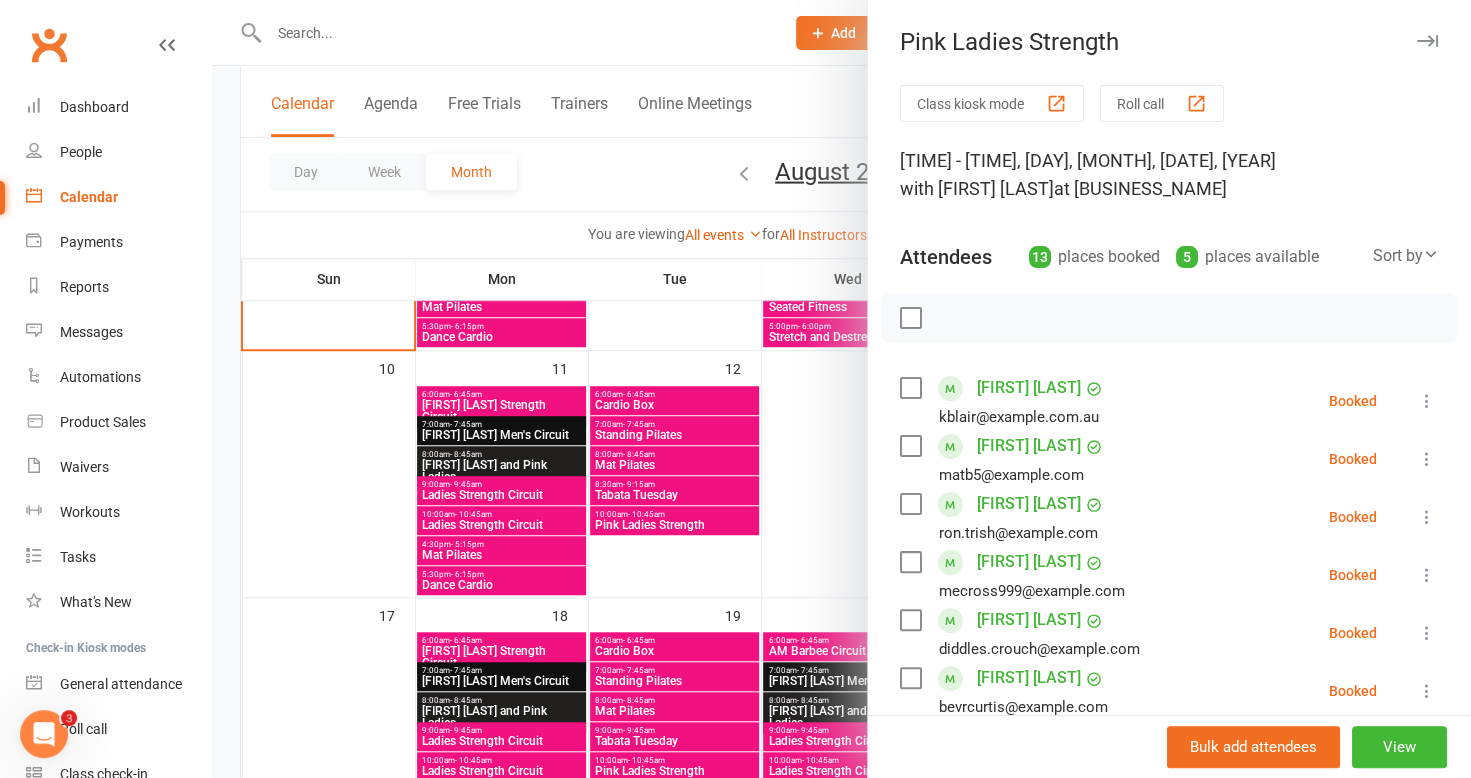 scroll, scrollTop: 700, scrollLeft: 0, axis: vertical 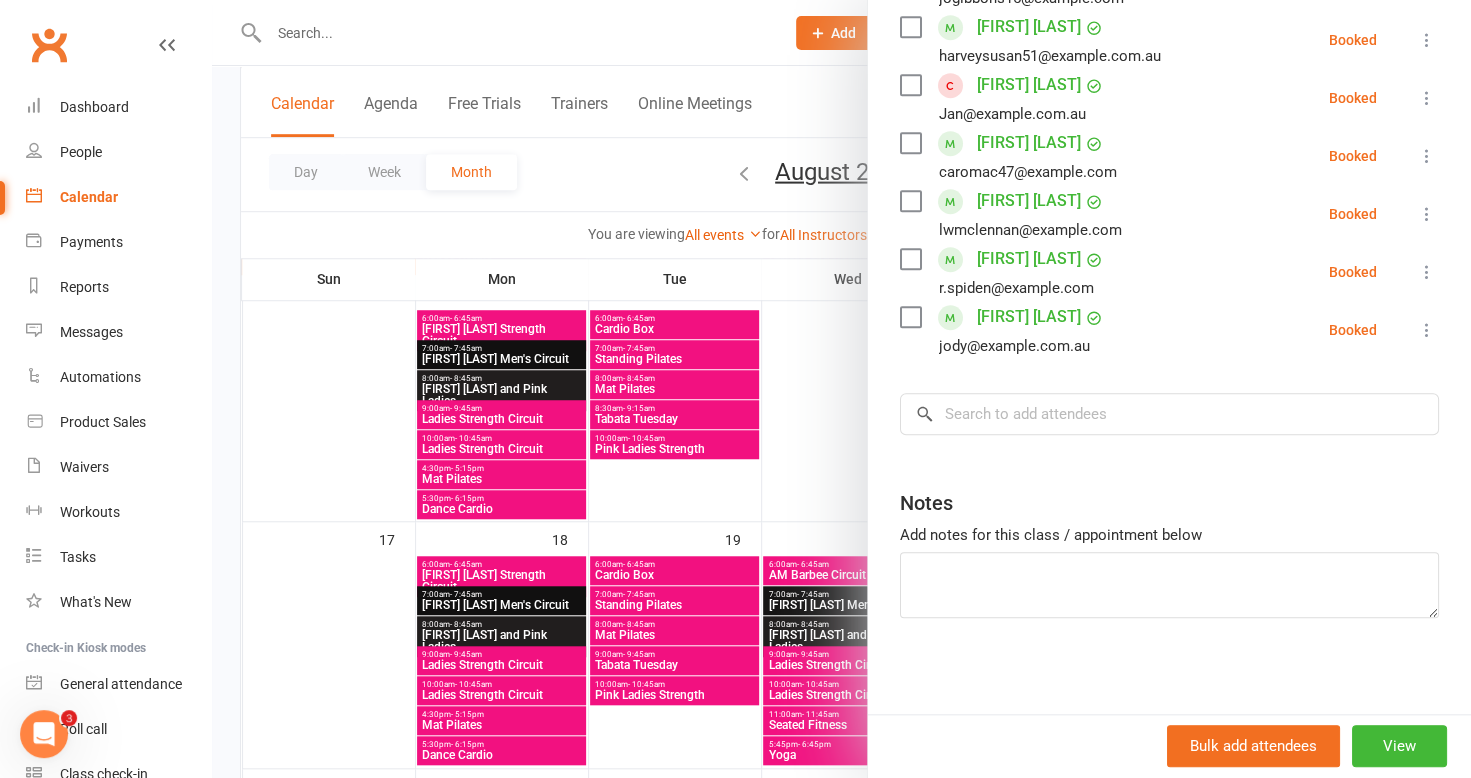 click at bounding box center [841, 389] 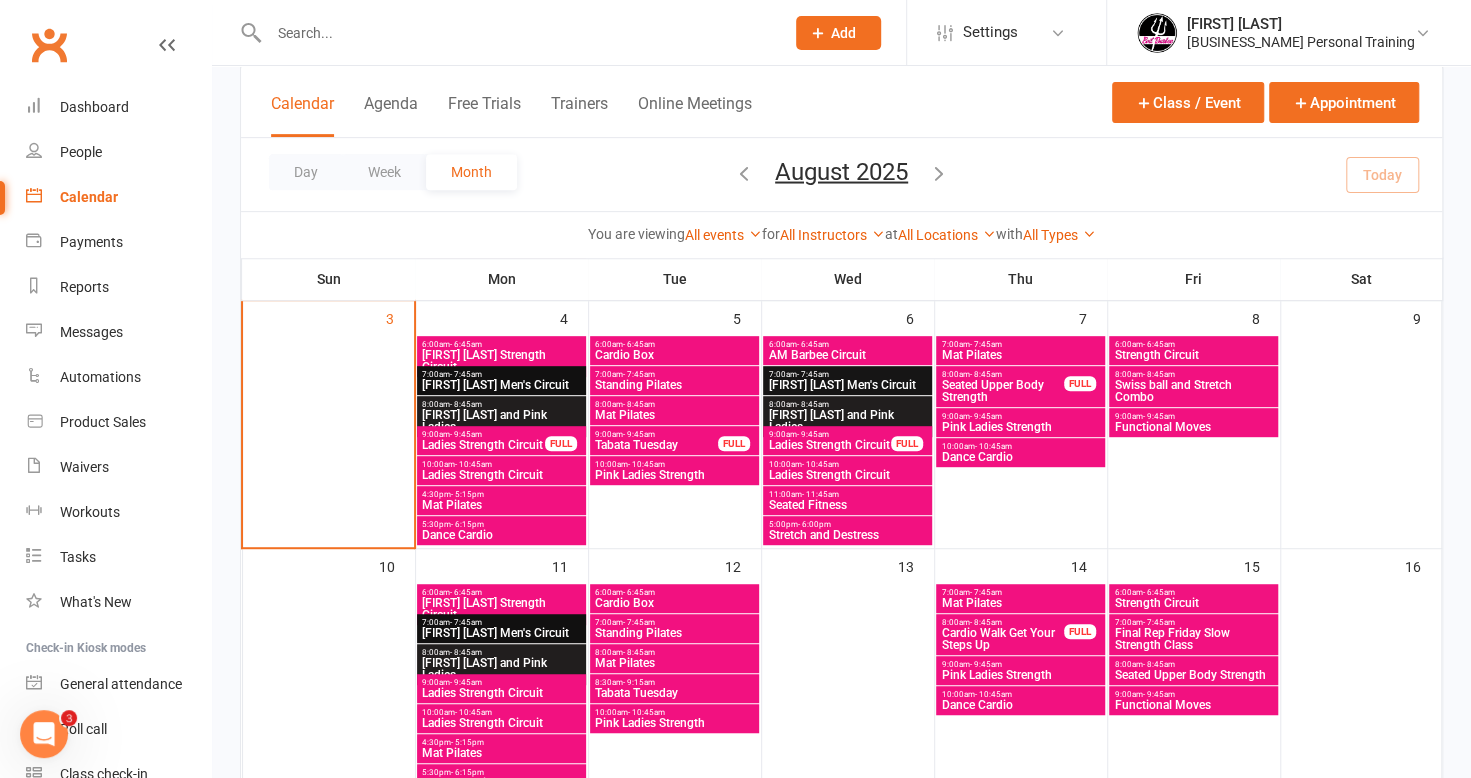 scroll, scrollTop: 500, scrollLeft: 0, axis: vertical 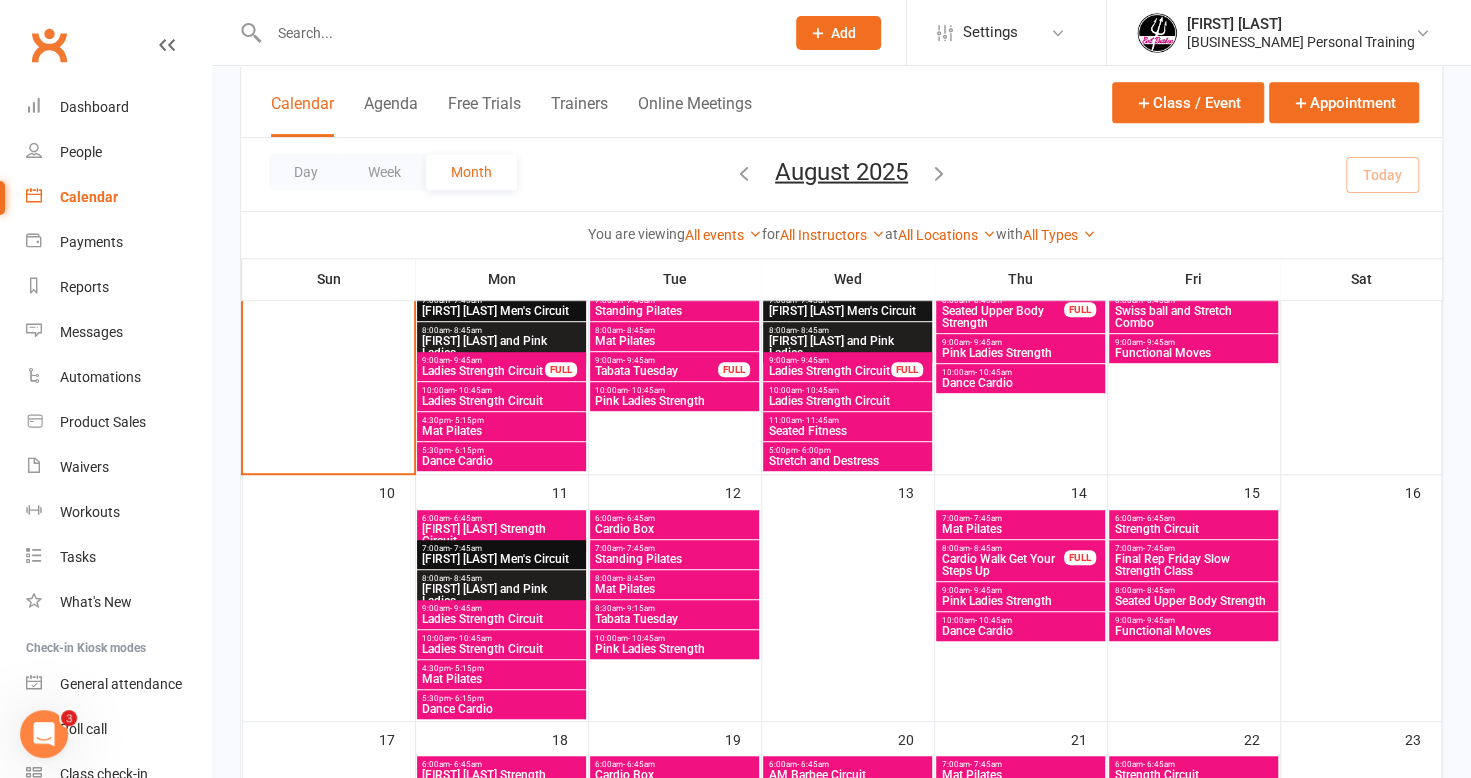 click on "Final Rep Friday Slow Strength Class" at bounding box center [1193, 565] 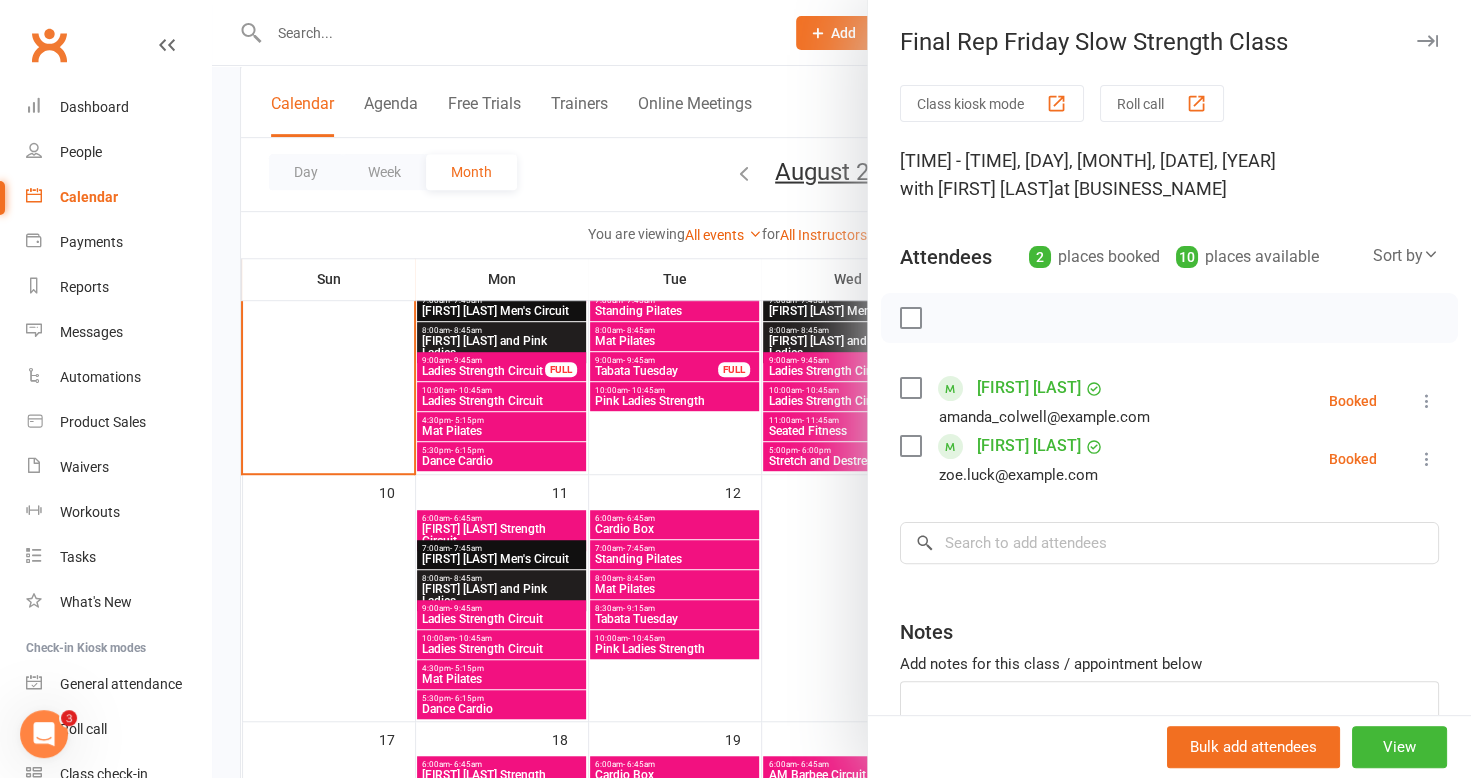 click at bounding box center (841, 389) 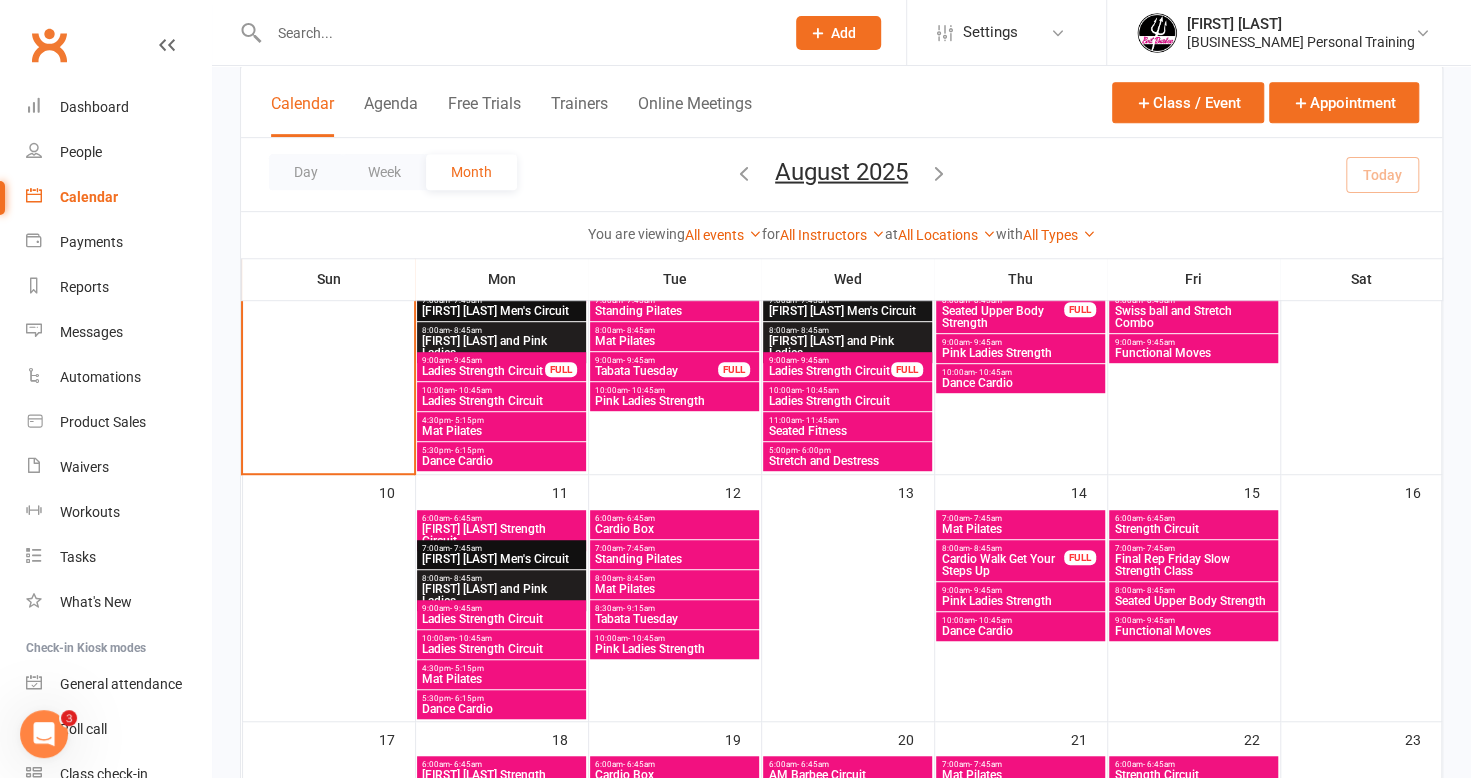 click on "Strength Circuit" at bounding box center [1193, 529] 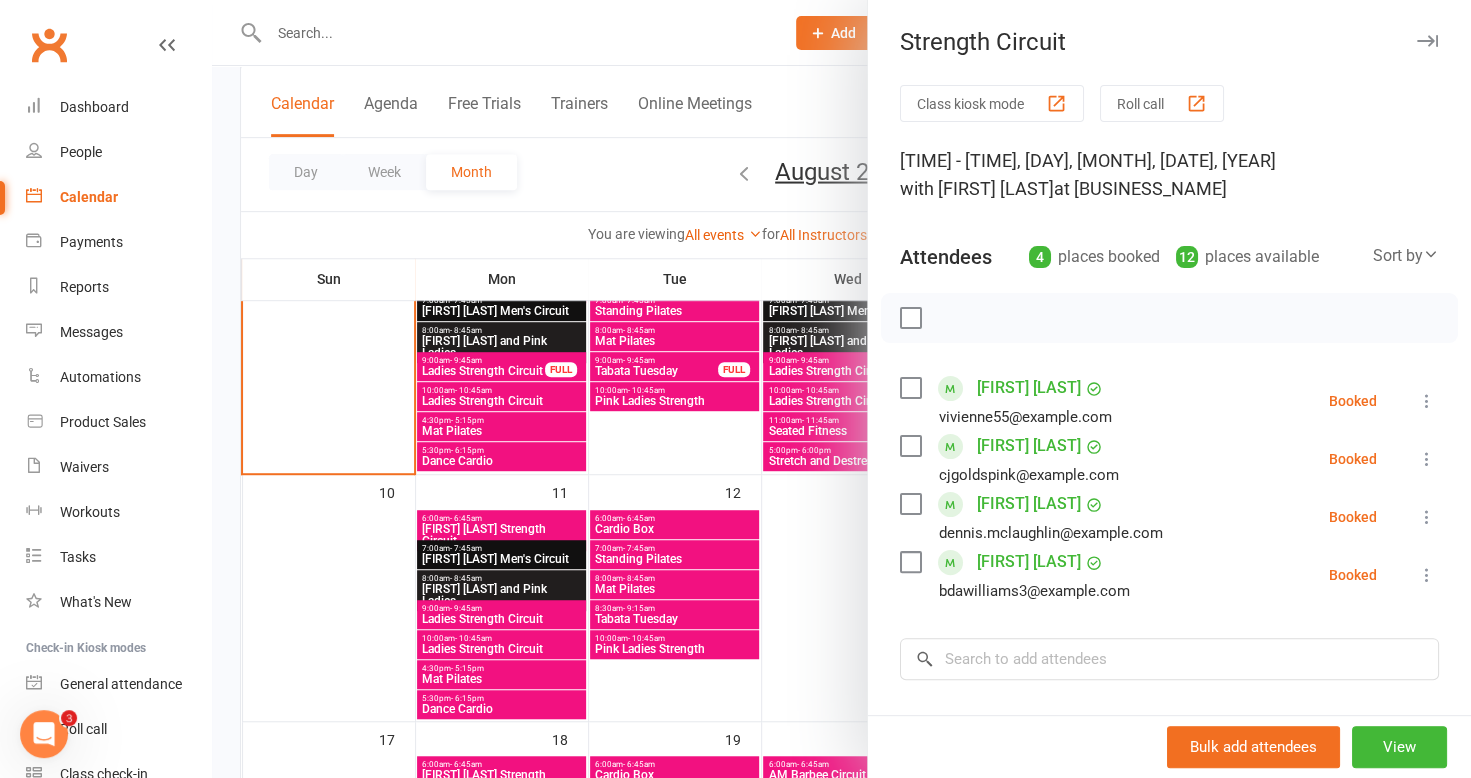 click at bounding box center (841, 389) 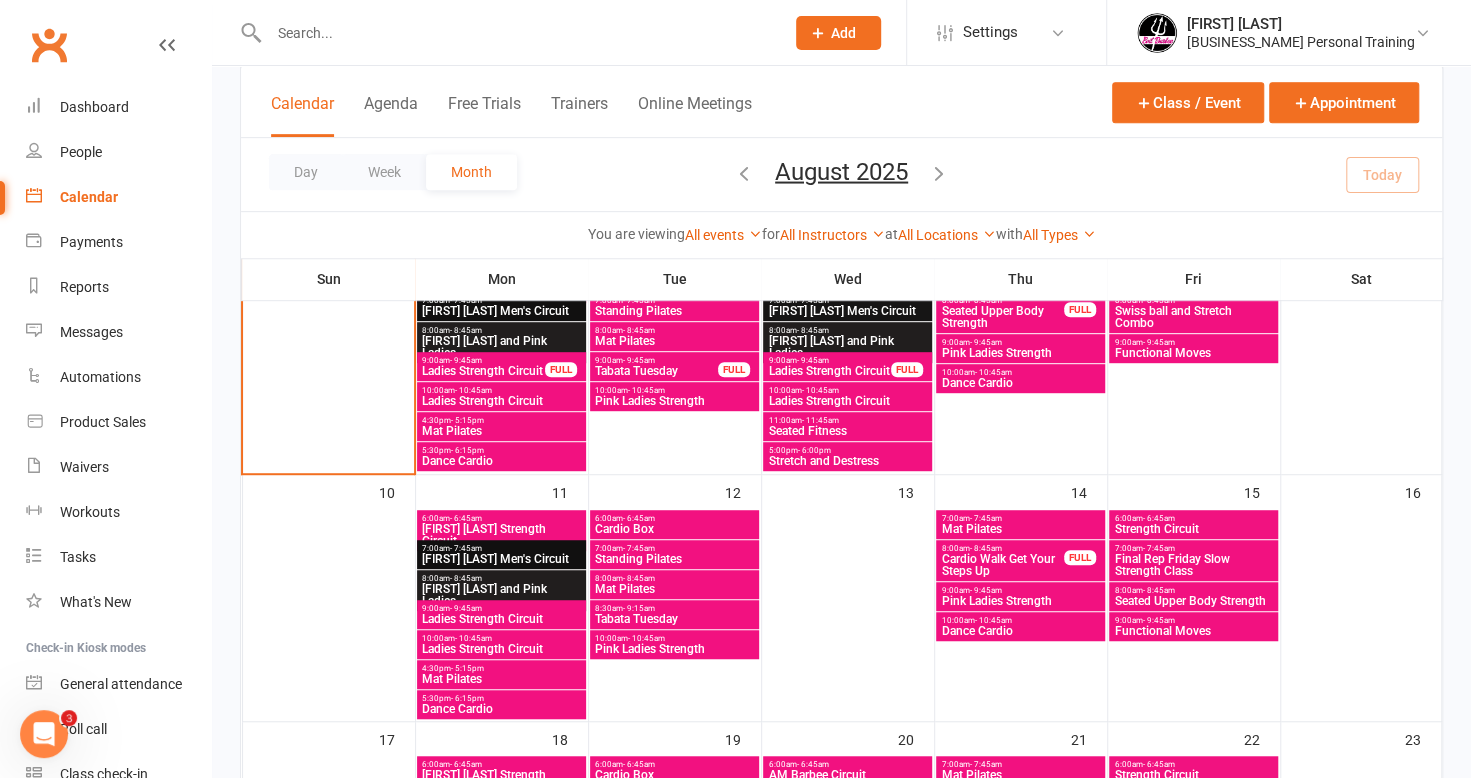 click on "- 8:45am" at bounding box center [1158, 590] 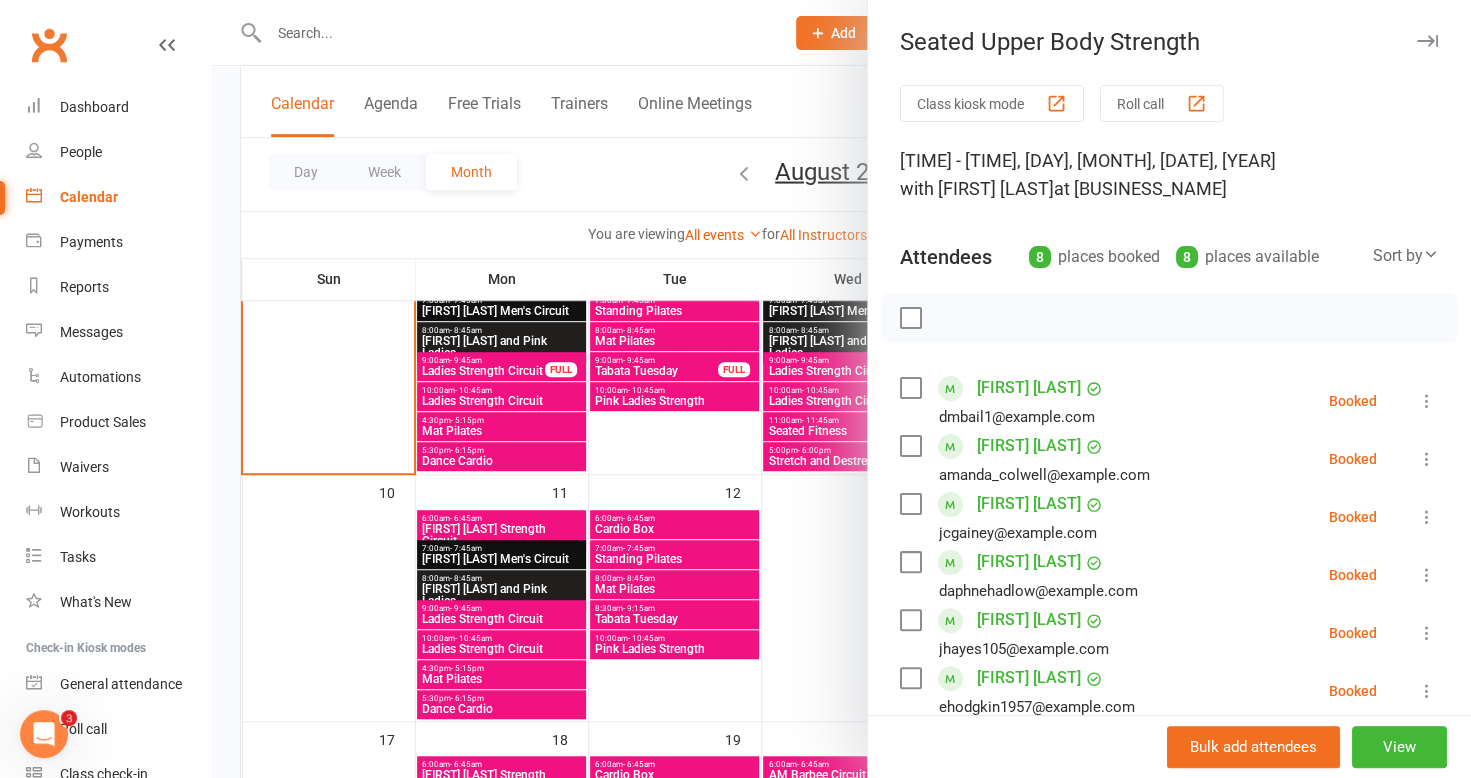 click at bounding box center (841, 389) 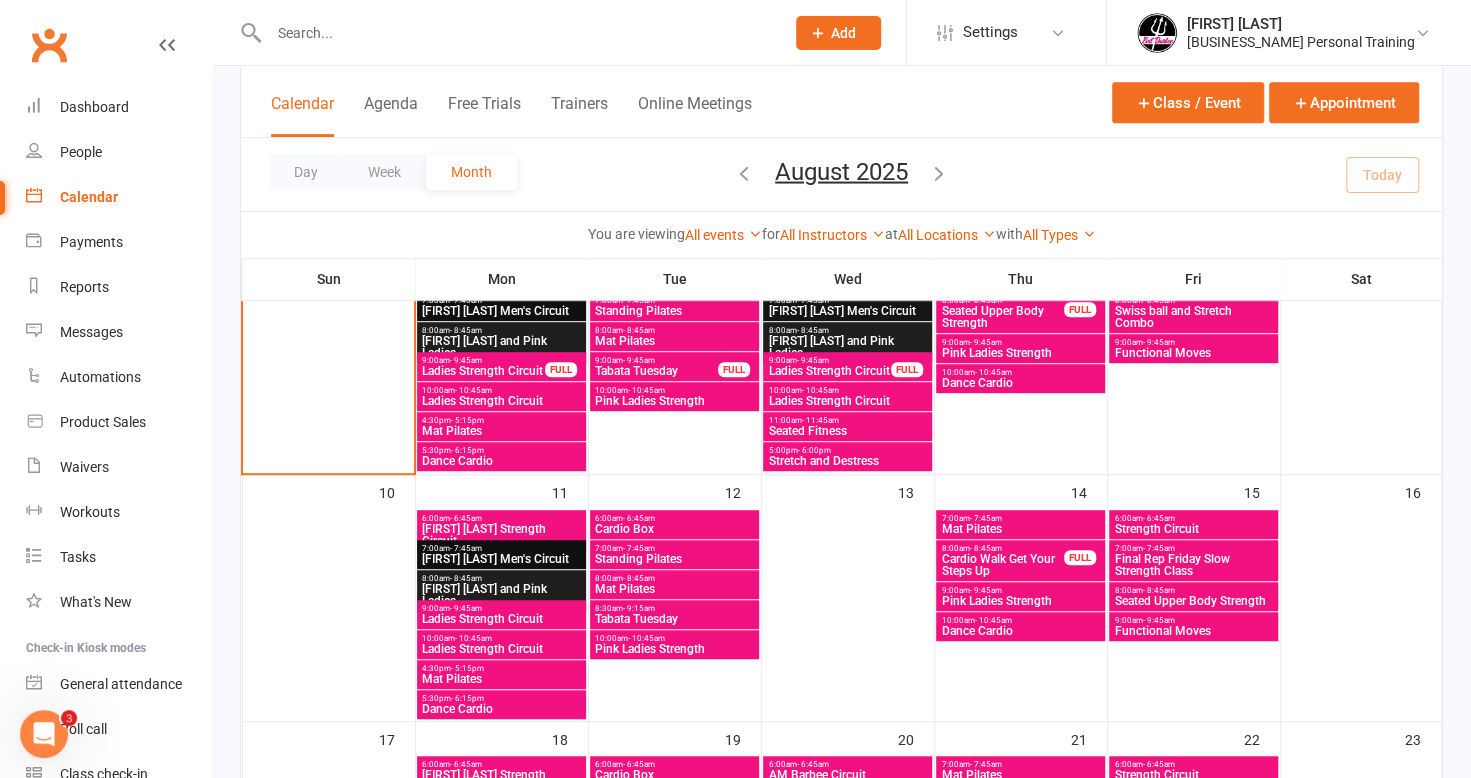 click on "- 9:45am" at bounding box center [1158, 620] 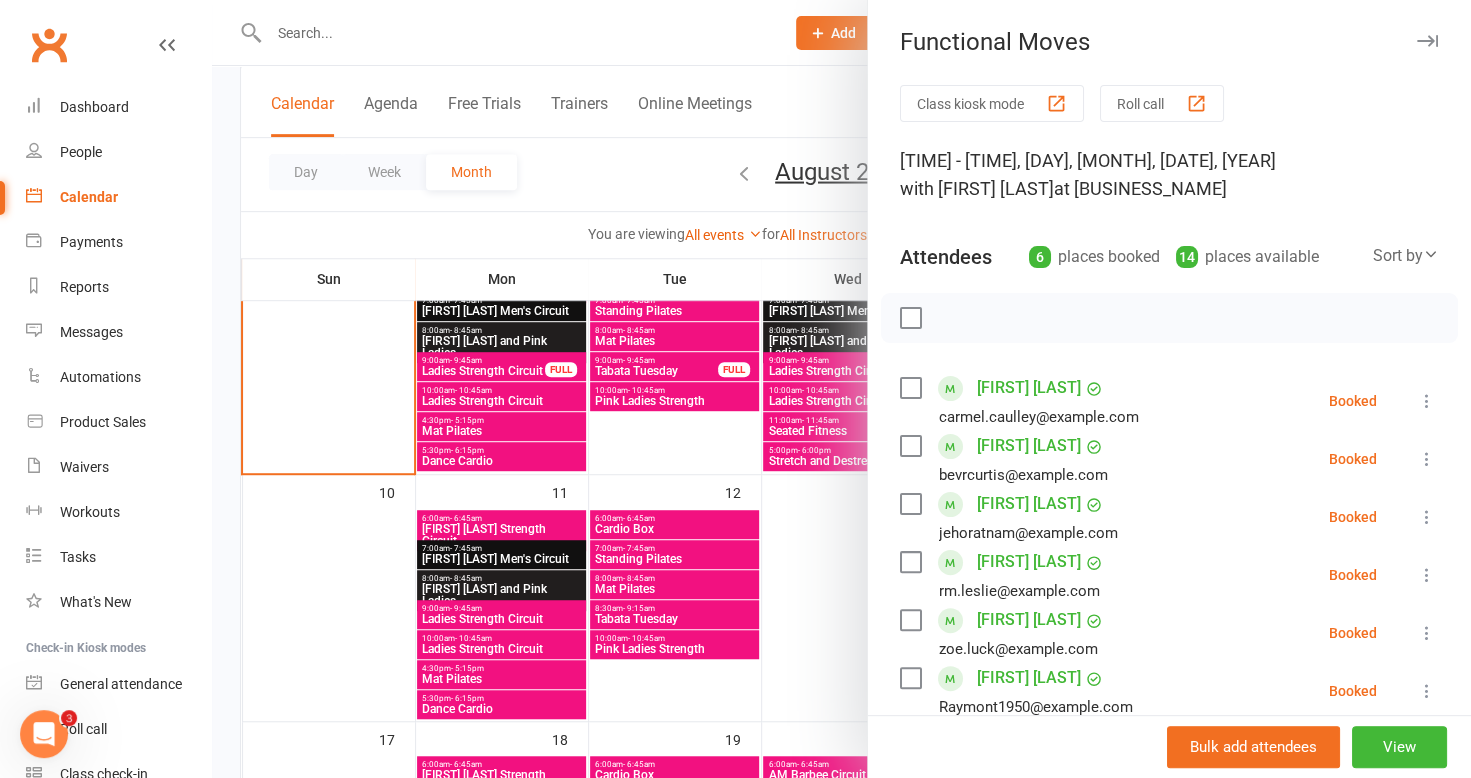 click at bounding box center [841, 389] 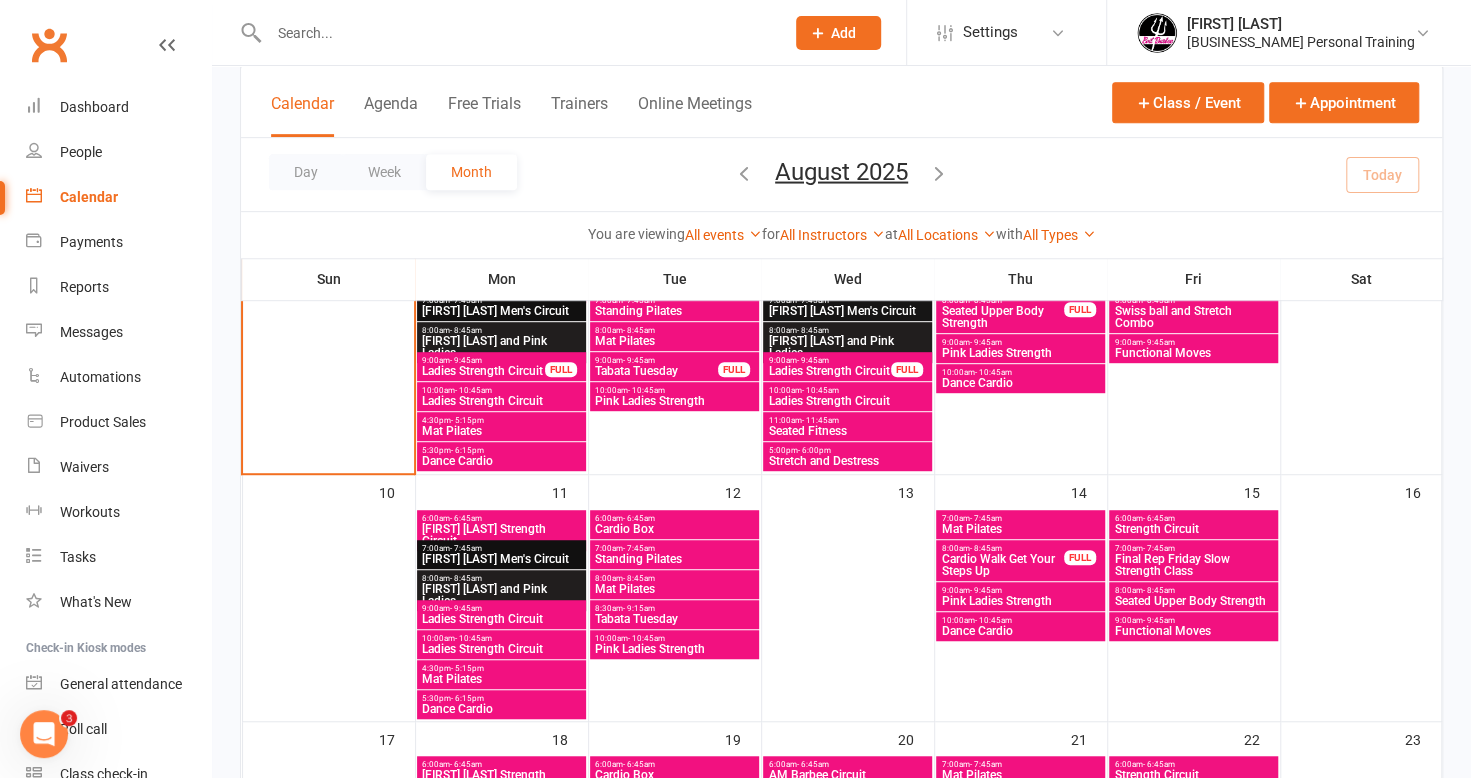 click on "Seated Upper Body Strength" at bounding box center (1193, 601) 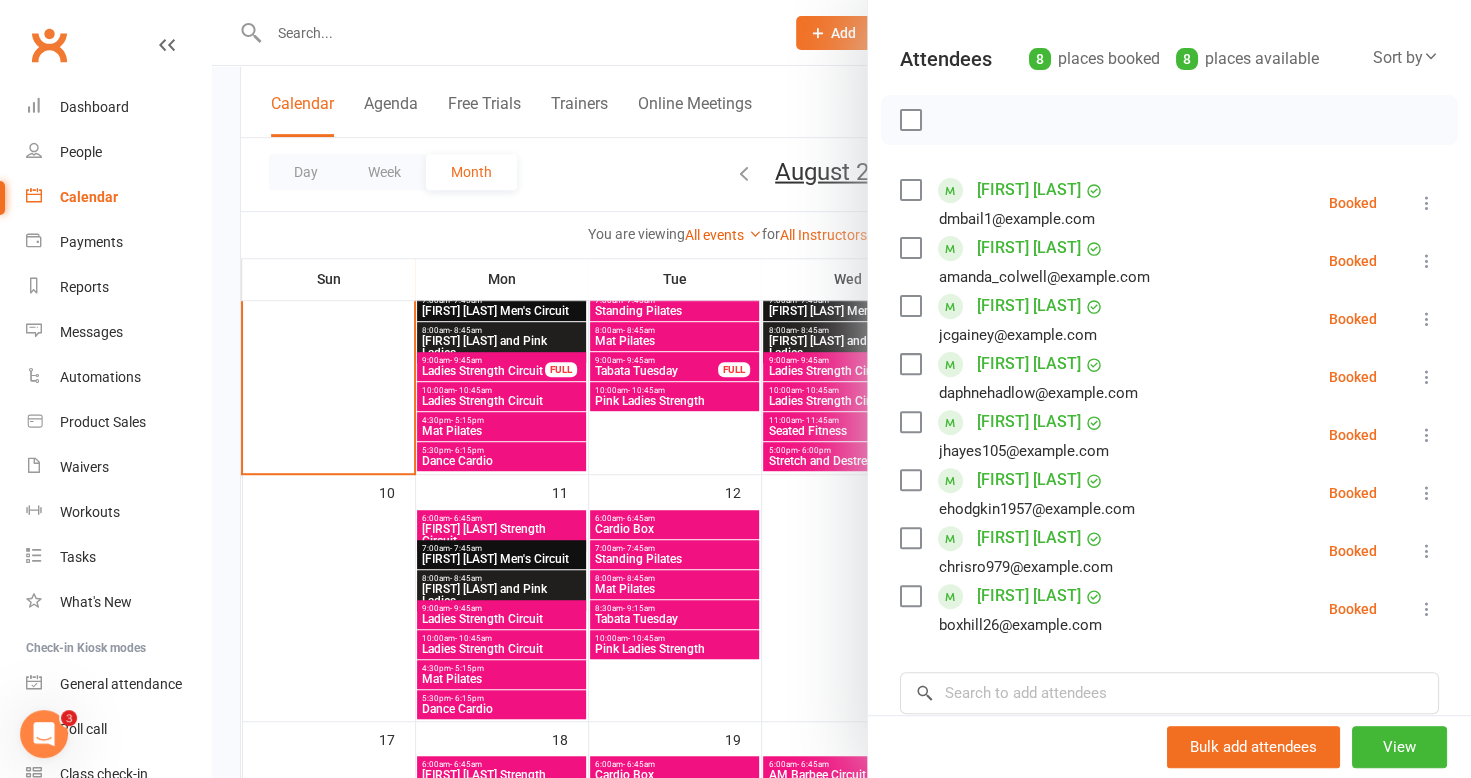 scroll, scrollTop: 200, scrollLeft: 0, axis: vertical 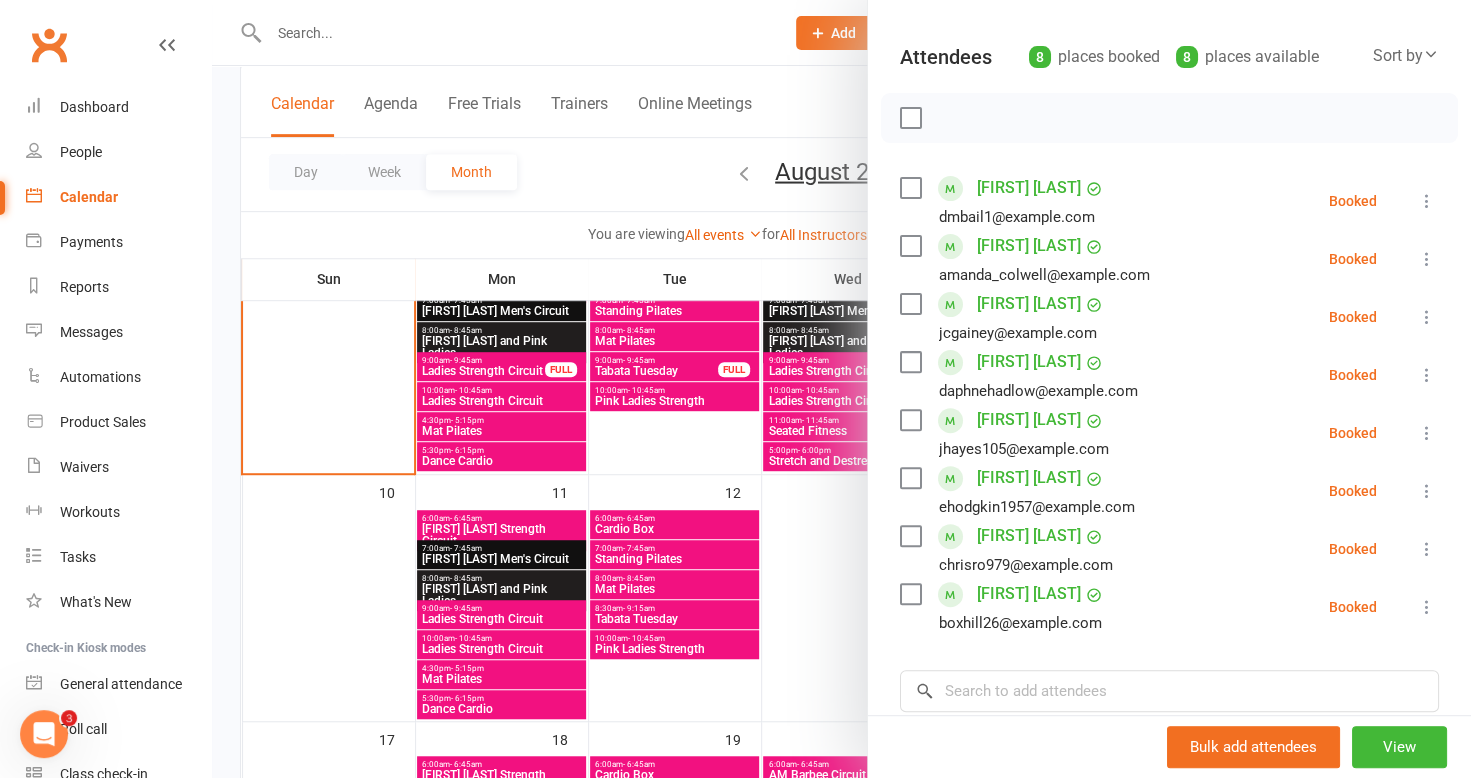 click at bounding box center (841, 389) 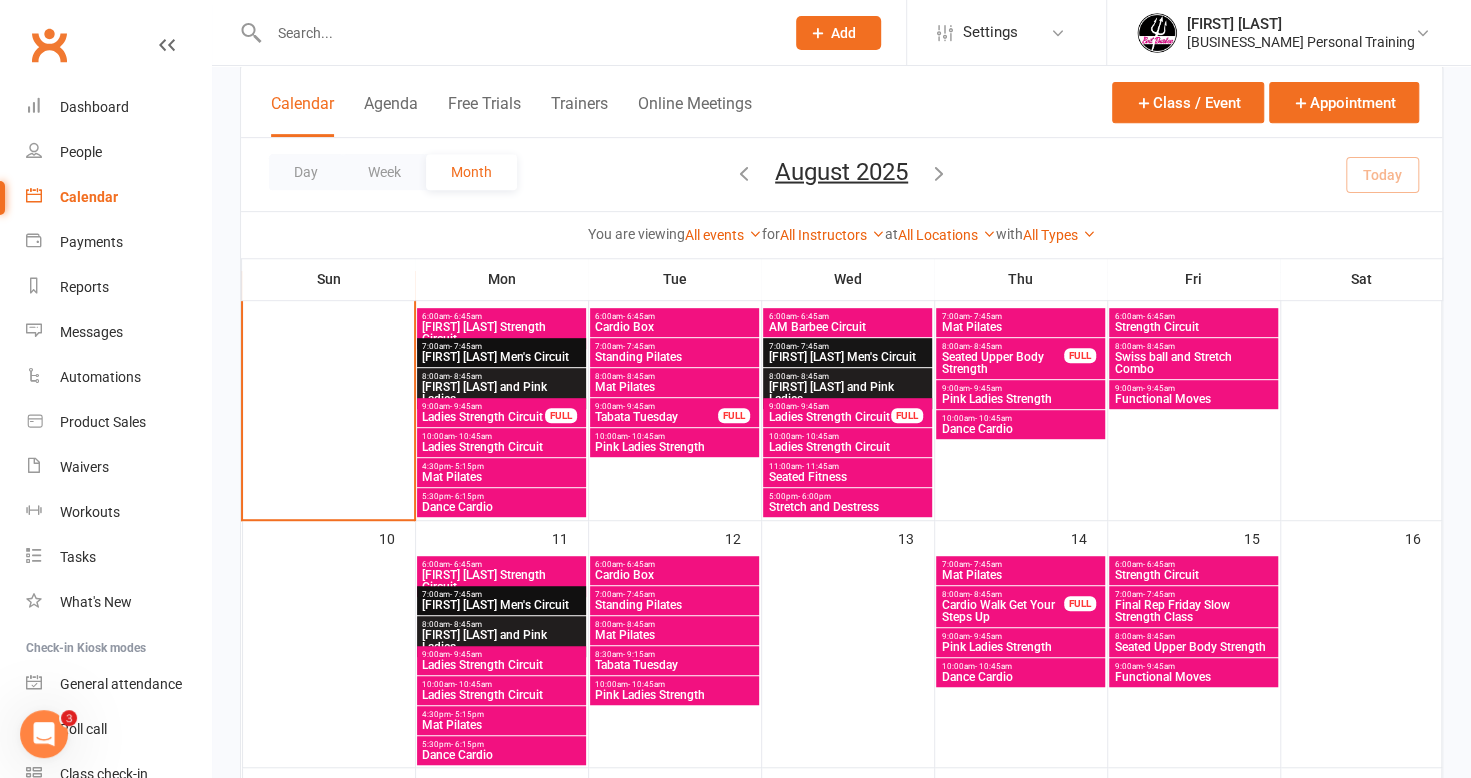 scroll, scrollTop: 500, scrollLeft: 0, axis: vertical 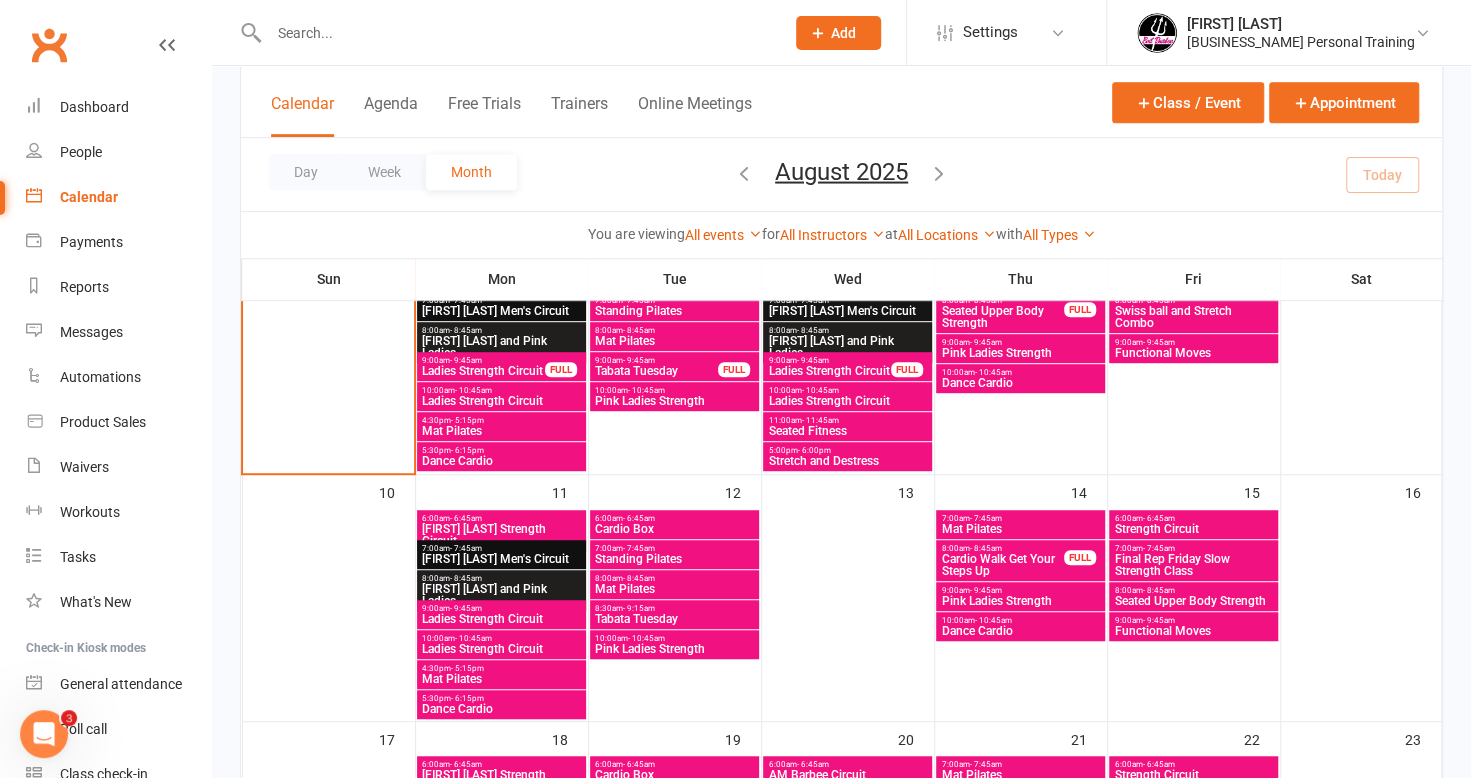 click on "Cardio Walk Get Your Steps Up" at bounding box center [1002, 565] 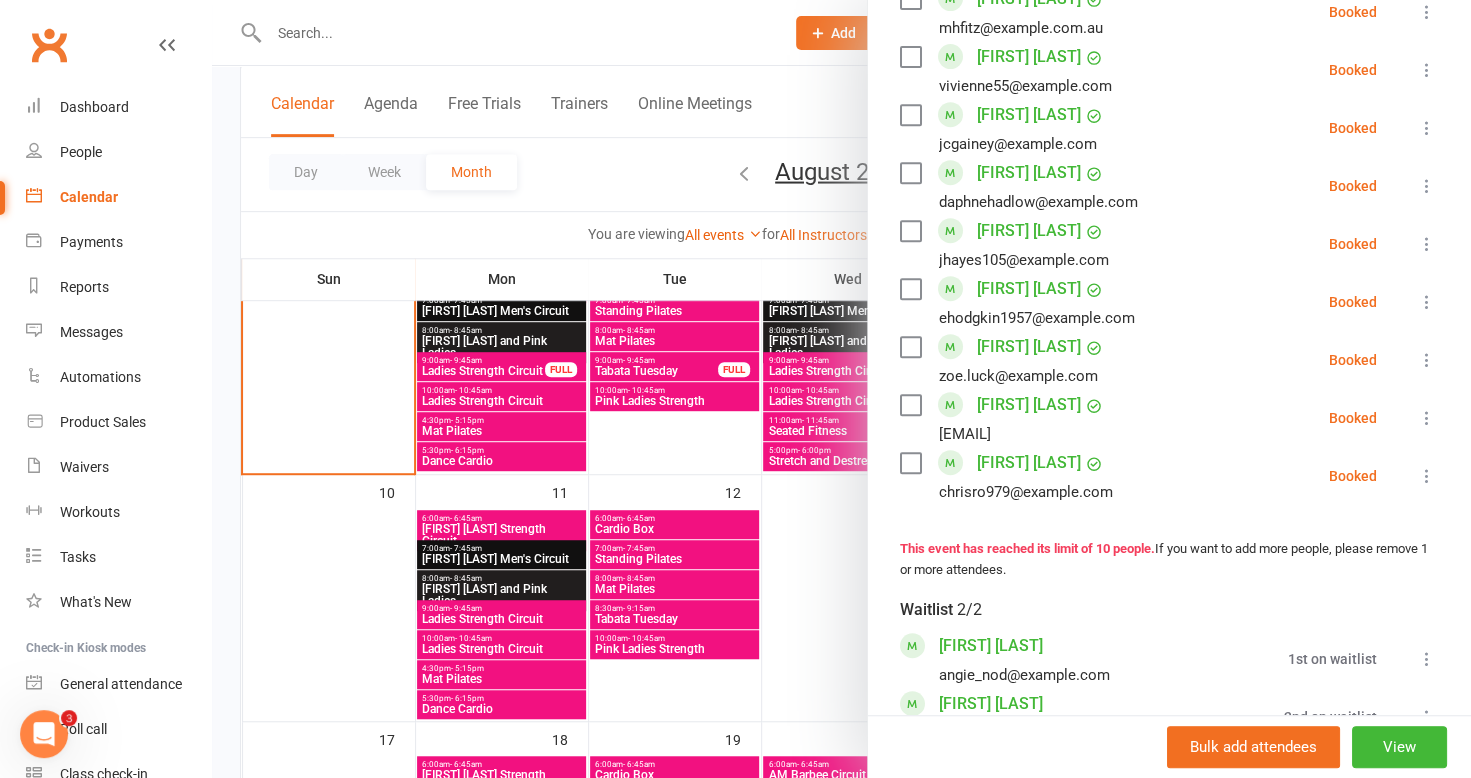 scroll, scrollTop: 400, scrollLeft: 0, axis: vertical 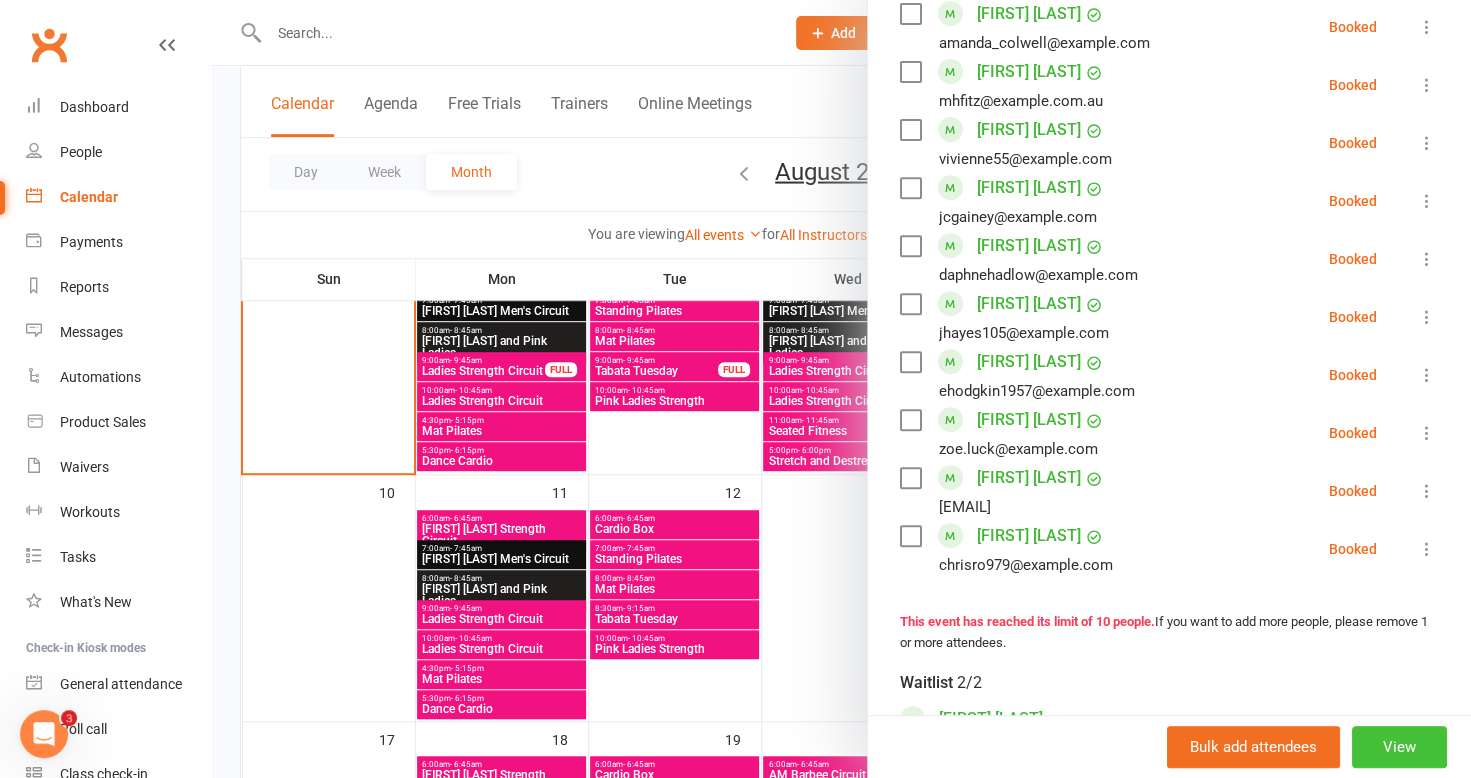 click on "View" at bounding box center [1399, 747] 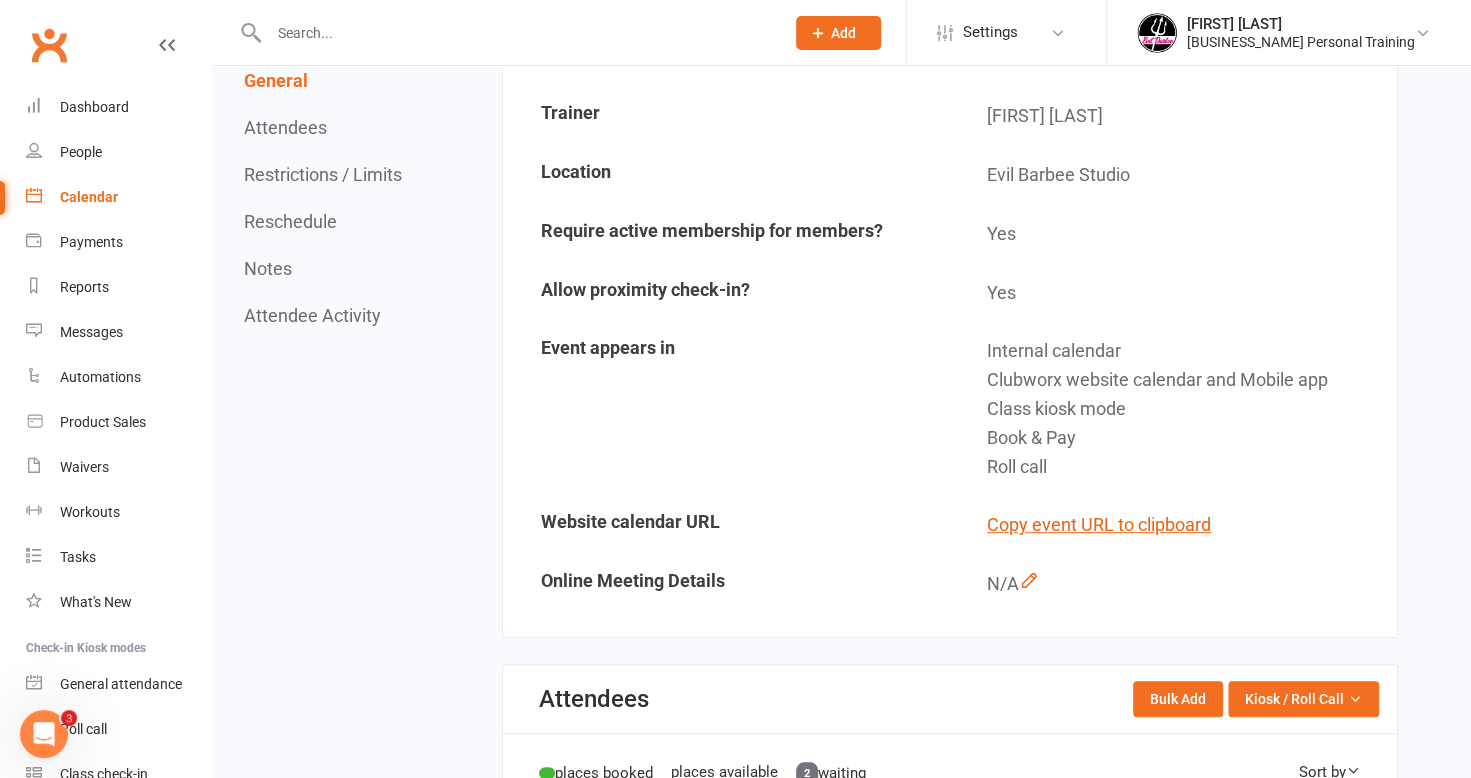 scroll, scrollTop: 0, scrollLeft: 0, axis: both 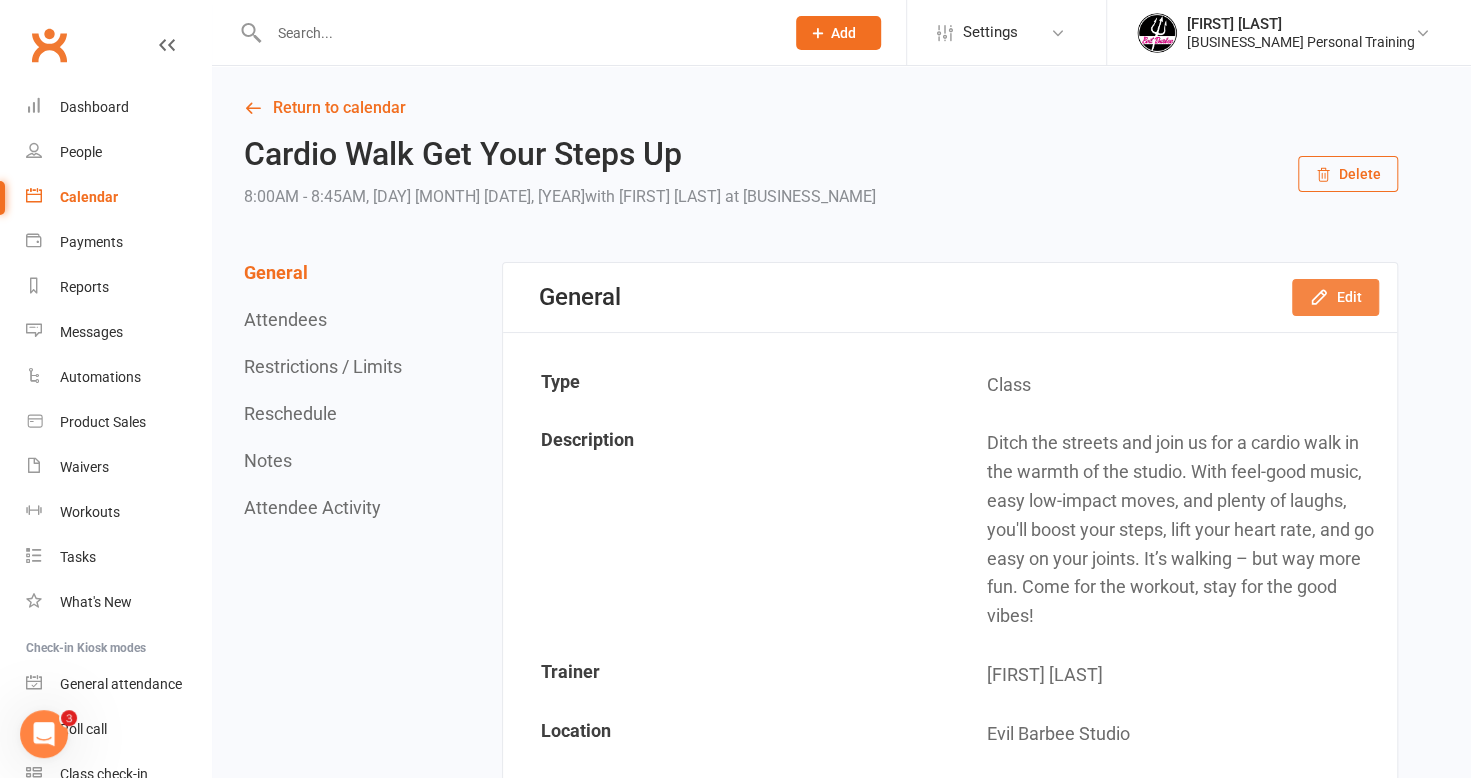 click on "Edit" at bounding box center [1335, 297] 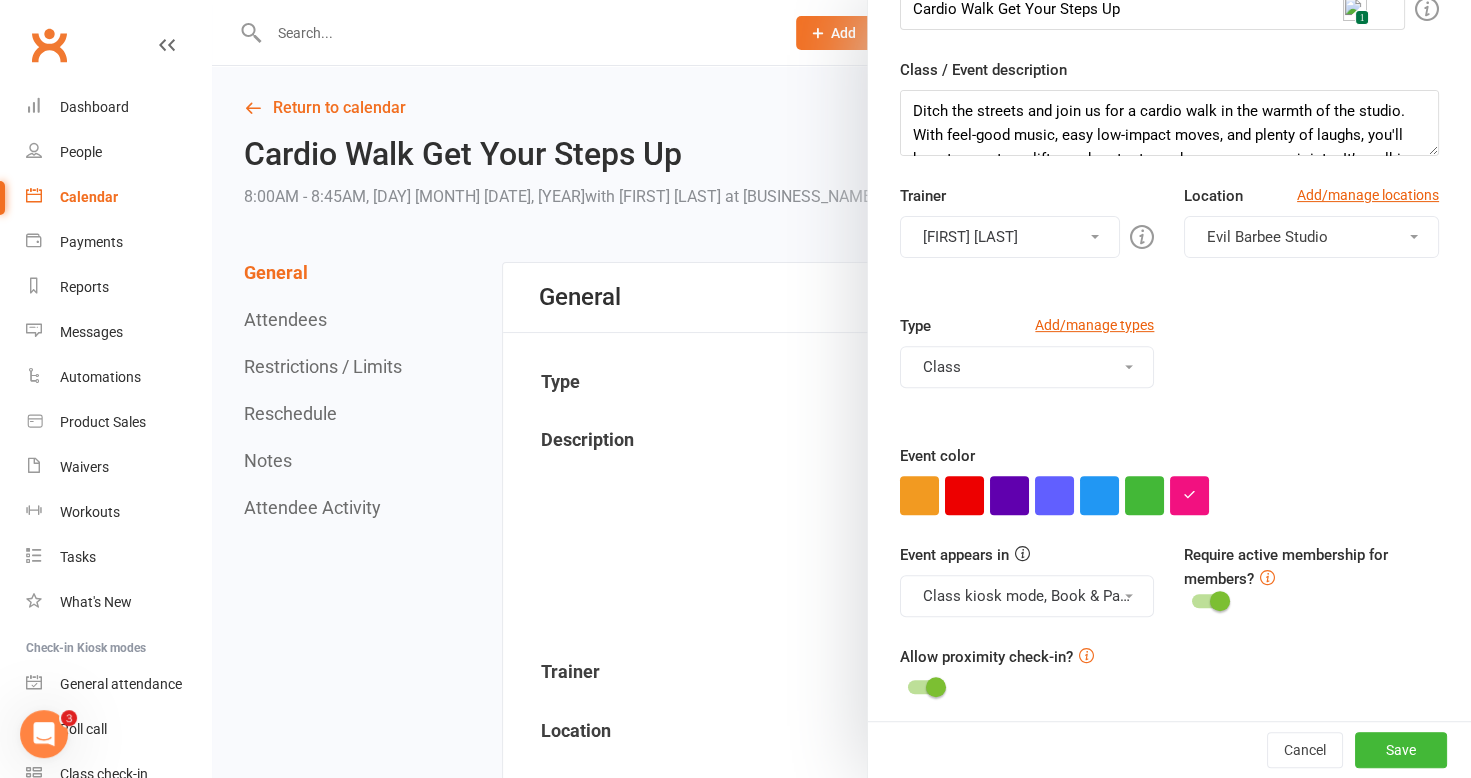 scroll, scrollTop: 257, scrollLeft: 0, axis: vertical 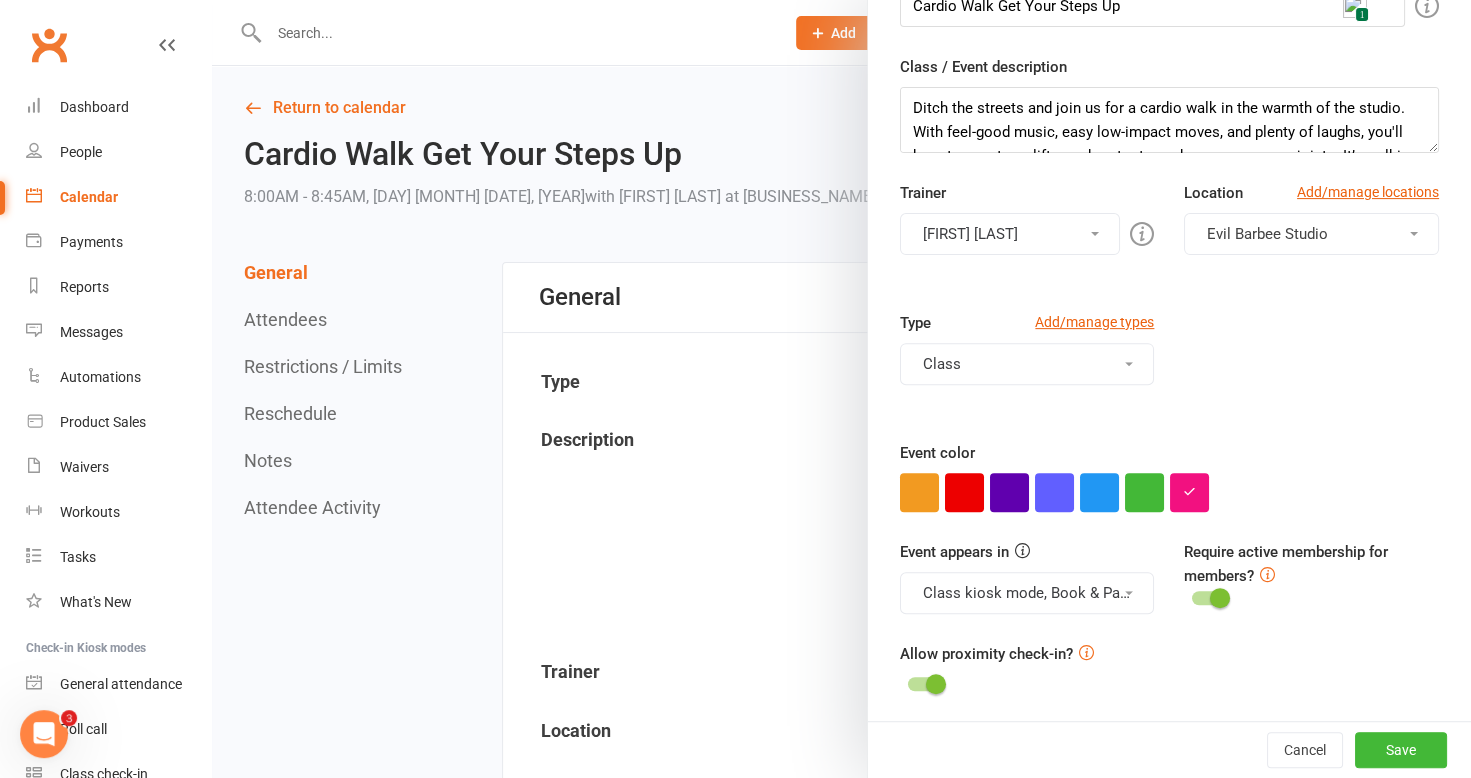 click at bounding box center (841, 389) 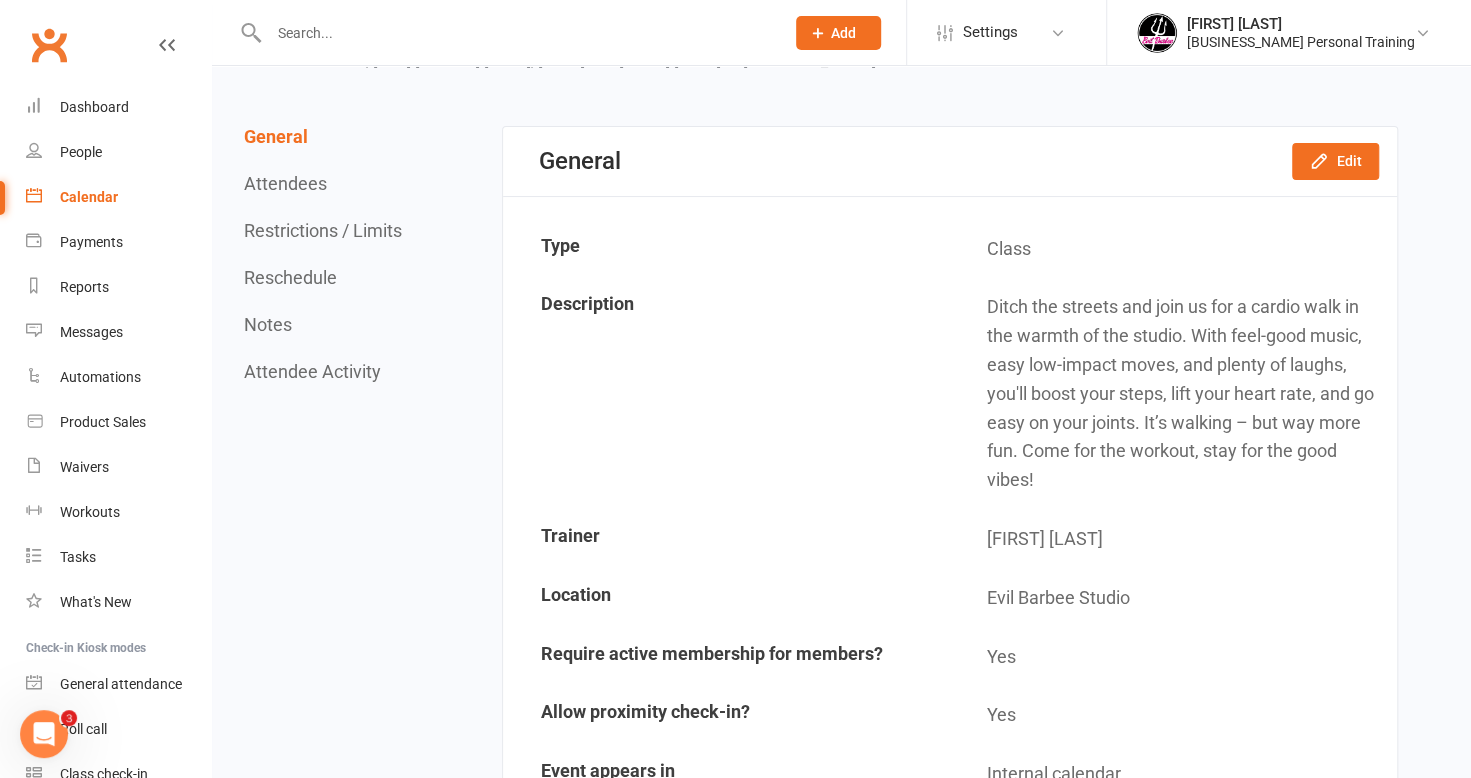 scroll, scrollTop: 0, scrollLeft: 0, axis: both 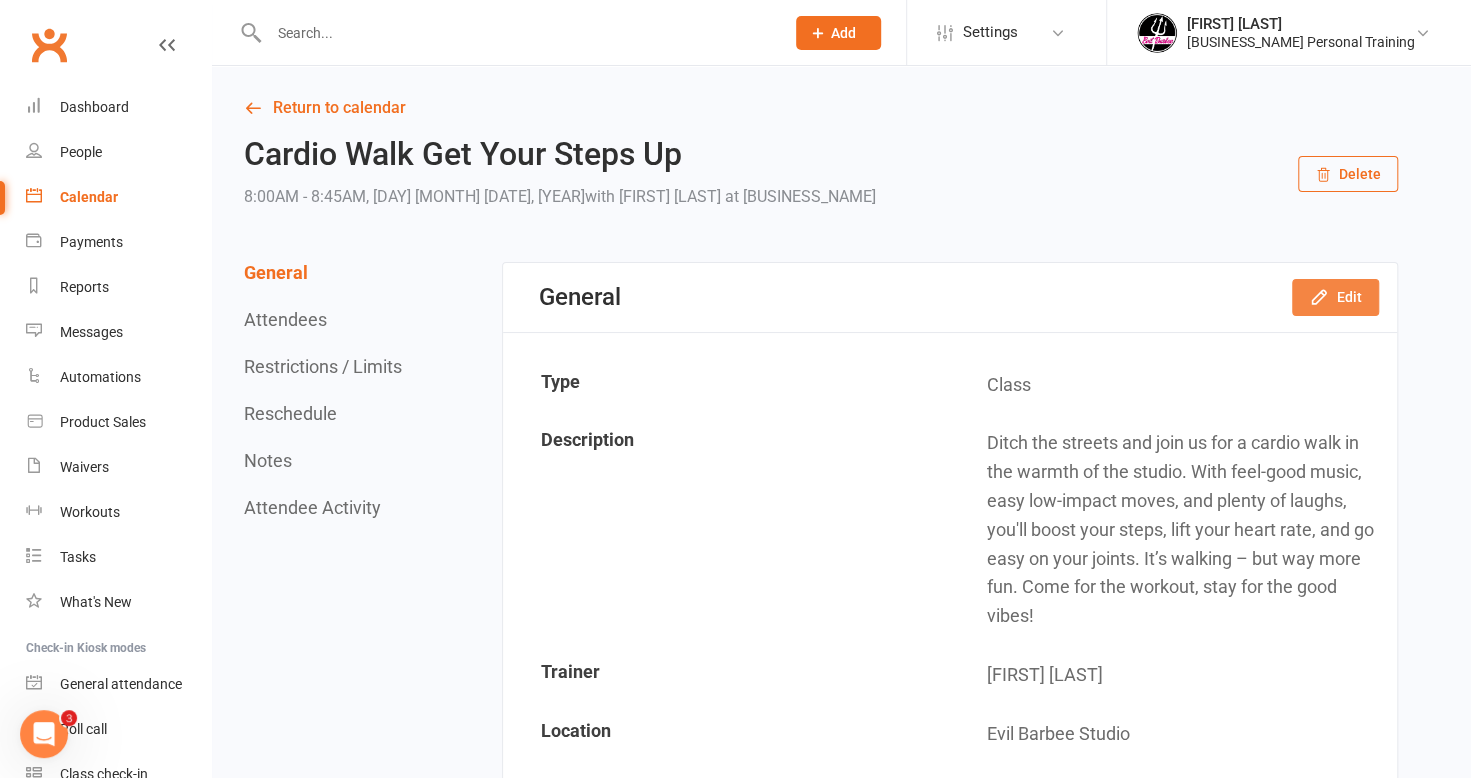 click on "Edit" at bounding box center (1335, 297) 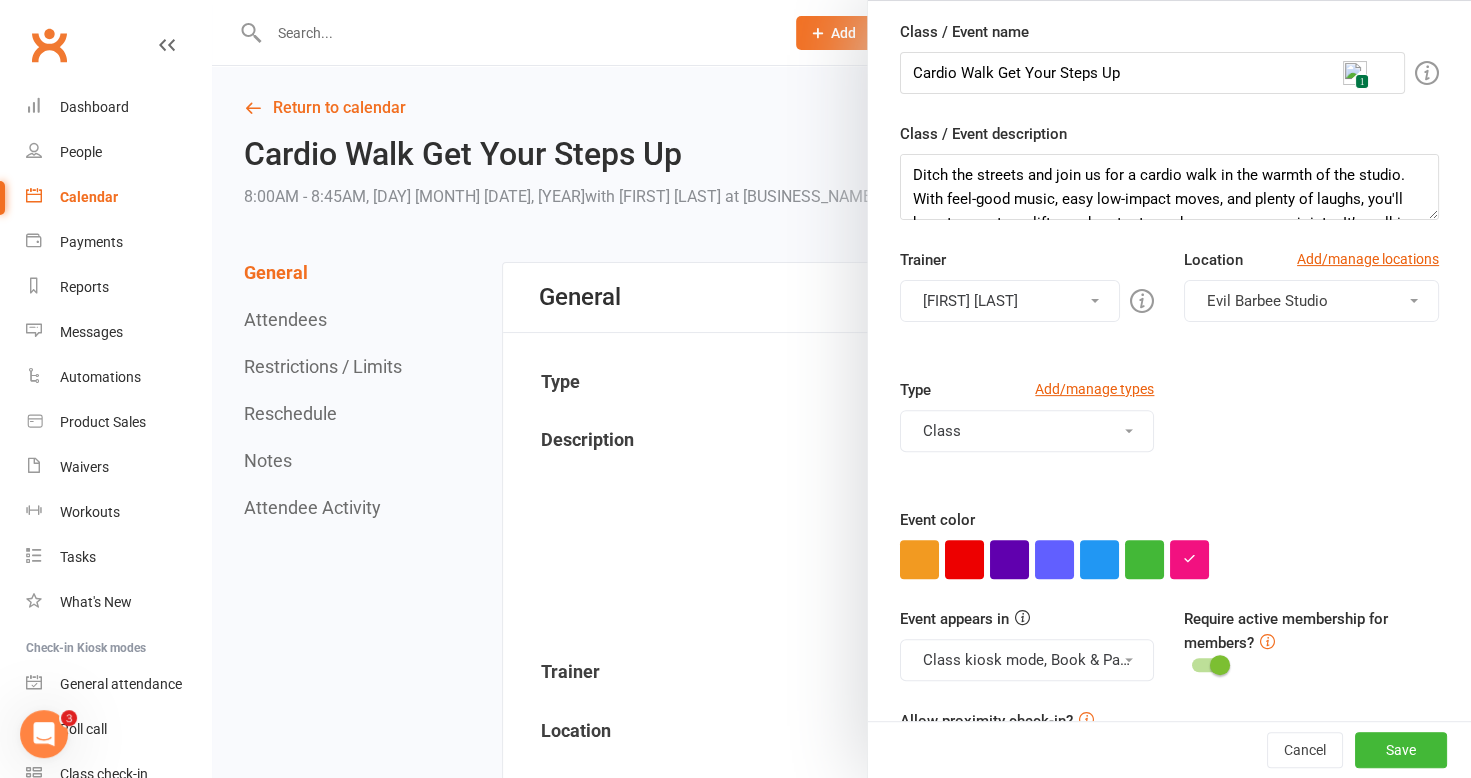 scroll, scrollTop: 257, scrollLeft: 0, axis: vertical 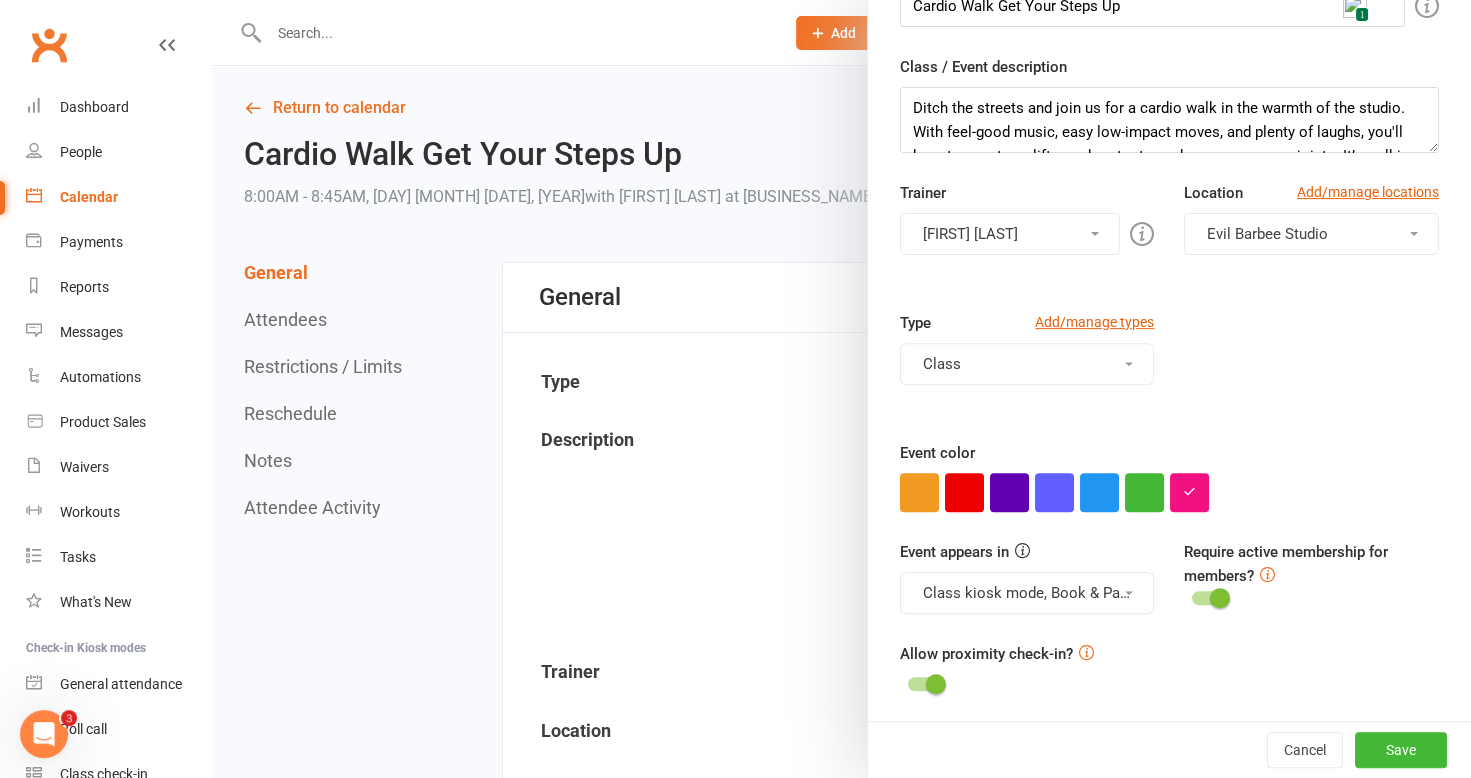 click at bounding box center (841, 389) 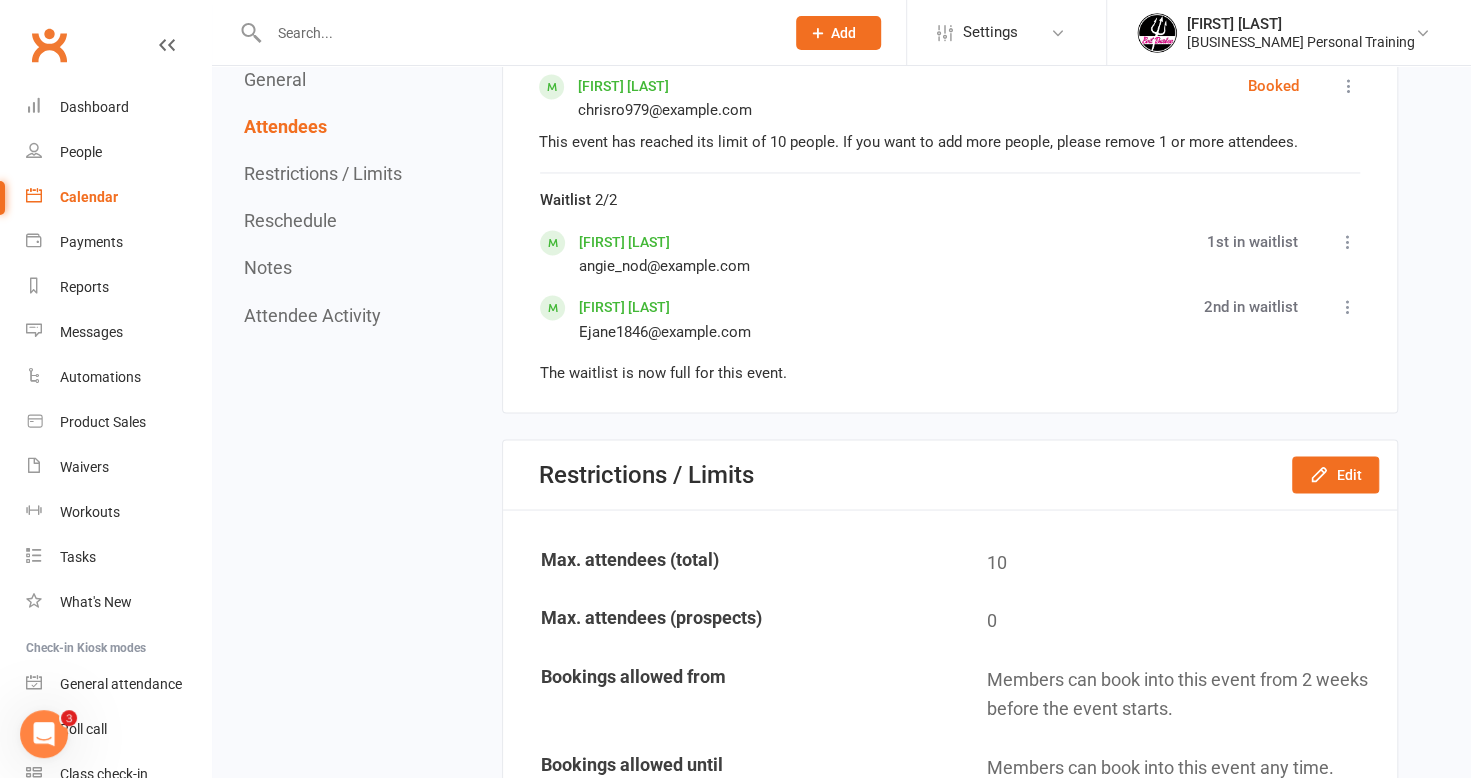 scroll, scrollTop: 1900, scrollLeft: 0, axis: vertical 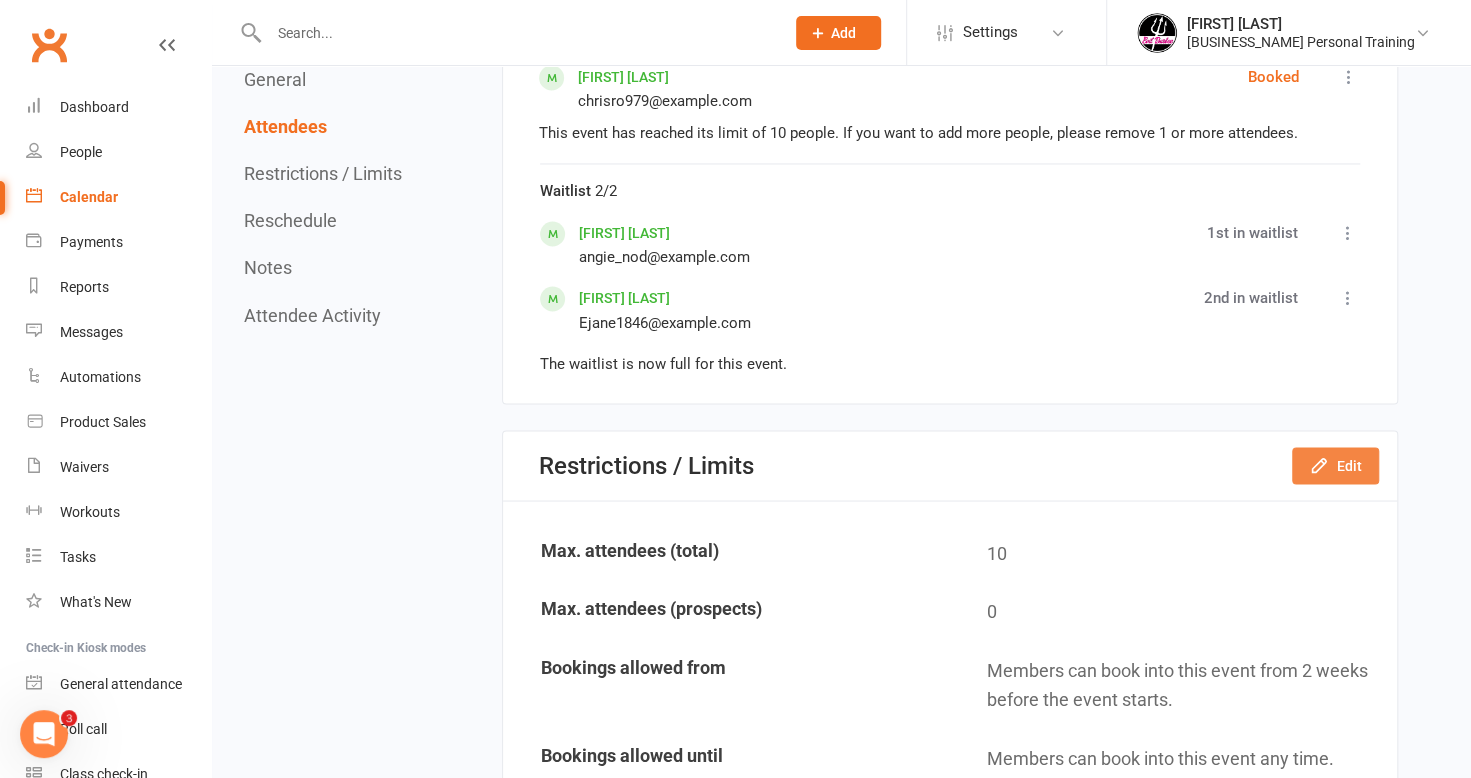 click on "Edit" 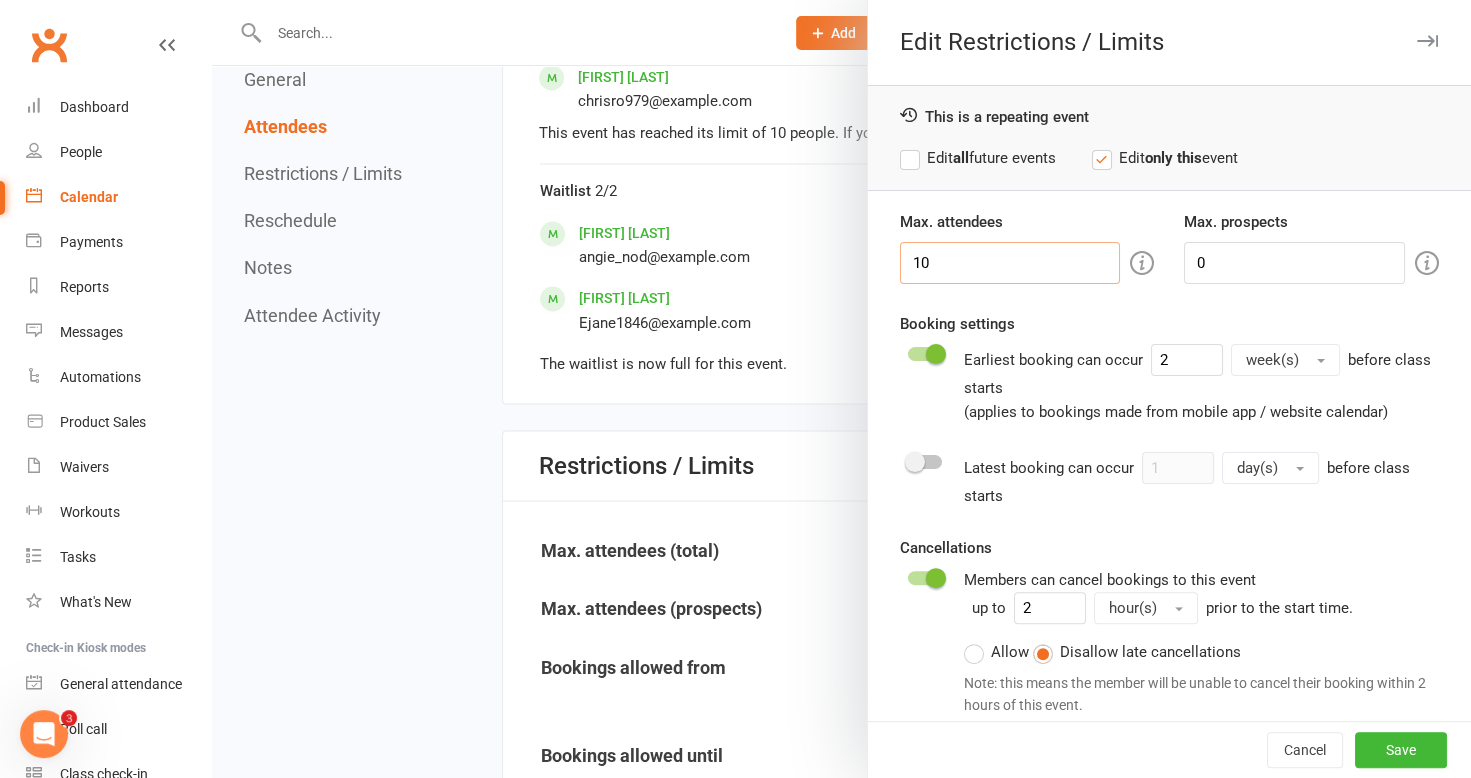 drag, startPoint x: 953, startPoint y: 266, endPoint x: 866, endPoint y: 280, distance: 88.11924 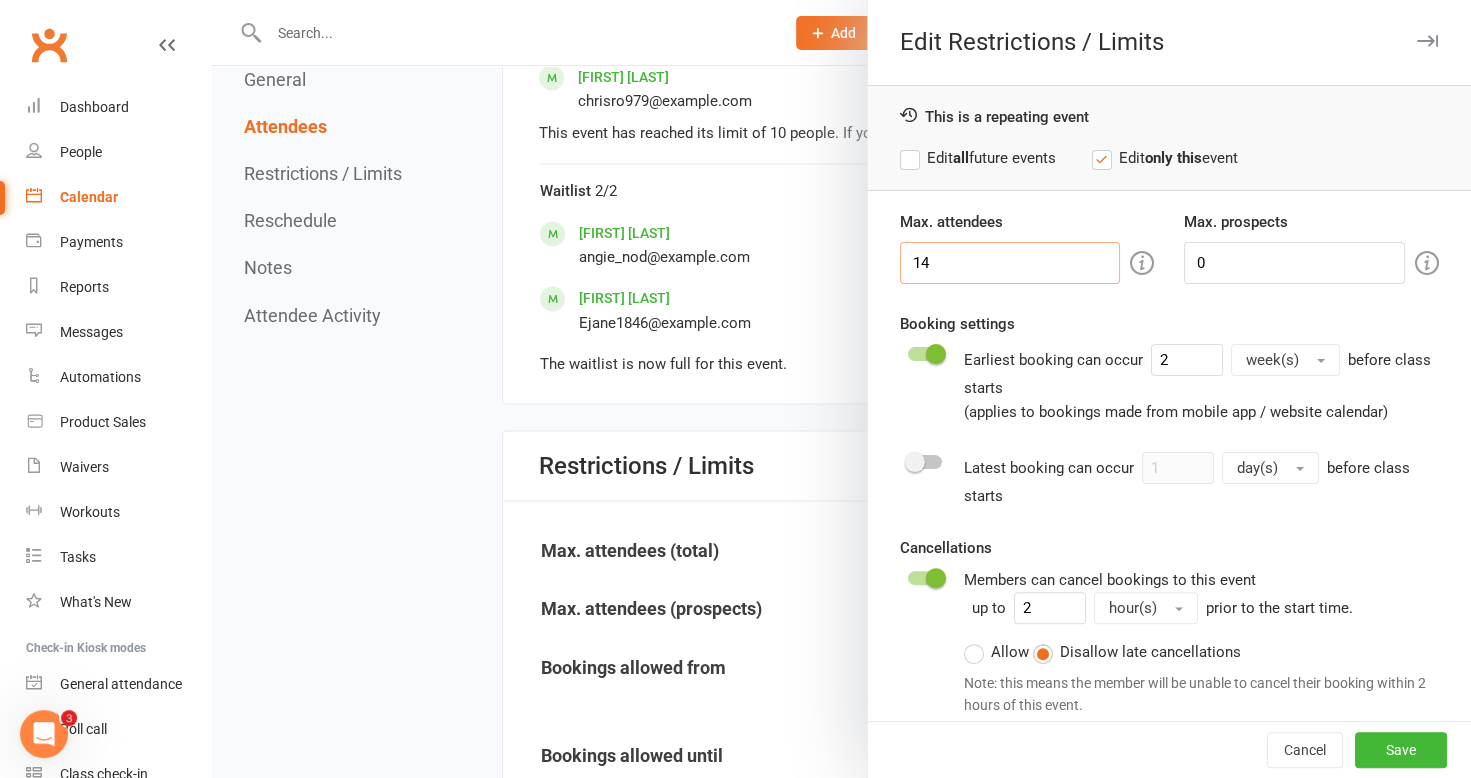 type on "14" 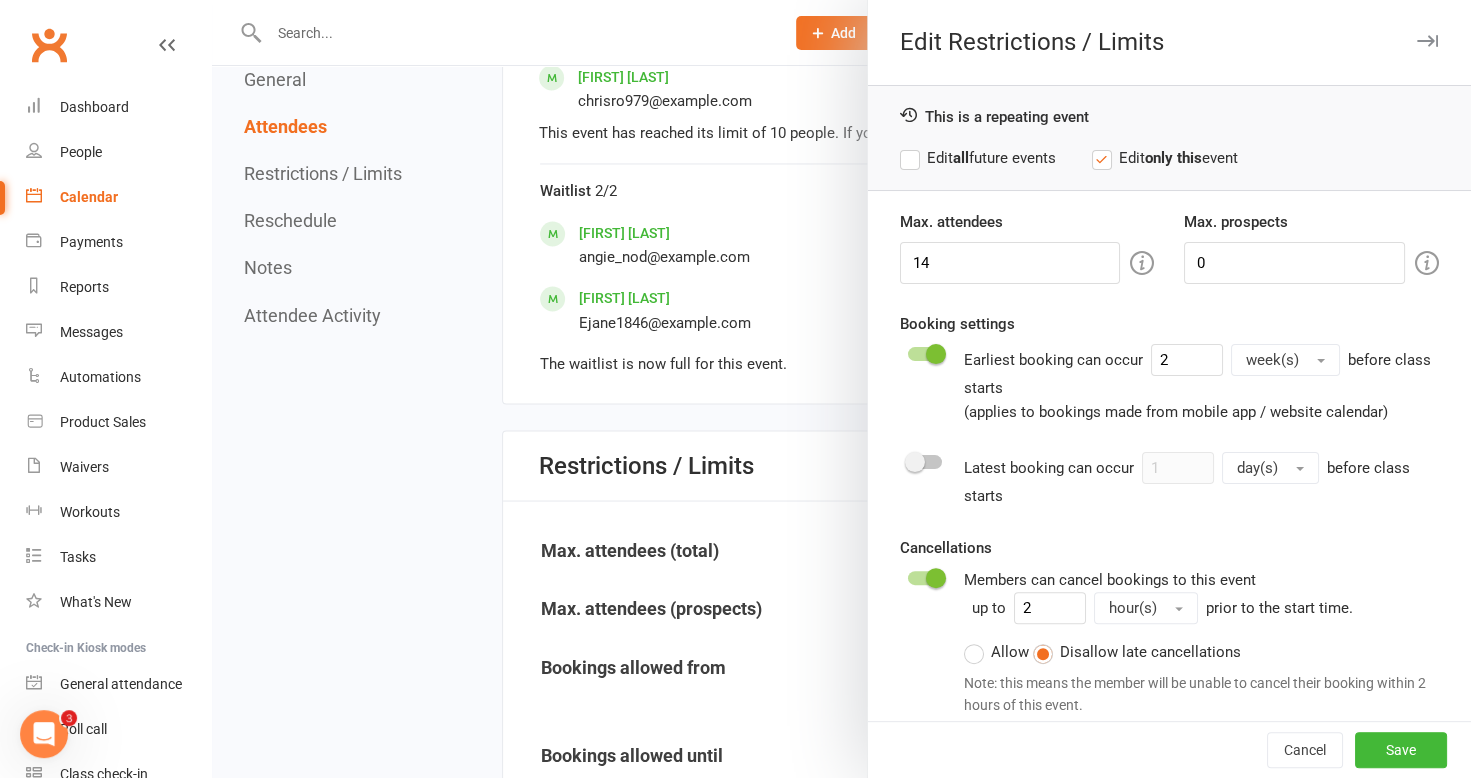 click on "Edit  all  future events" at bounding box center (978, 158) 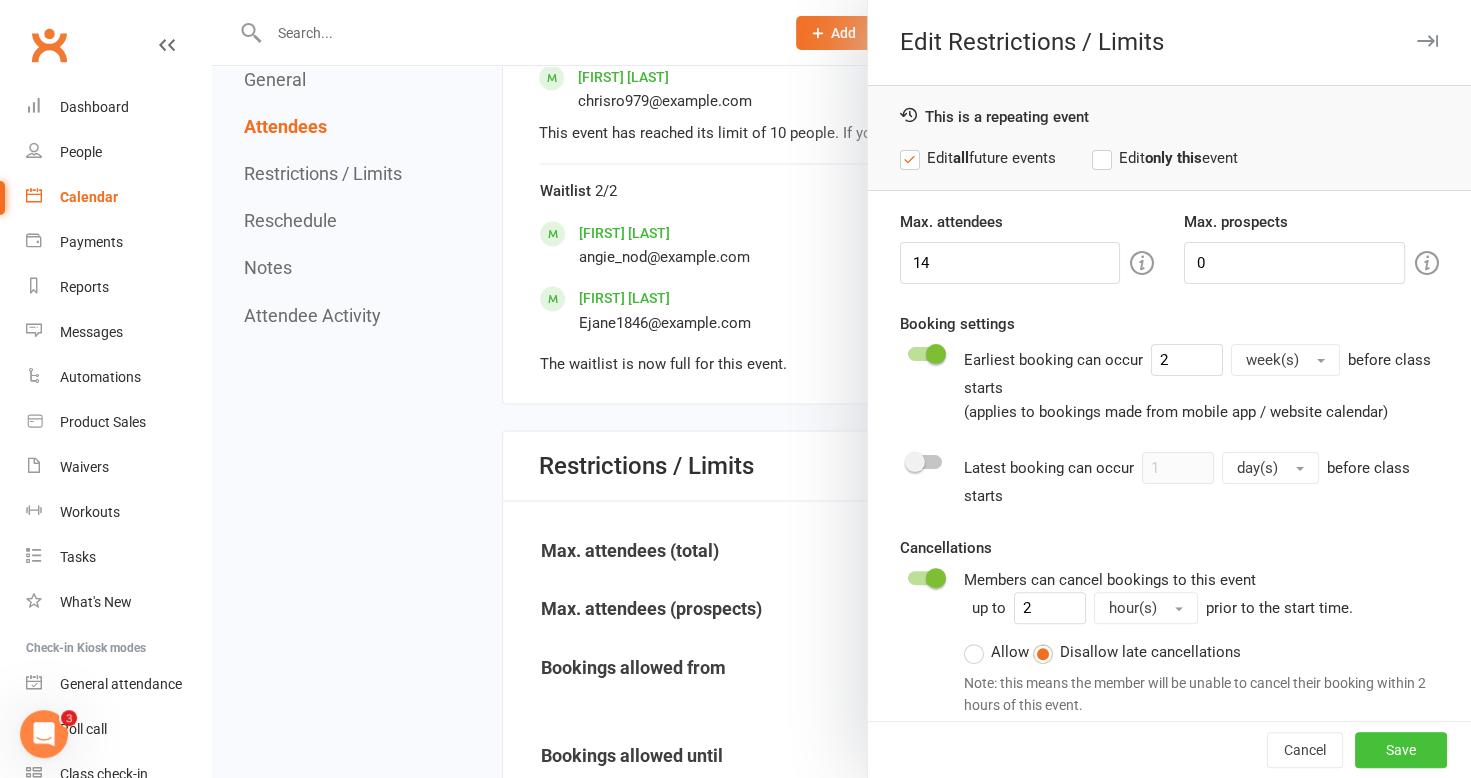 click on "Save" at bounding box center (1401, 750) 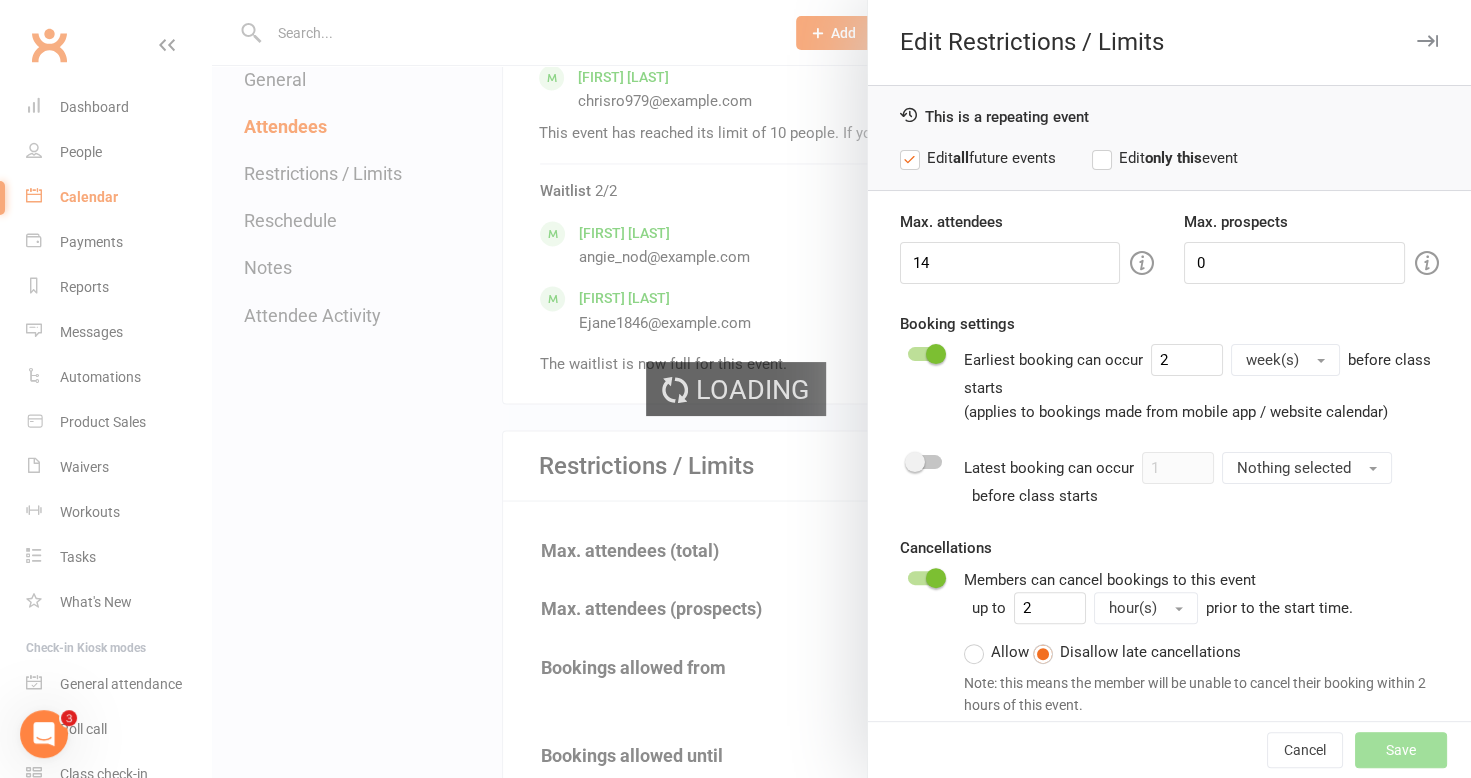 type 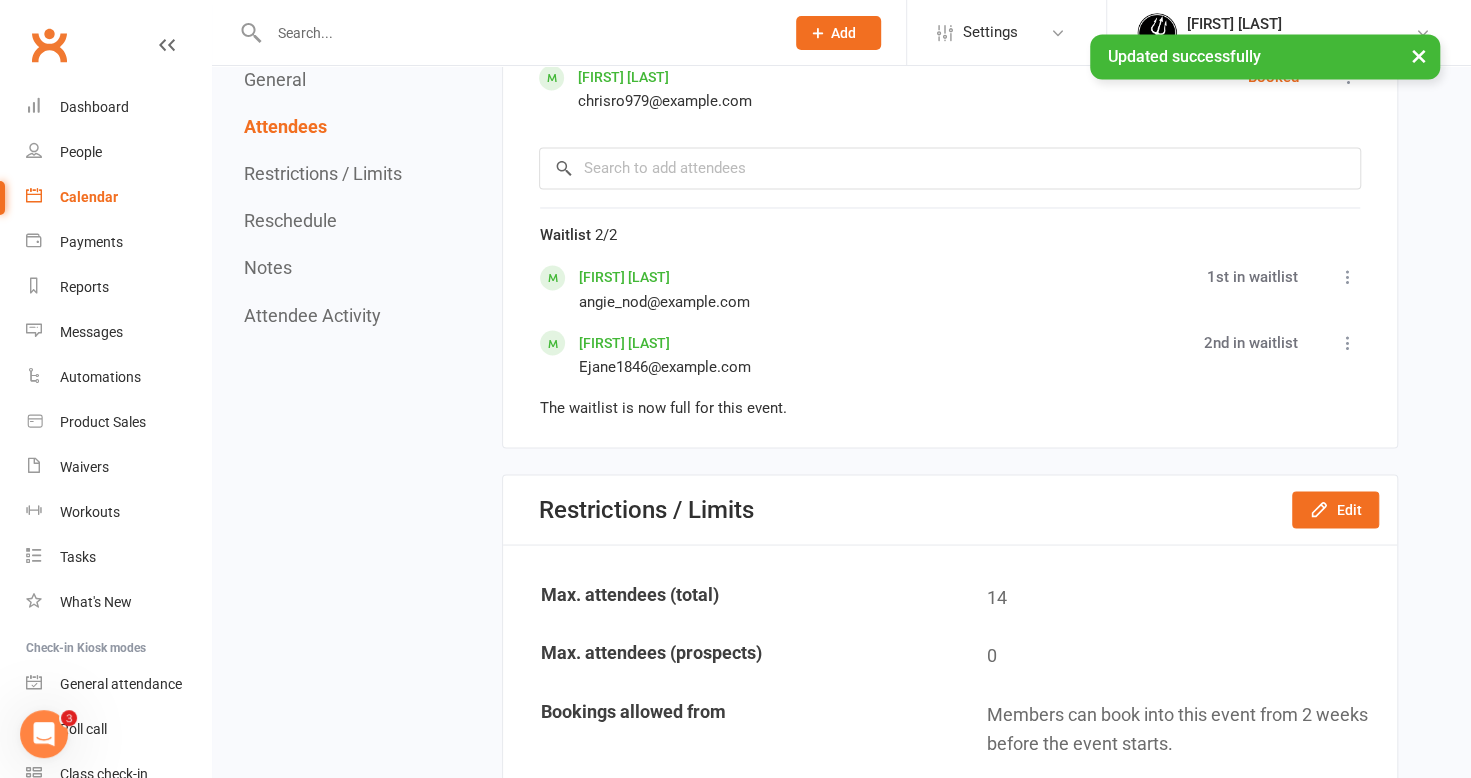 click on "Calendar" at bounding box center (89, 197) 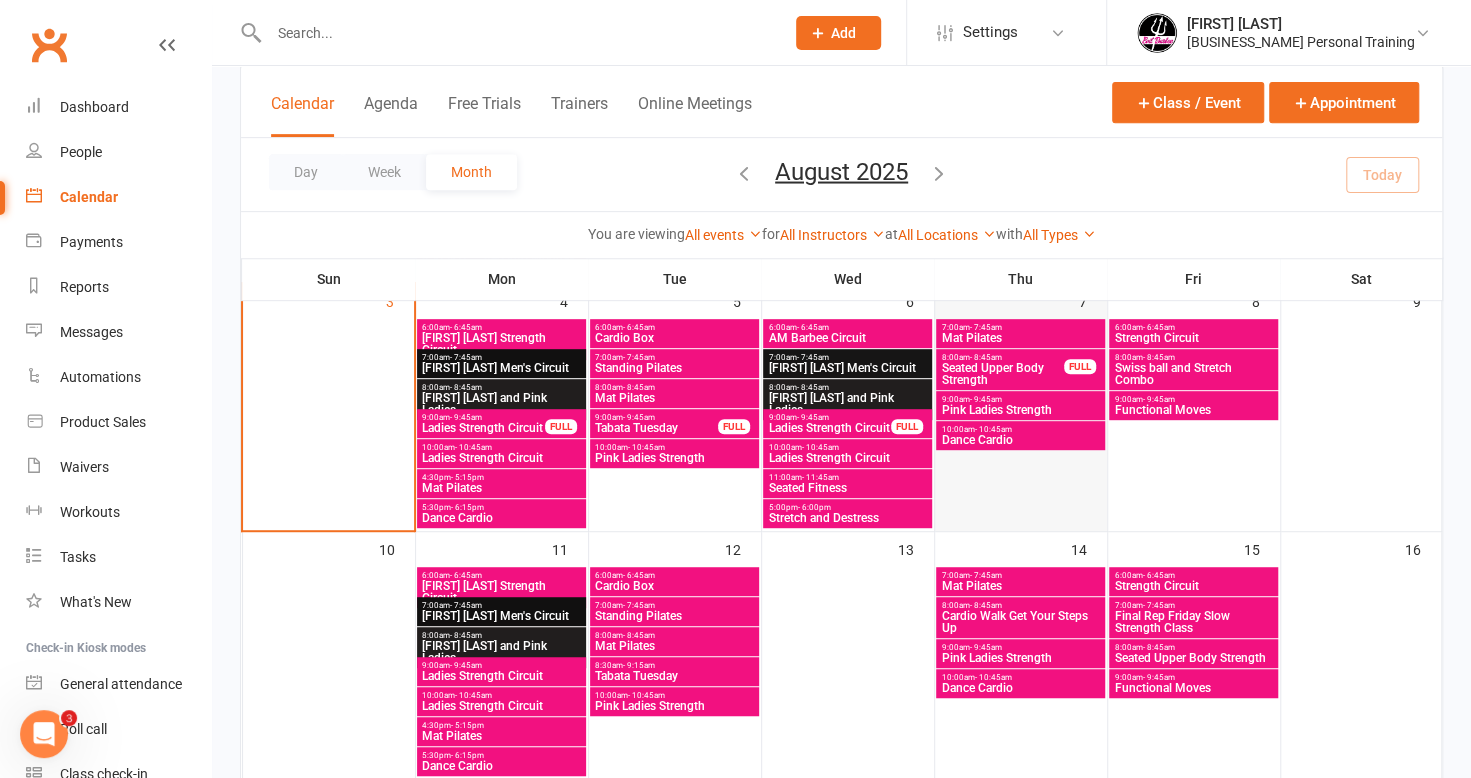 scroll, scrollTop: 400, scrollLeft: 0, axis: vertical 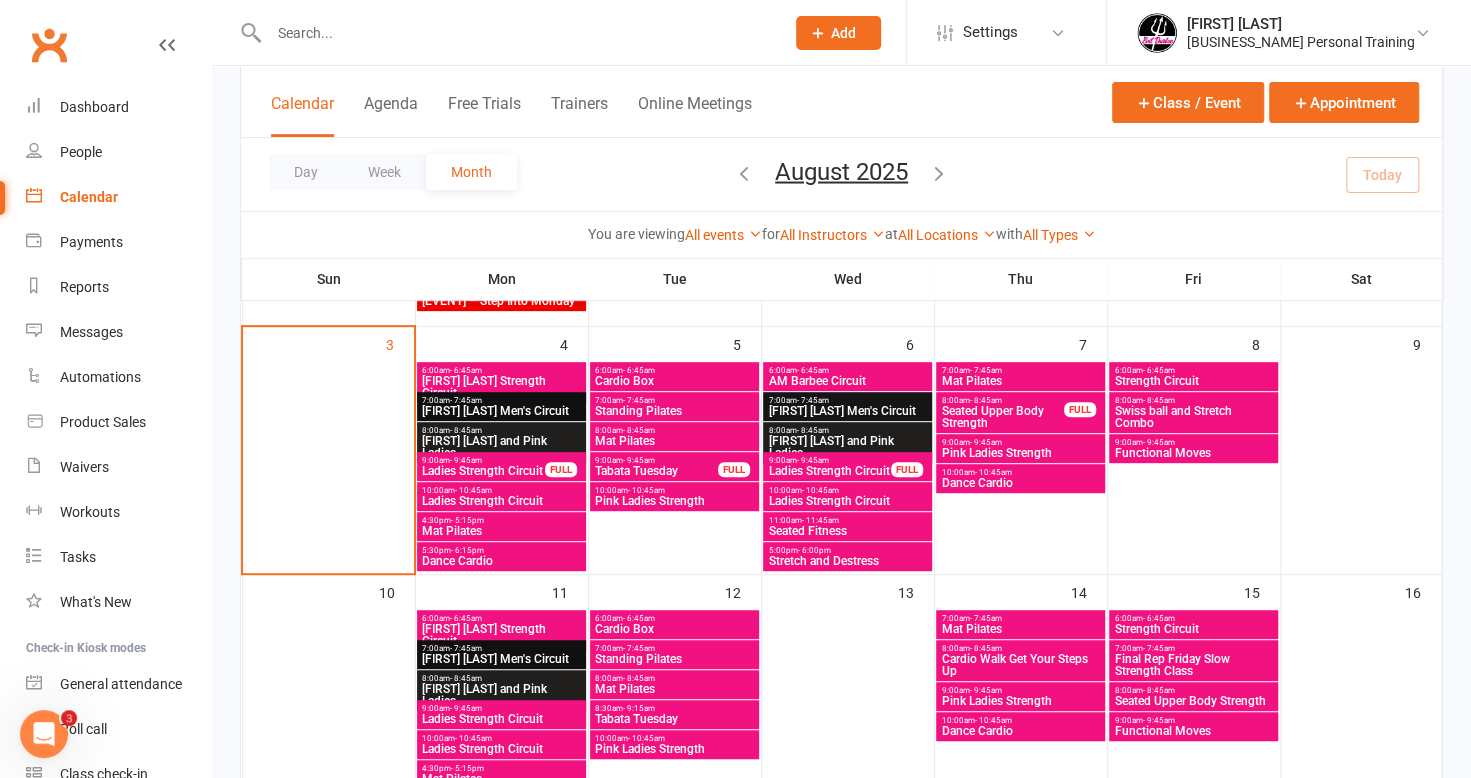click on "Cardio Walk Get Your Steps Up" at bounding box center (1020, 665) 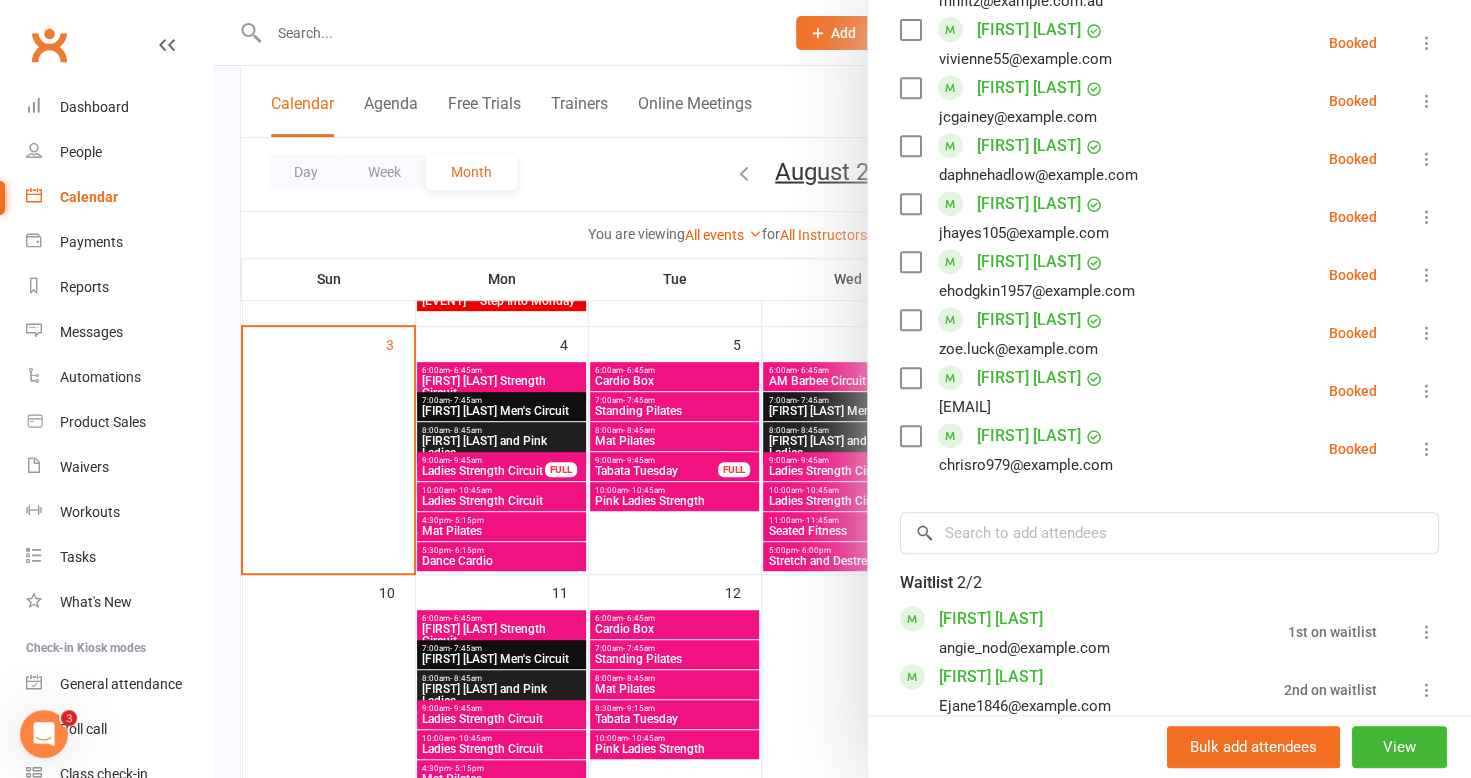 scroll, scrollTop: 600, scrollLeft: 0, axis: vertical 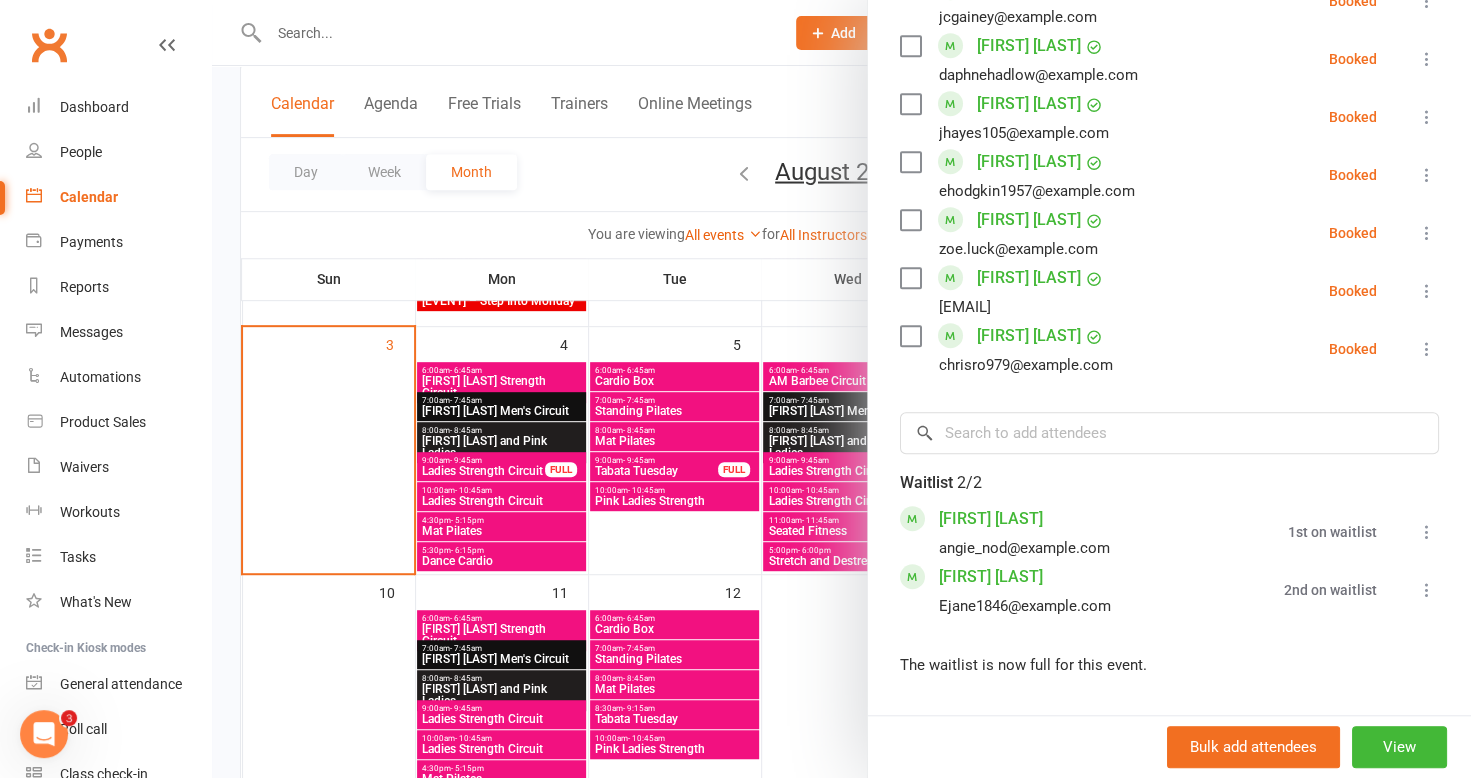 click at bounding box center (1427, 532) 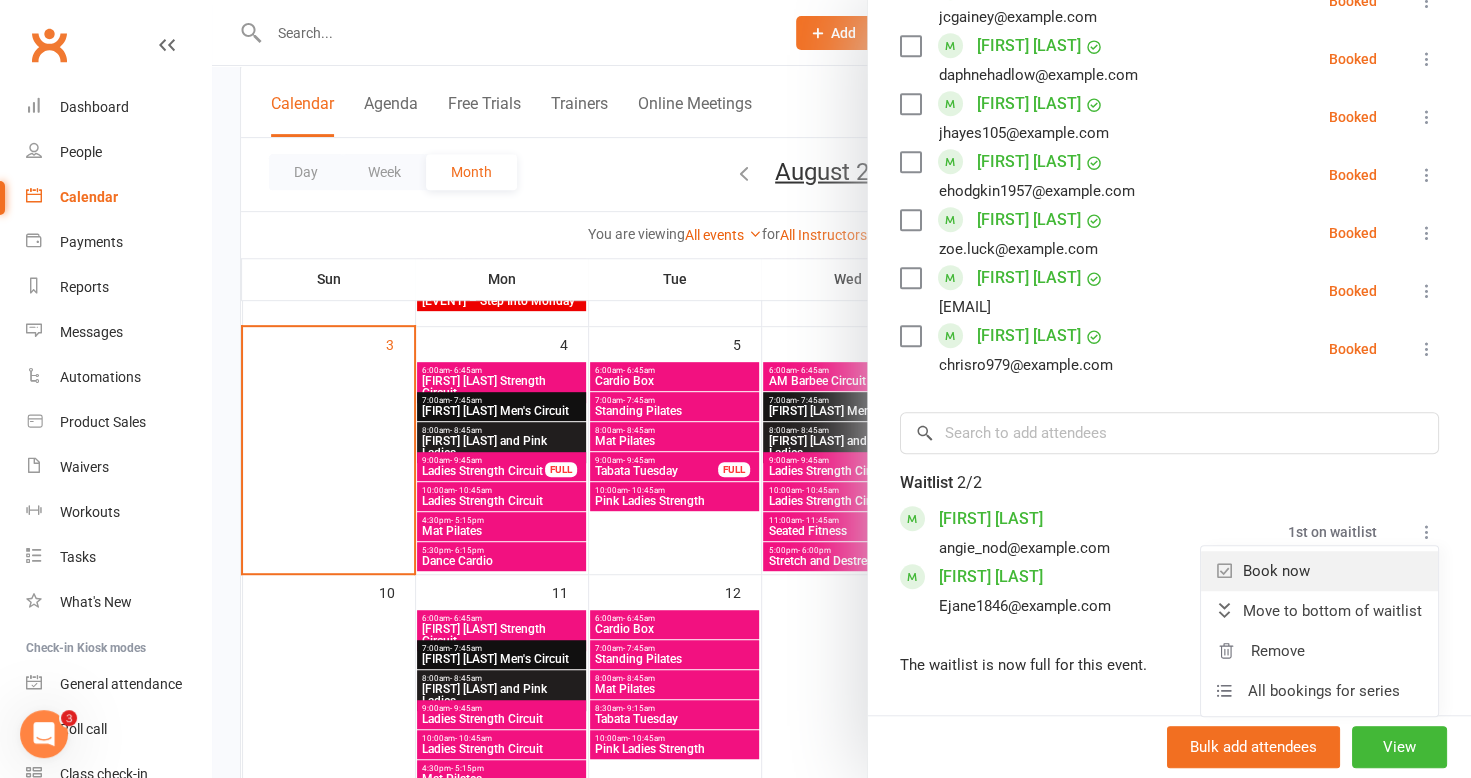 click on "Book now" at bounding box center (1319, 571) 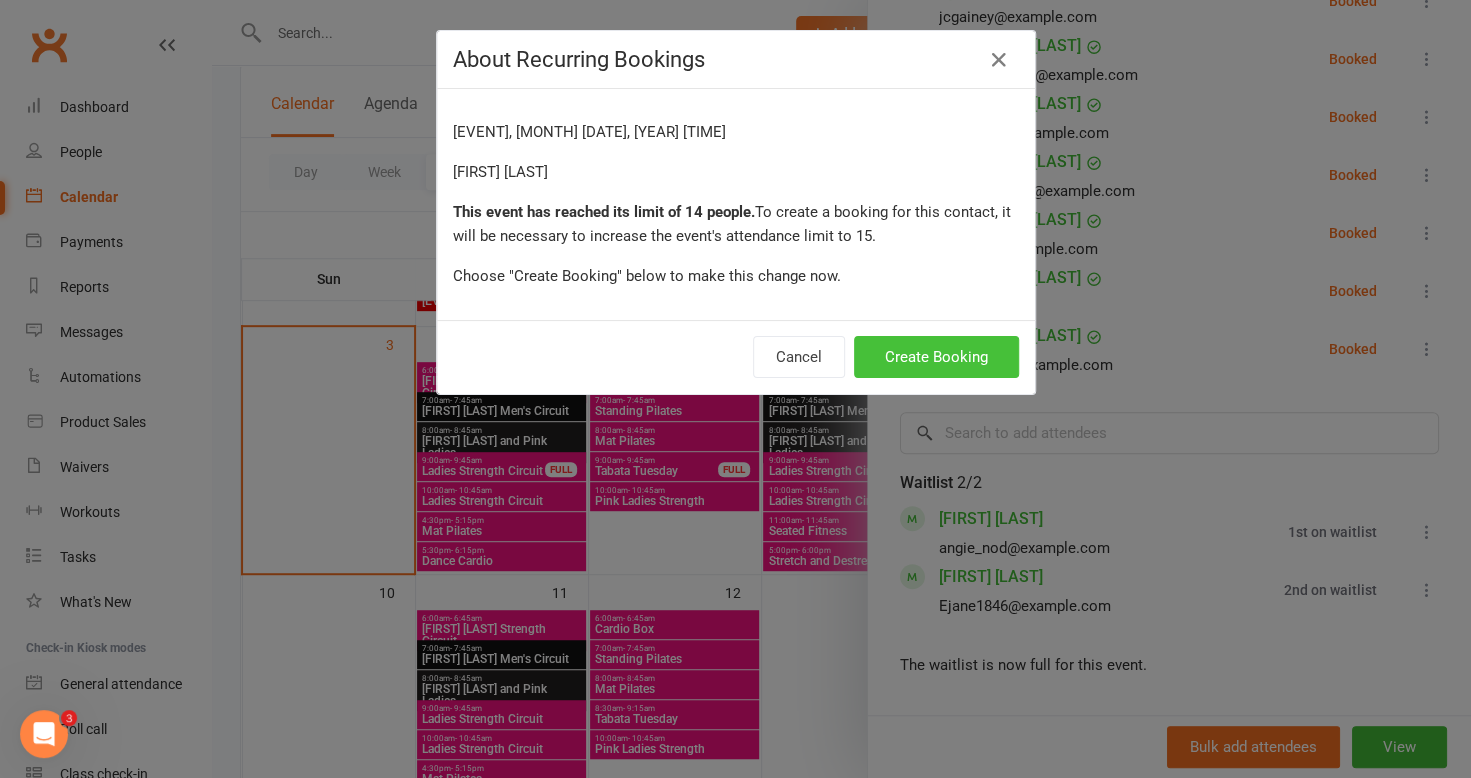 click on "Create Booking" at bounding box center [936, 357] 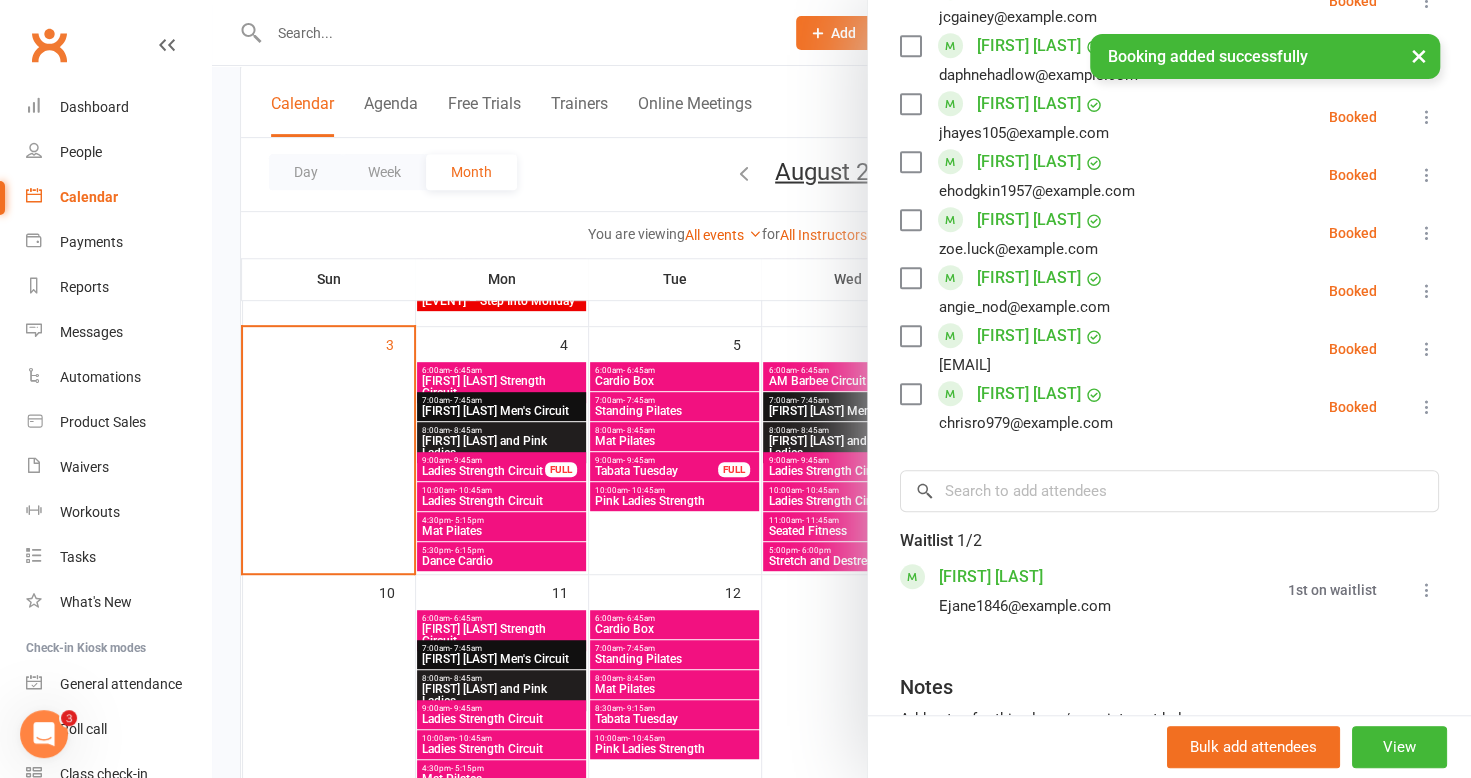 click at bounding box center (1427, 590) 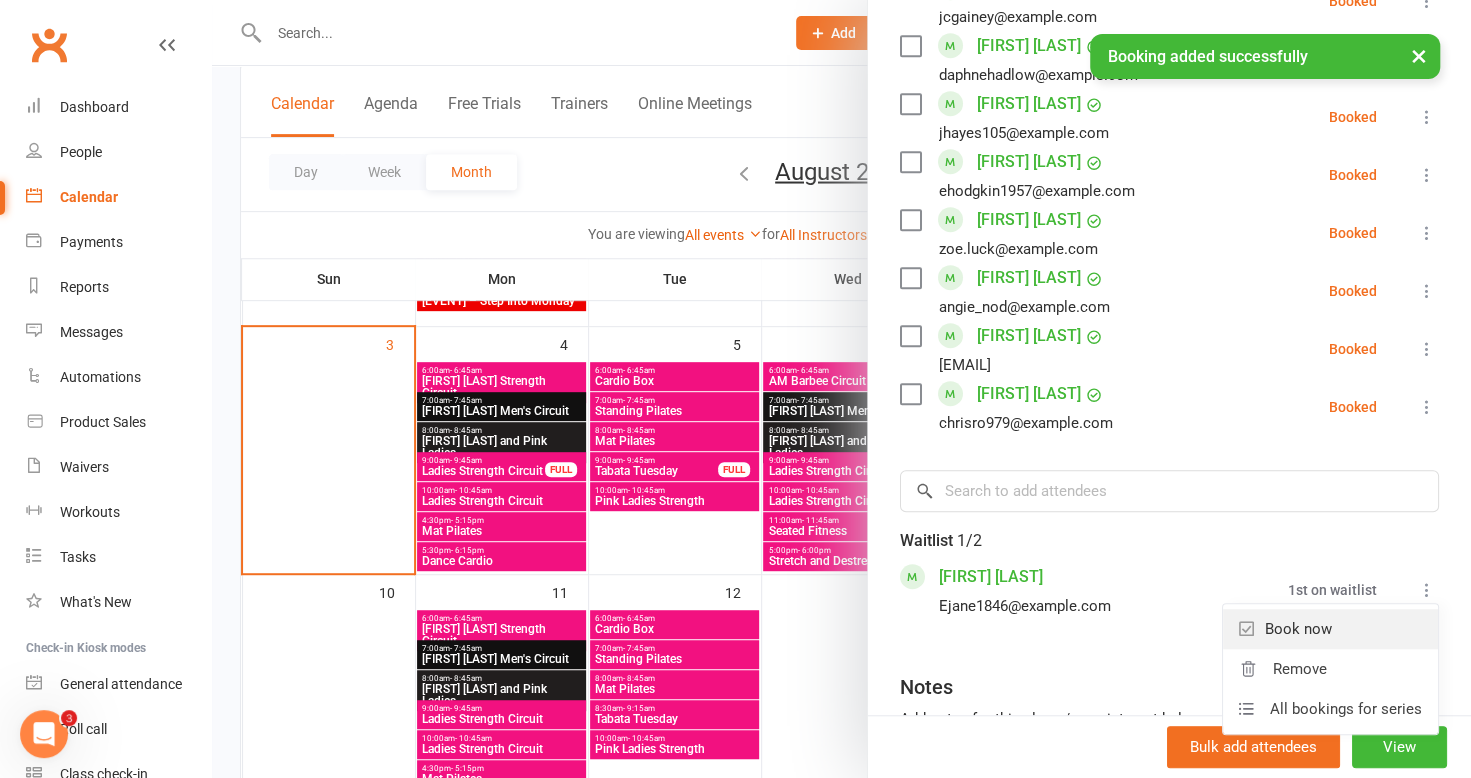 click on "Book now" at bounding box center [1330, 629] 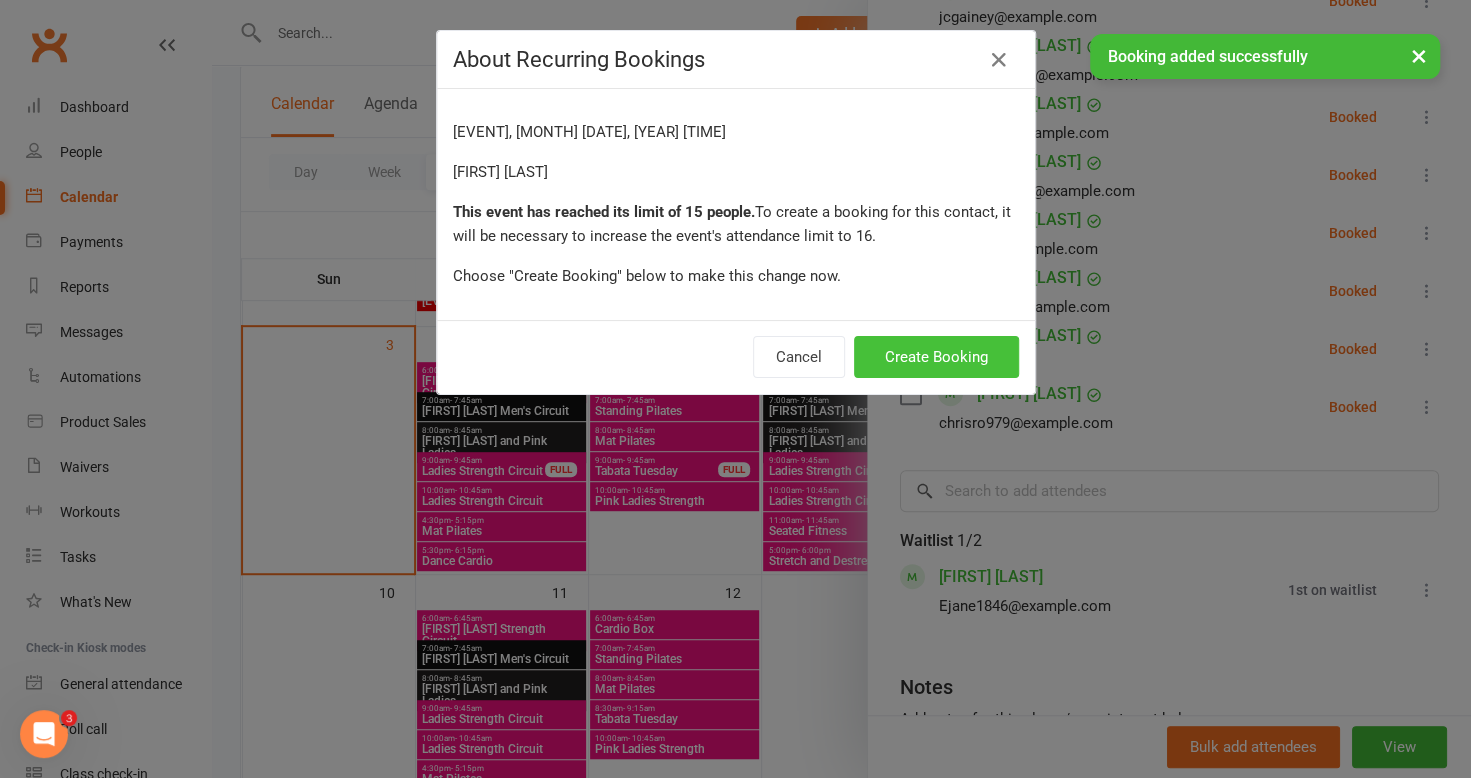 click on "Create Booking" at bounding box center [936, 357] 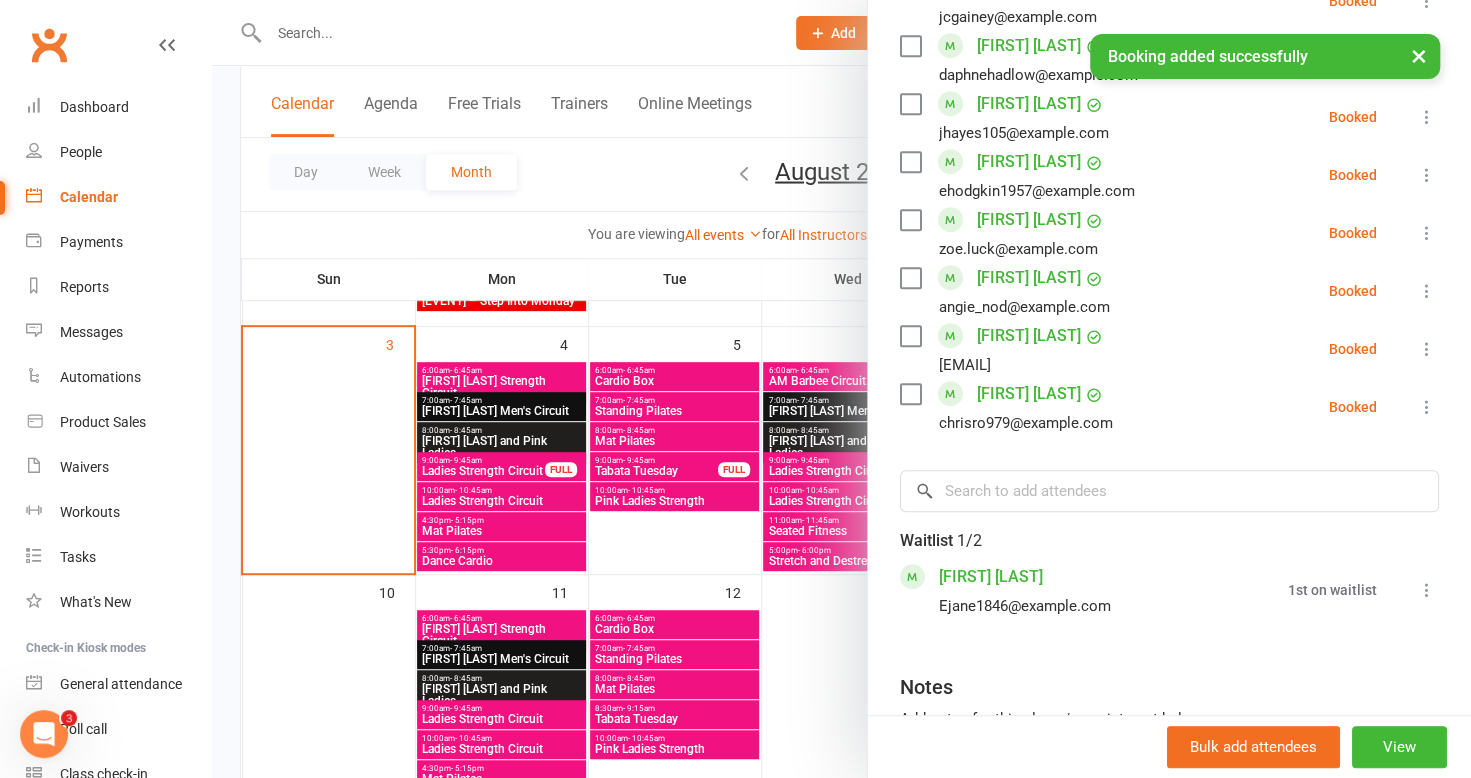 scroll, scrollTop: 632, scrollLeft: 0, axis: vertical 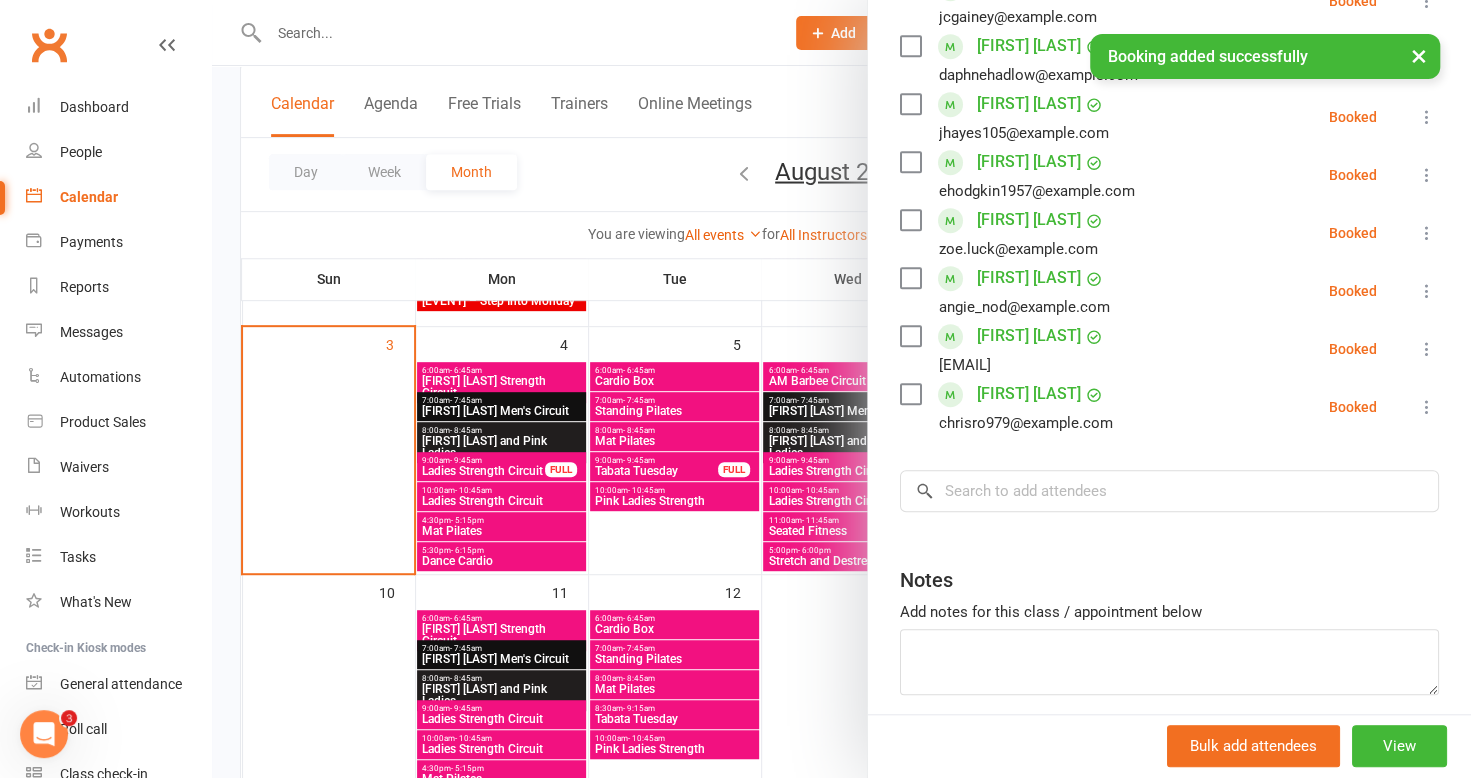 click at bounding box center (841, 389) 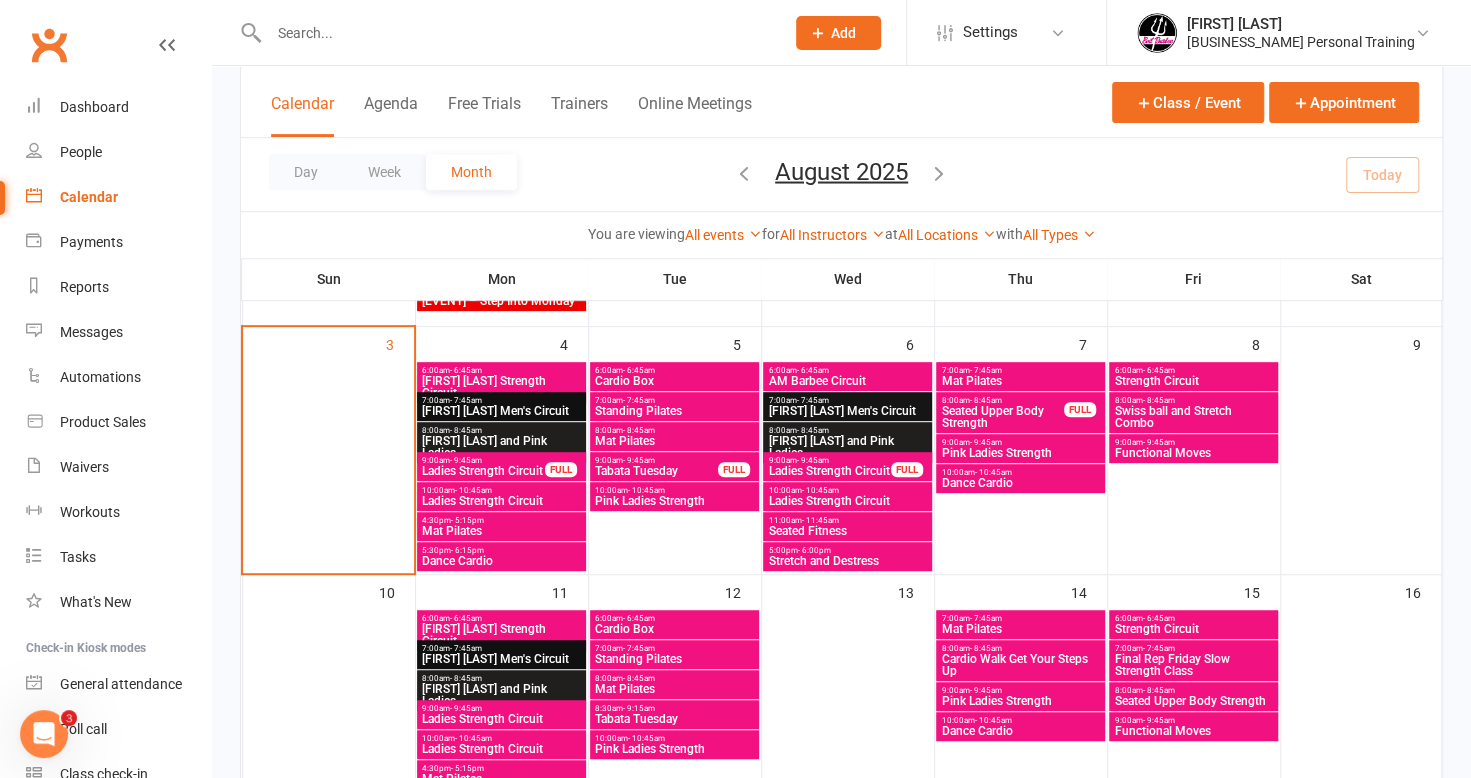 click on "Final Rep Friday Slow Strength Class" at bounding box center (1193, 665) 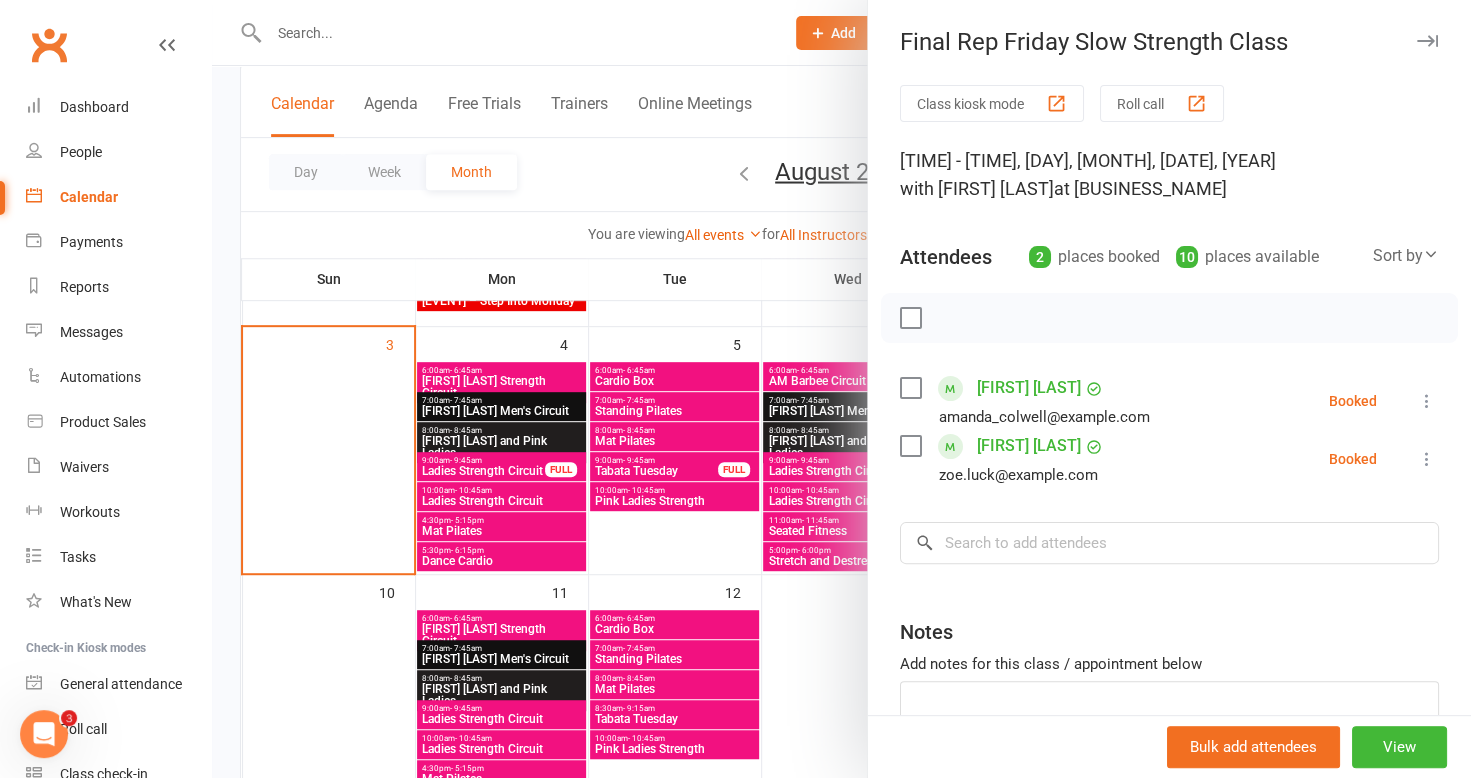click at bounding box center [841, 389] 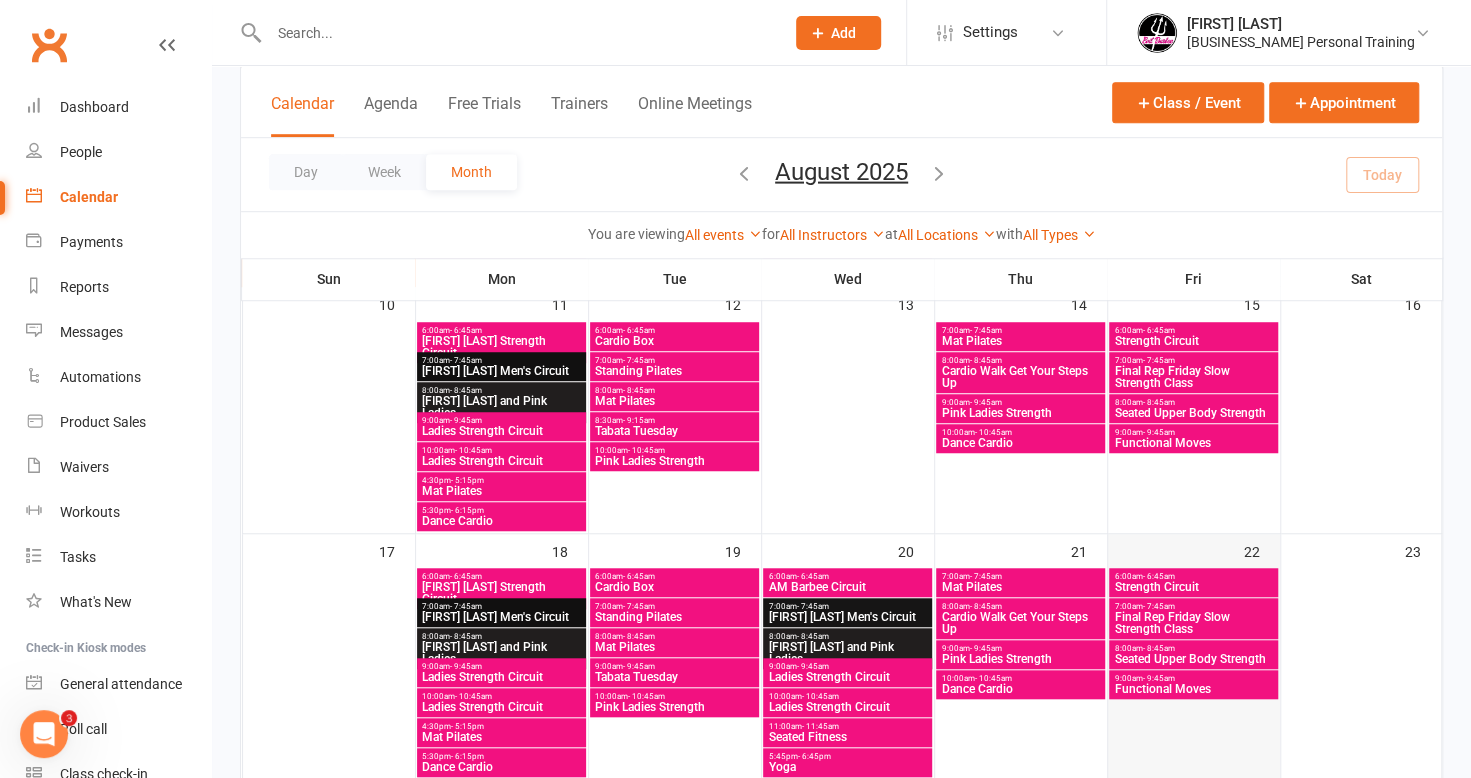 scroll, scrollTop: 800, scrollLeft: 0, axis: vertical 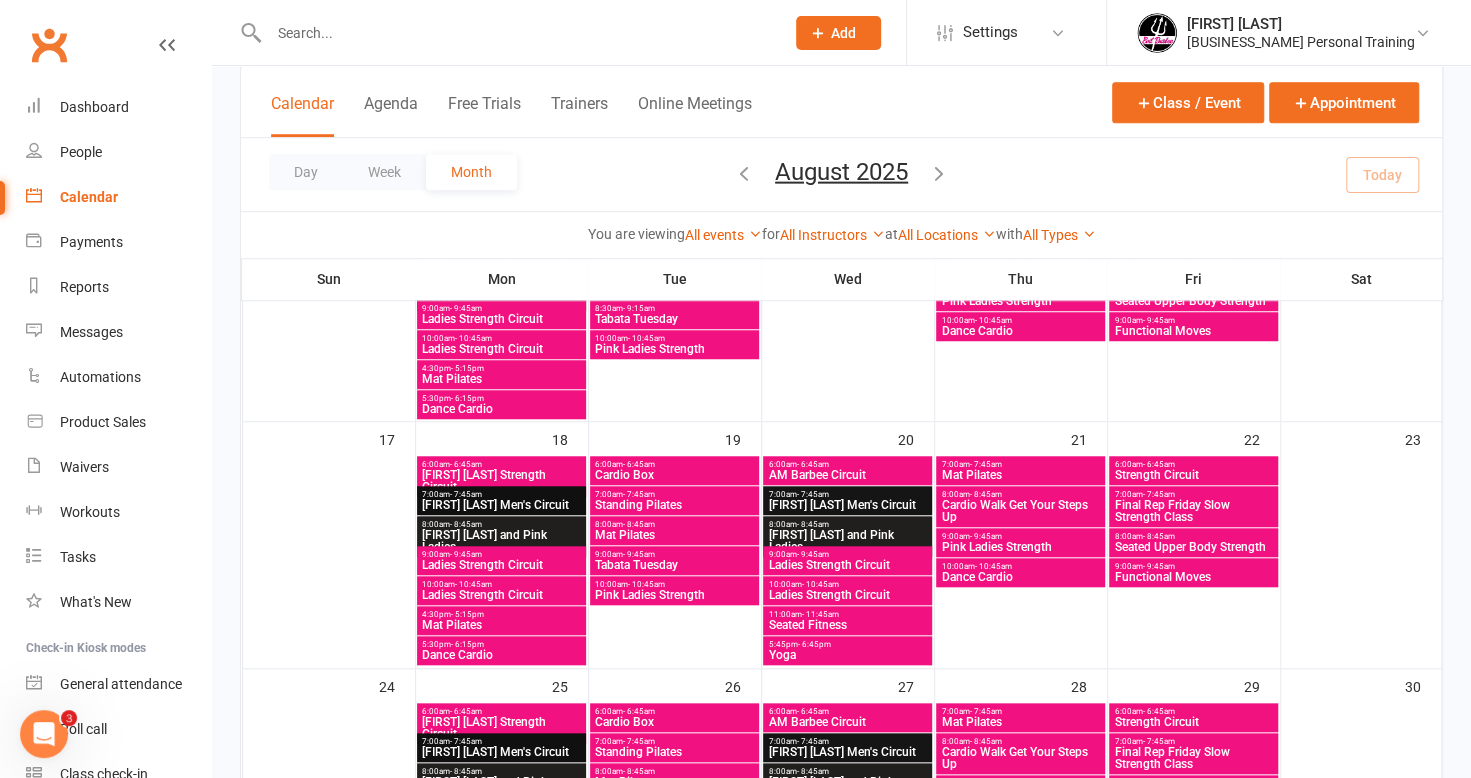 click on "Final Rep Friday Slow Strength Class" at bounding box center [1193, 511] 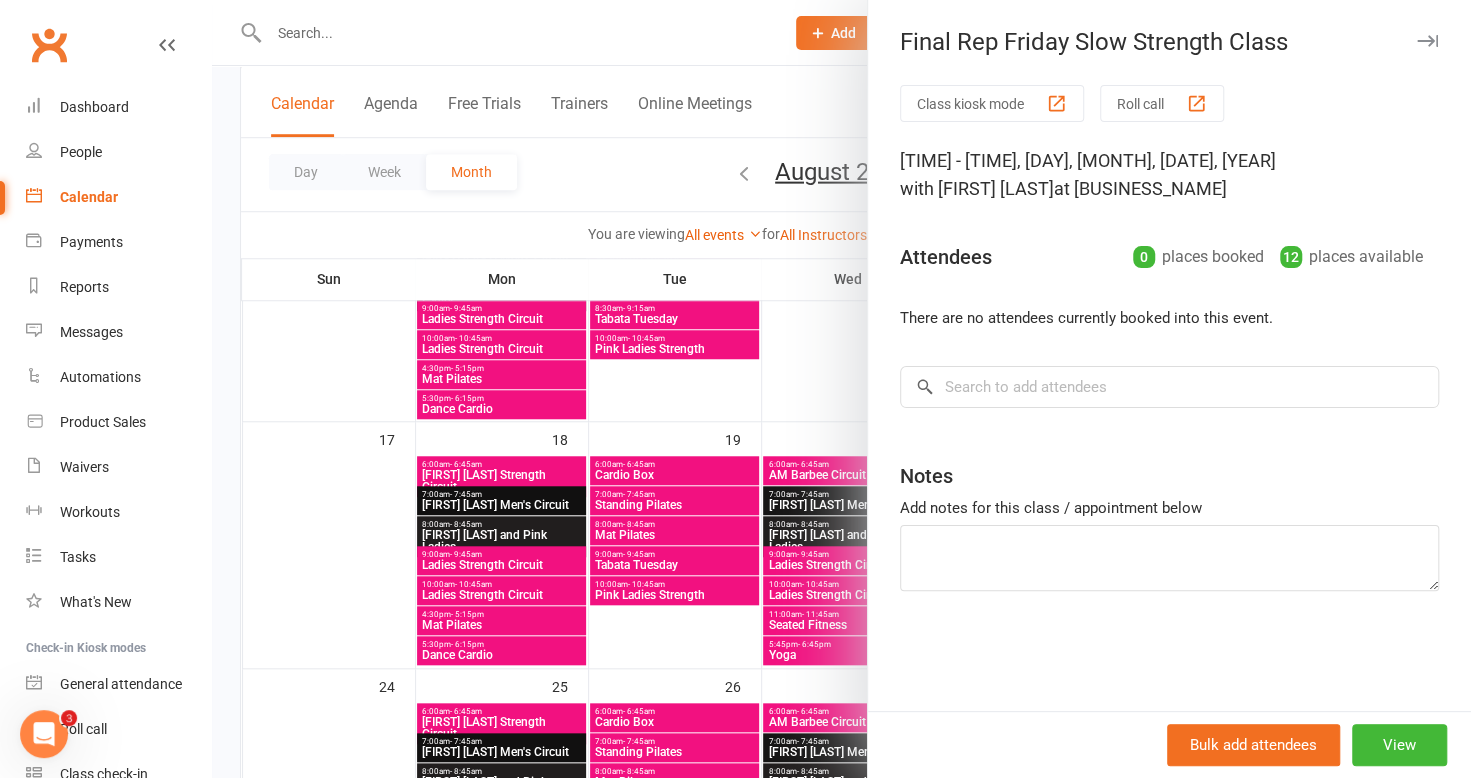 click at bounding box center [841, 389] 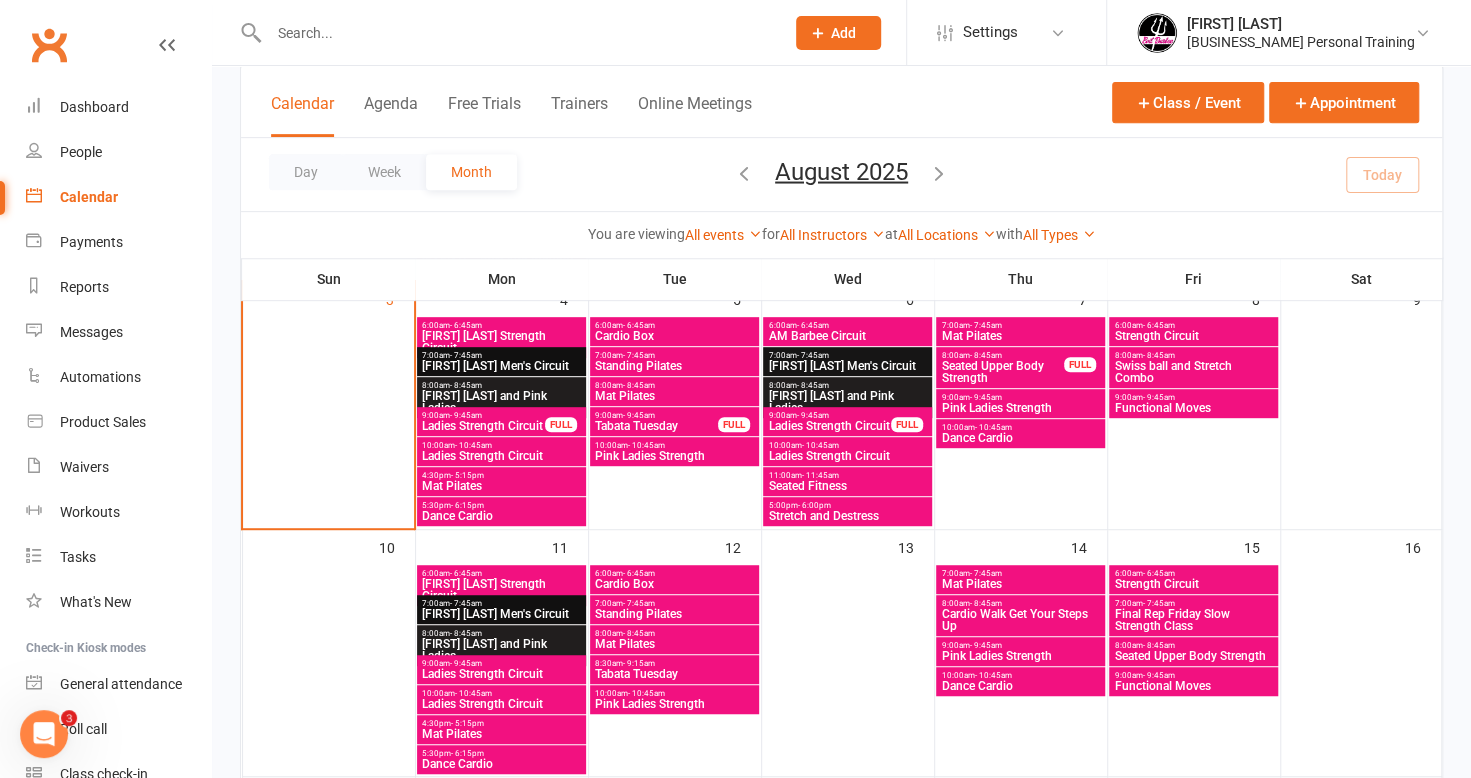 scroll, scrollTop: 400, scrollLeft: 0, axis: vertical 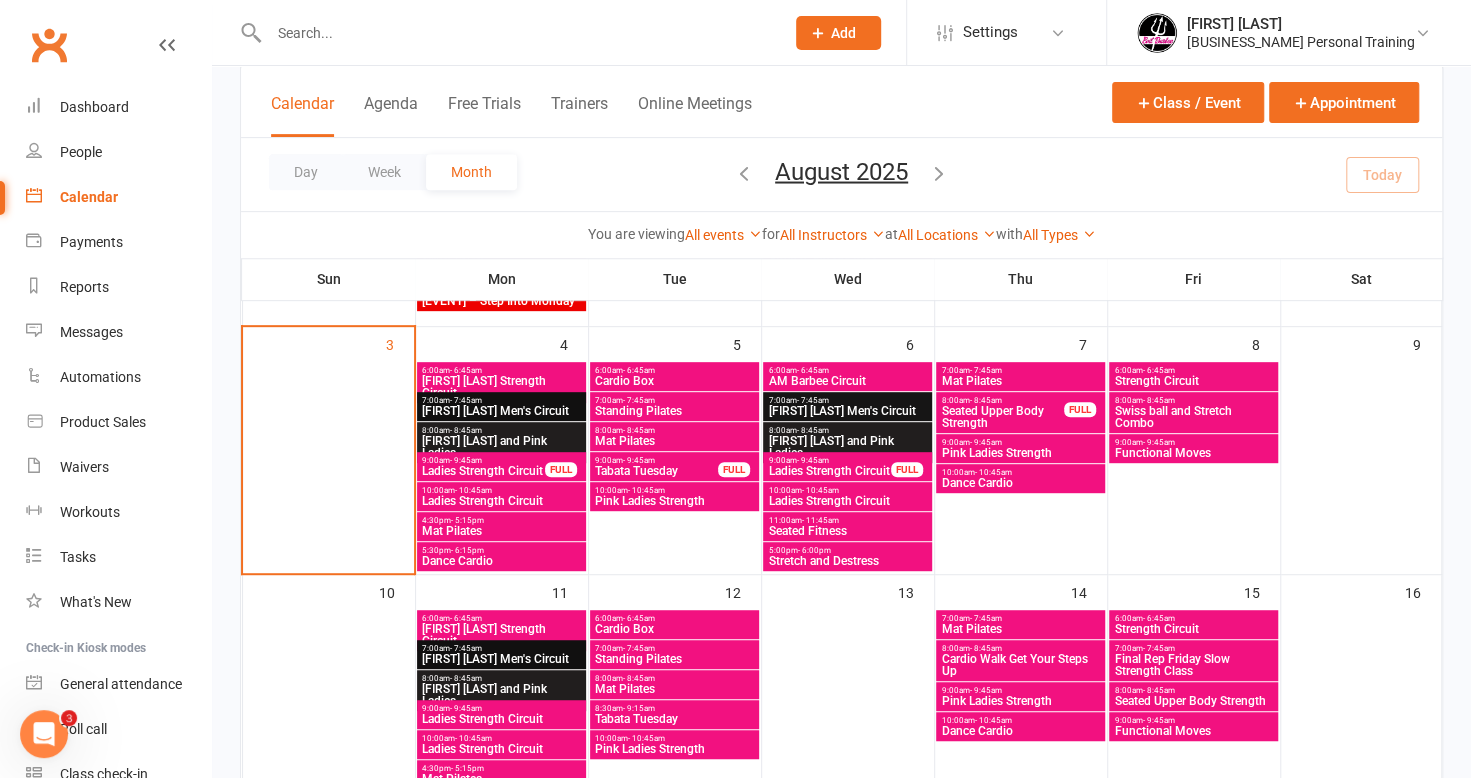 click at bounding box center [939, 172] 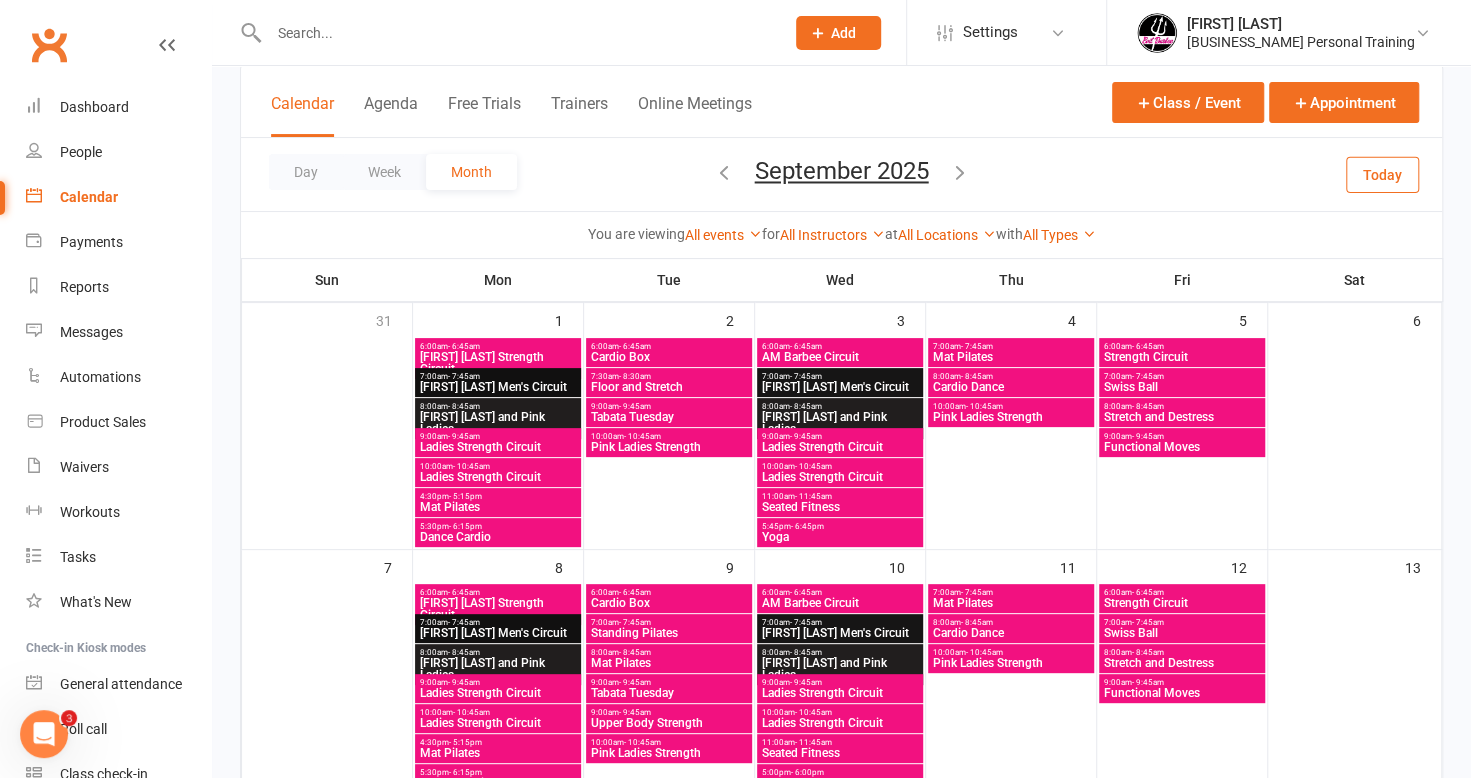 scroll, scrollTop: 0, scrollLeft: 0, axis: both 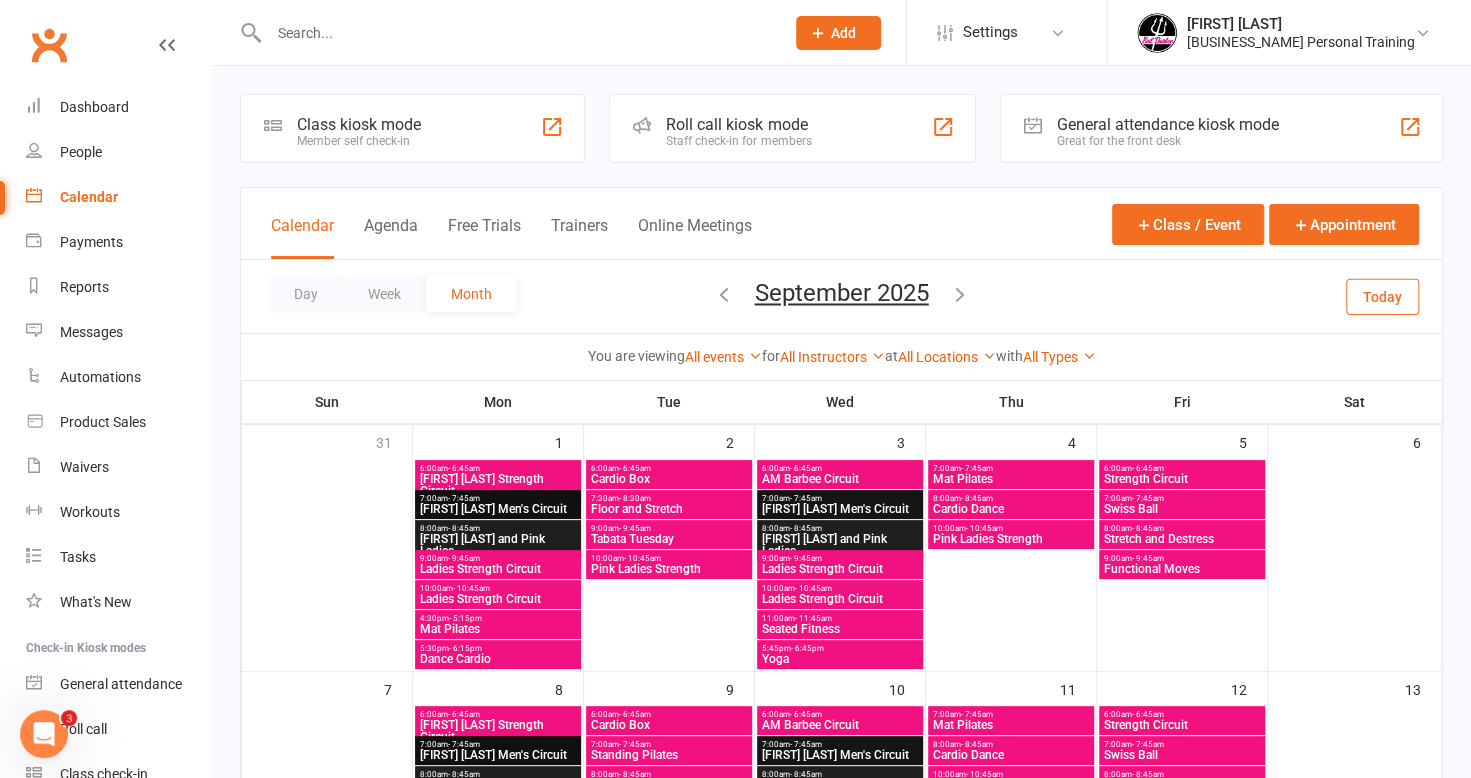 click on "- 7:45am" at bounding box center (977, 468) 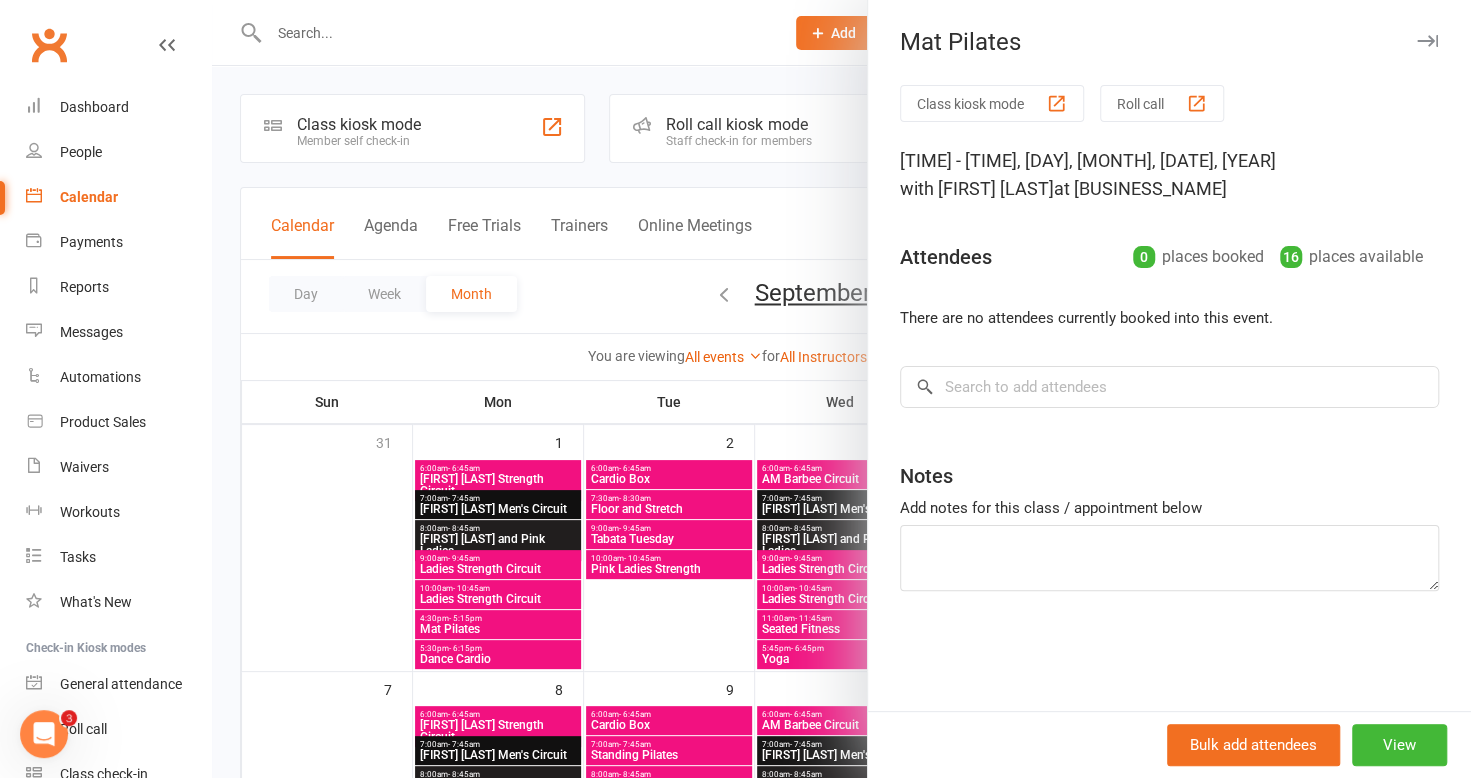 click at bounding box center (841, 389) 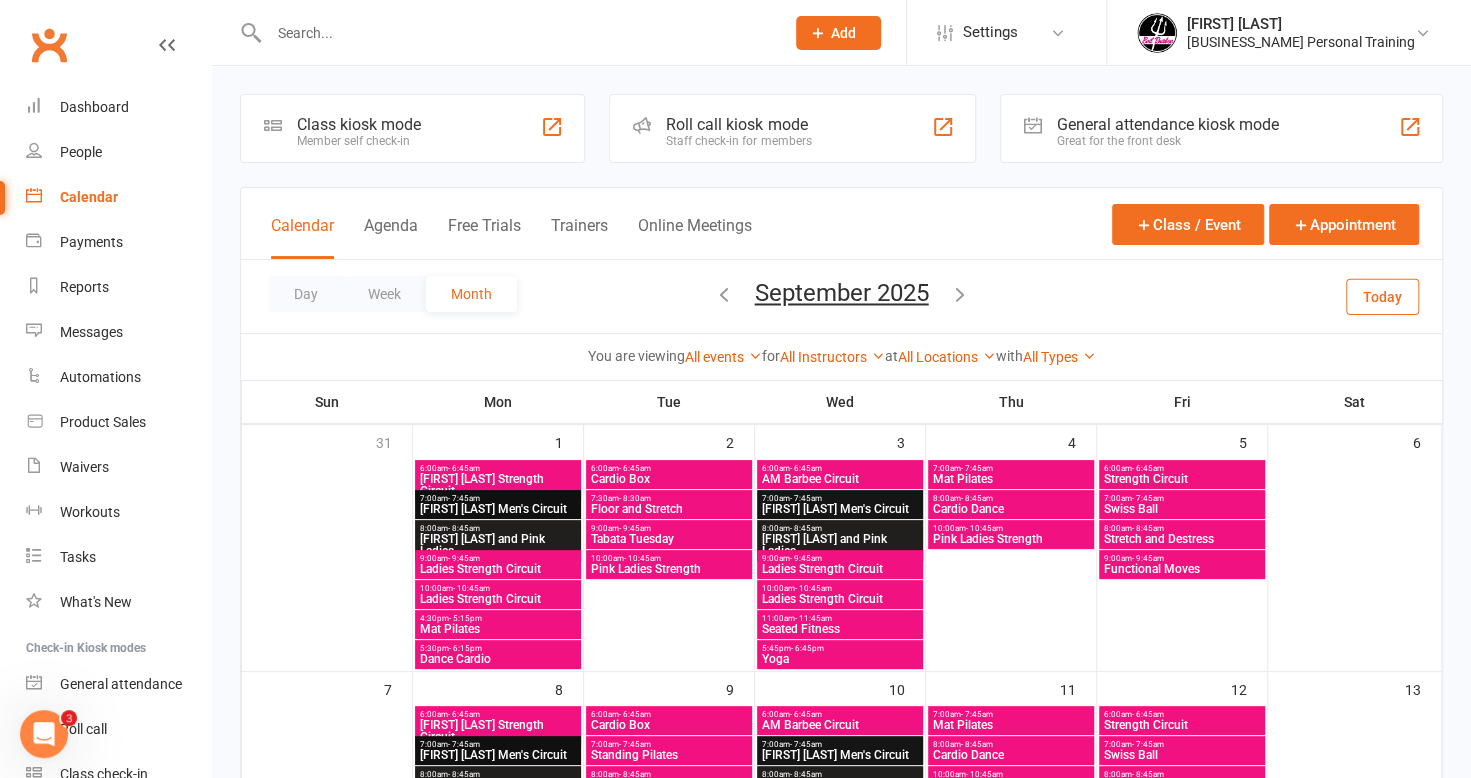 click at bounding box center [724, 294] 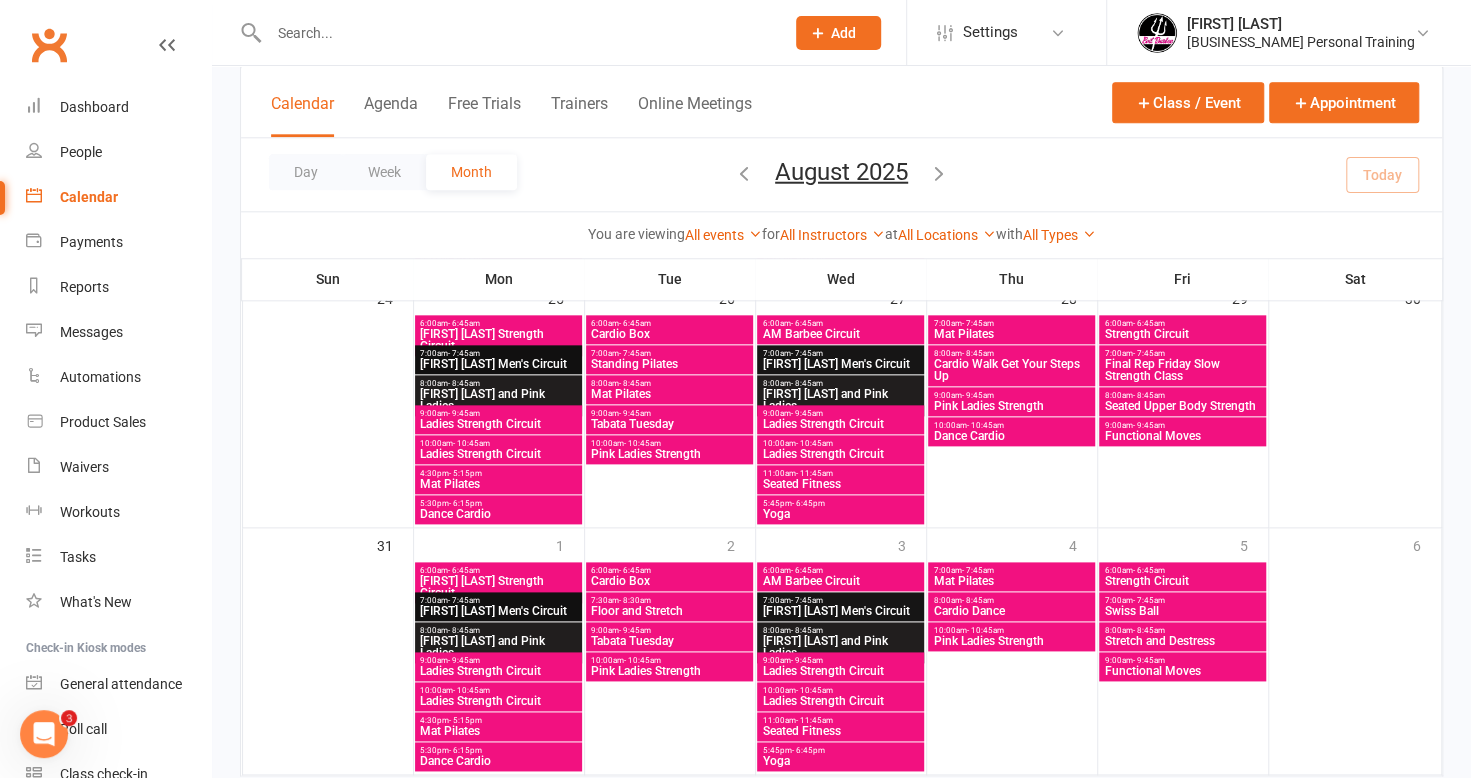 scroll, scrollTop: 1252, scrollLeft: 0, axis: vertical 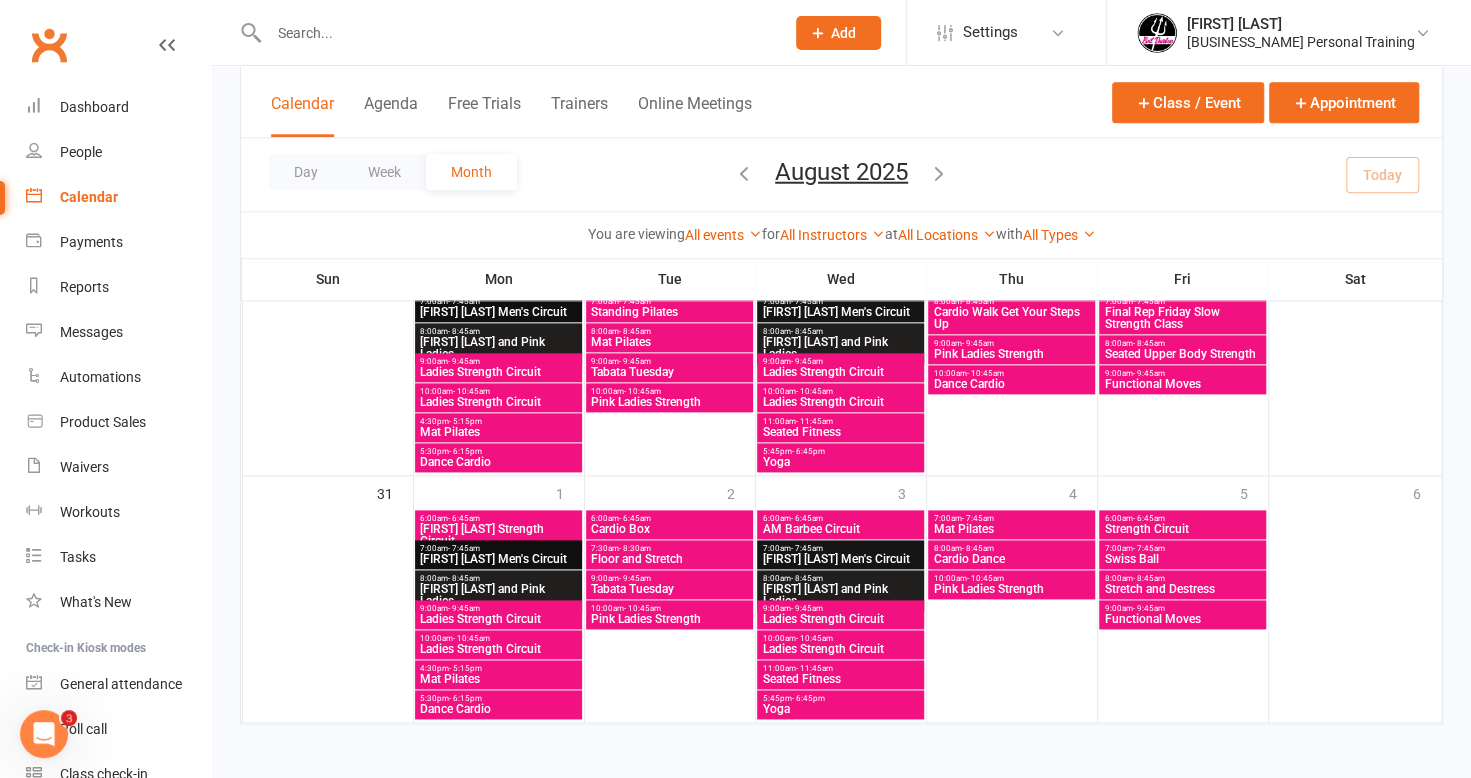 click at bounding box center [939, 172] 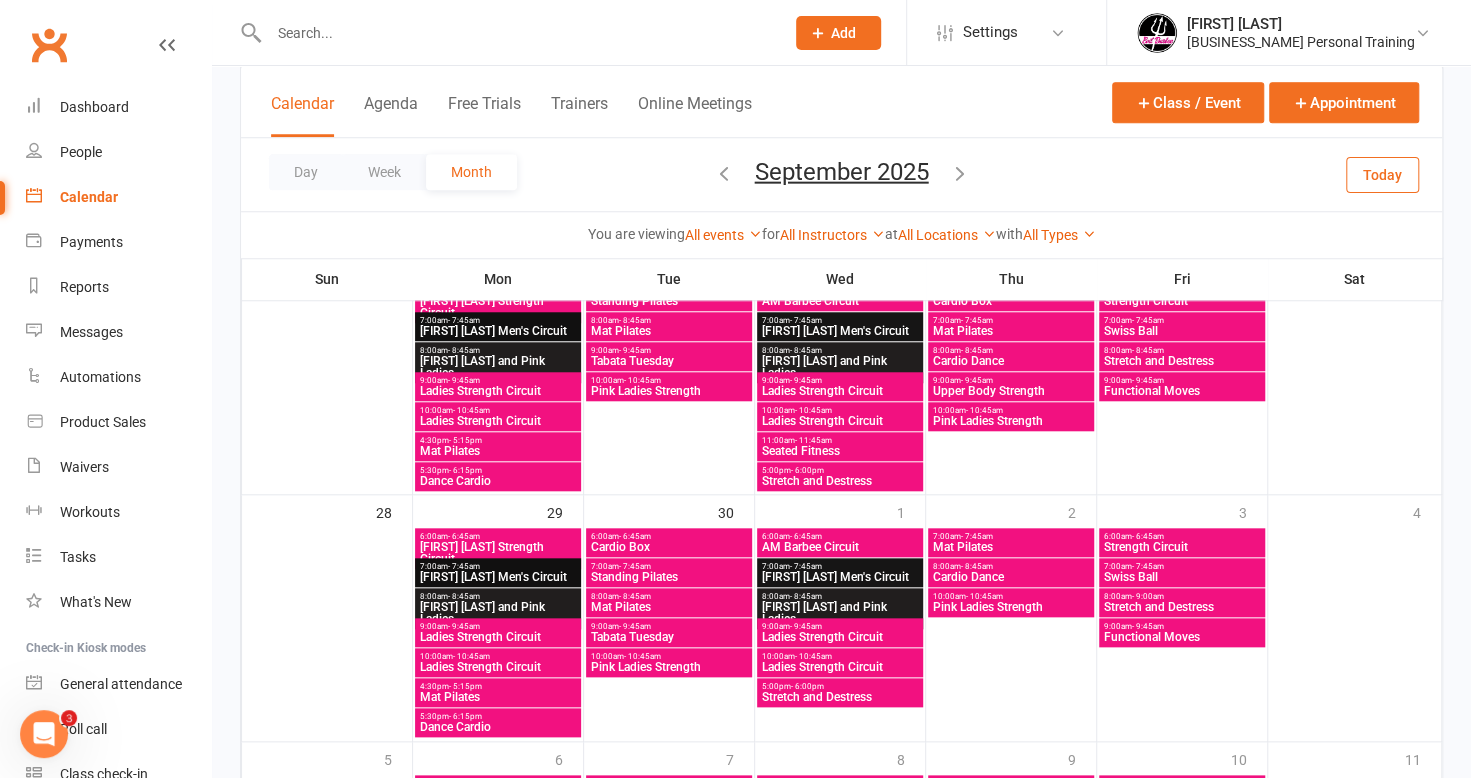 scroll, scrollTop: 957, scrollLeft: 0, axis: vertical 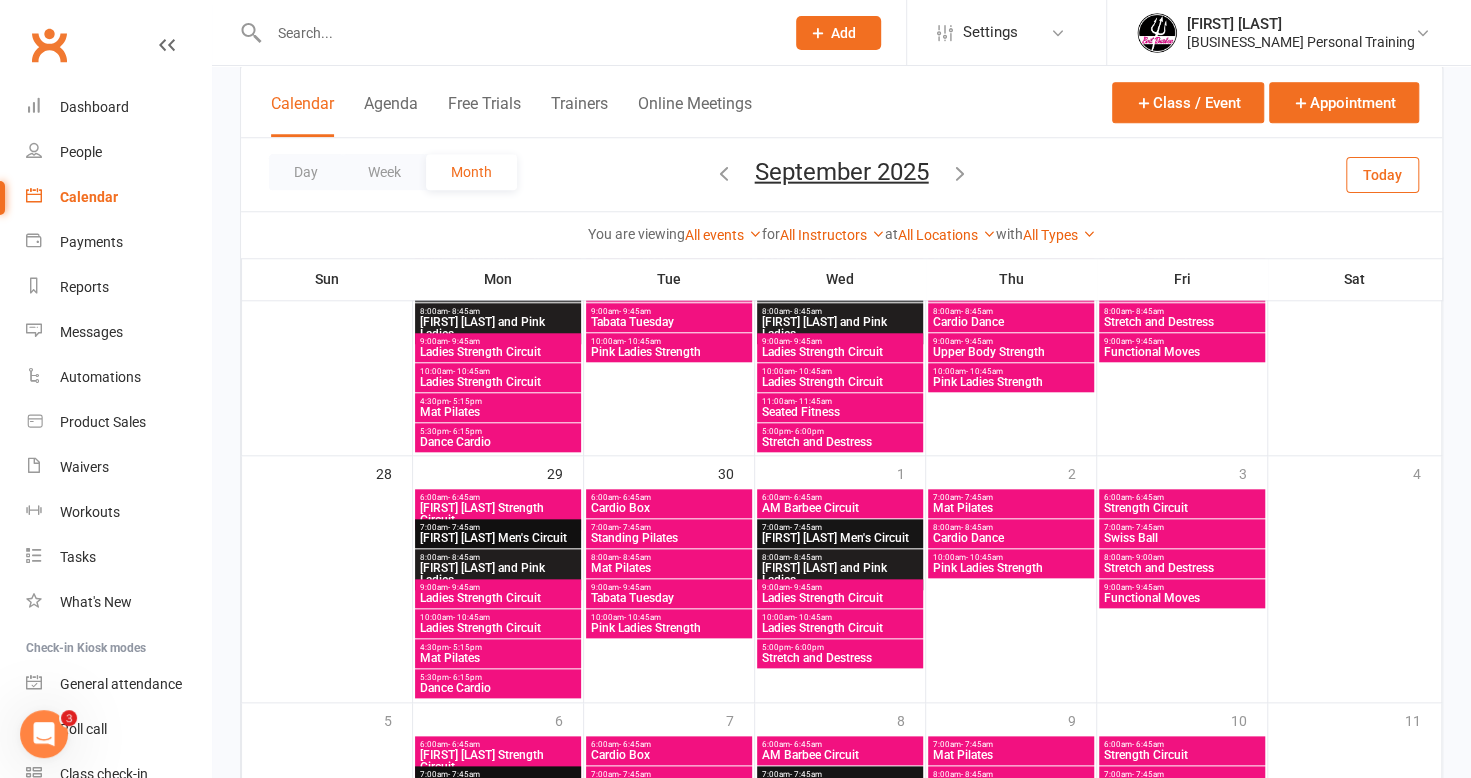 click at bounding box center (960, 172) 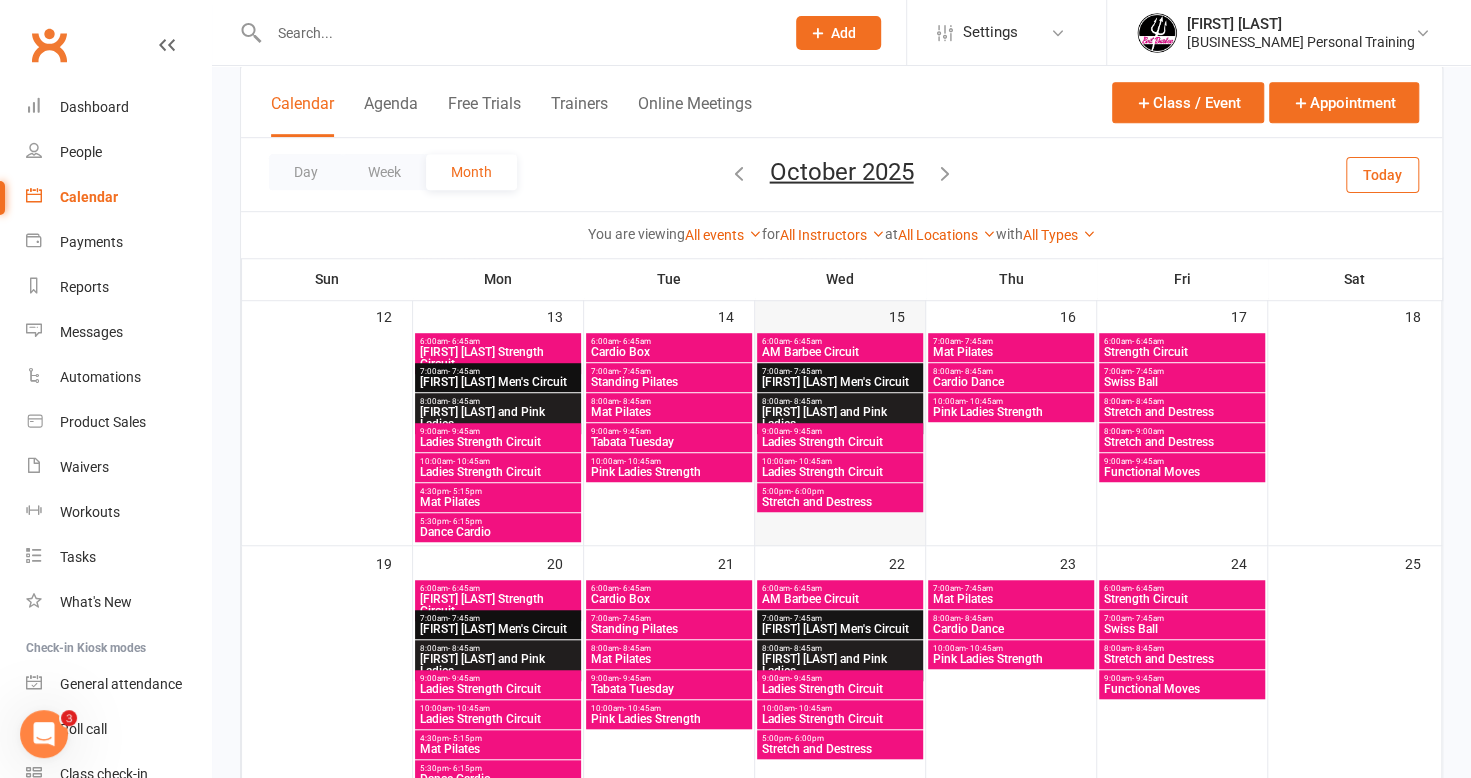 scroll, scrollTop: 757, scrollLeft: 0, axis: vertical 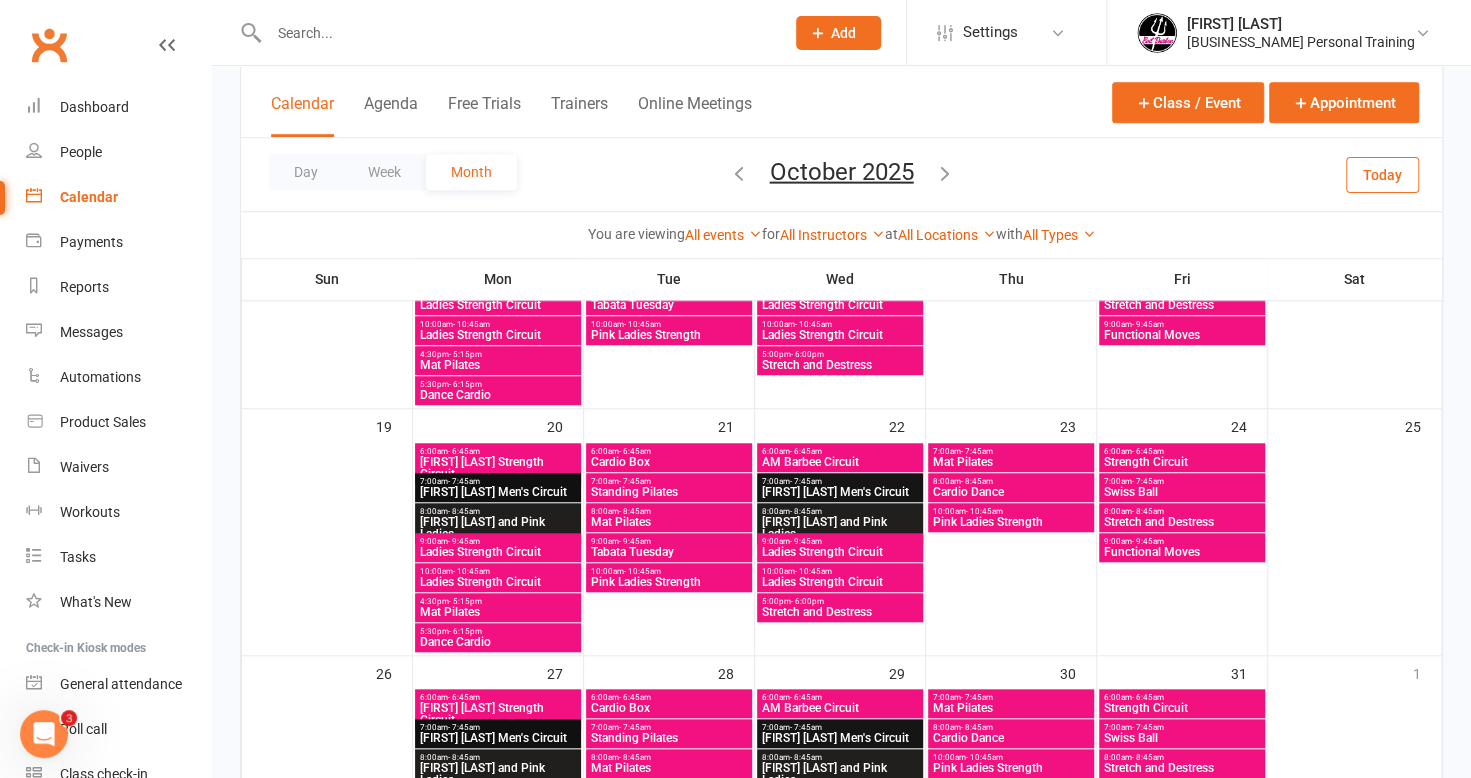 click at bounding box center (945, 172) 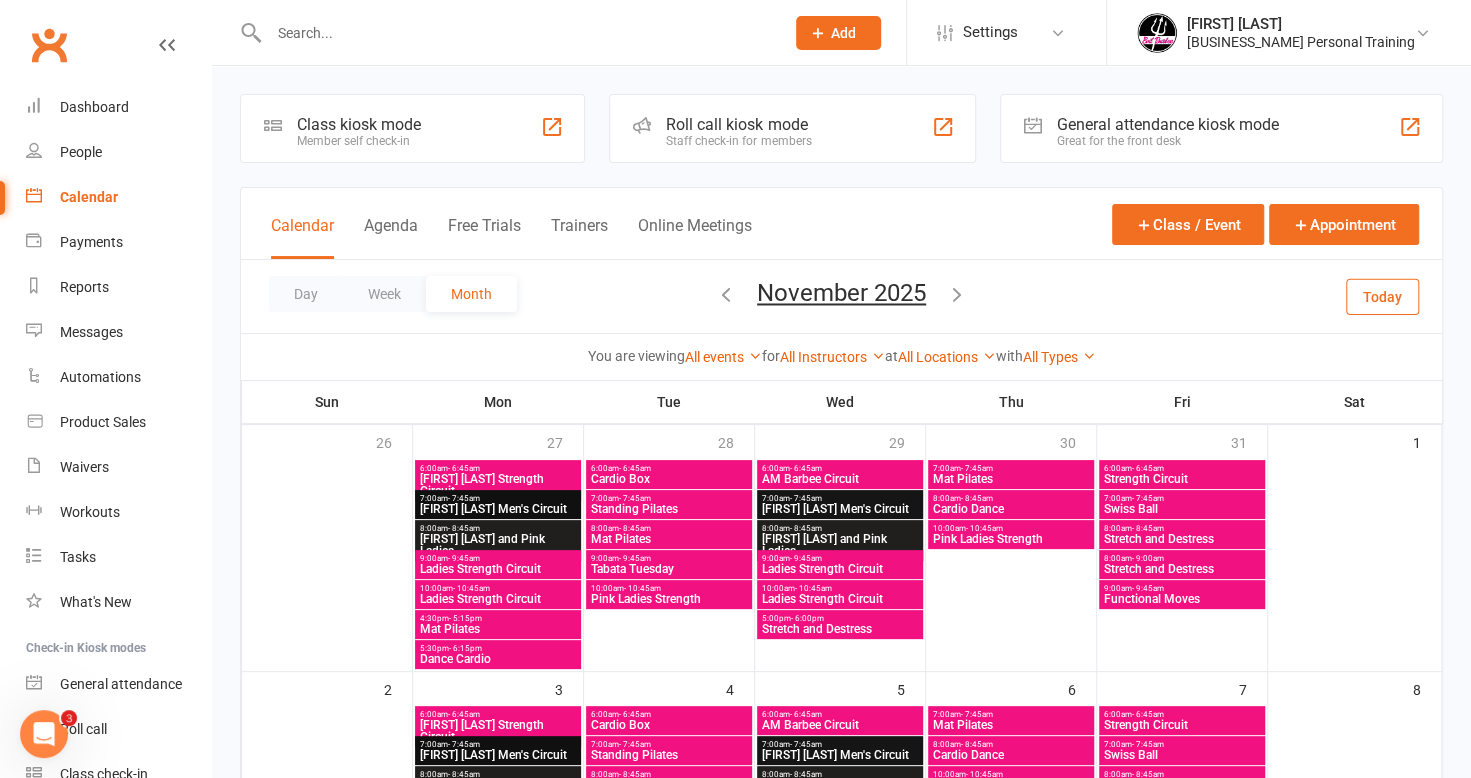 scroll, scrollTop: 0, scrollLeft: 0, axis: both 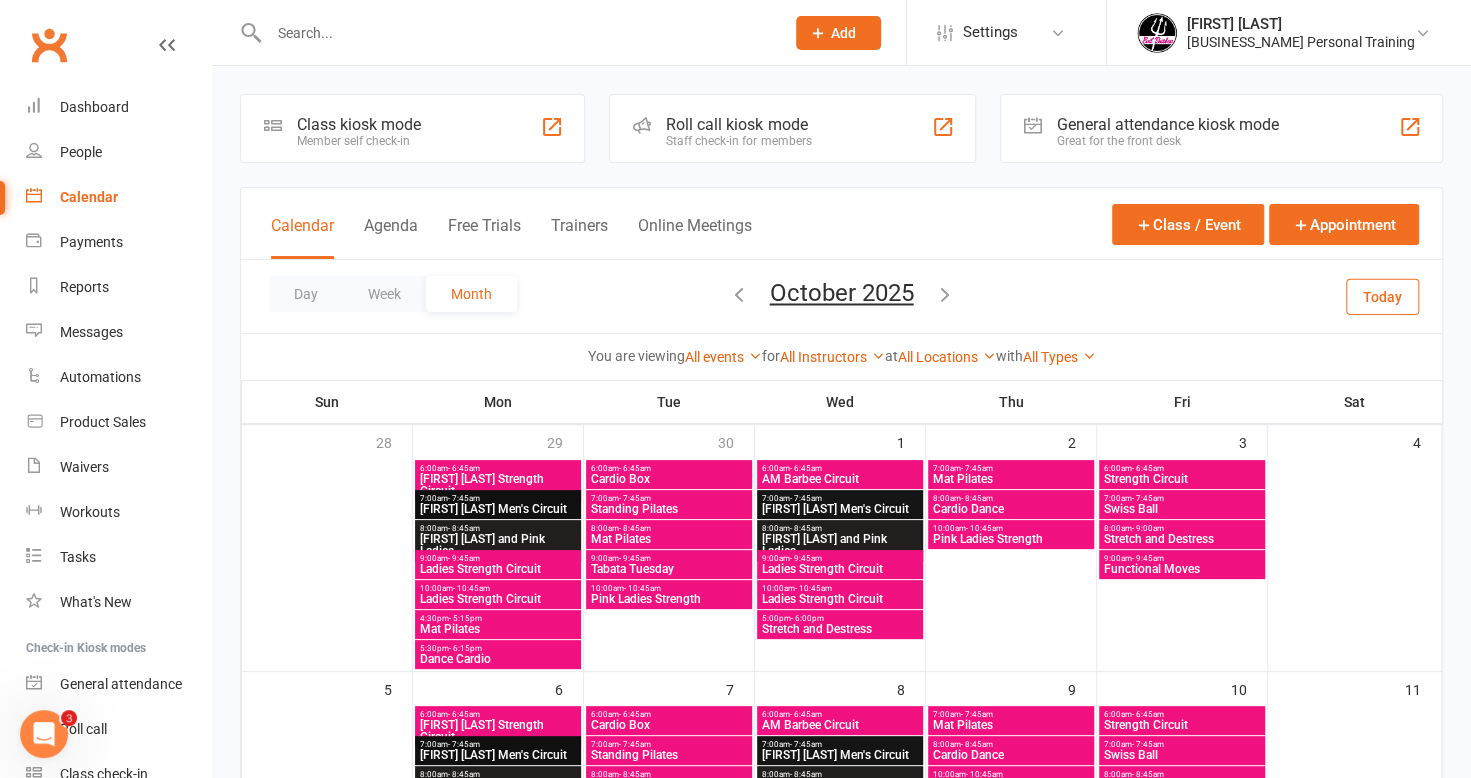 click at bounding box center (739, 294) 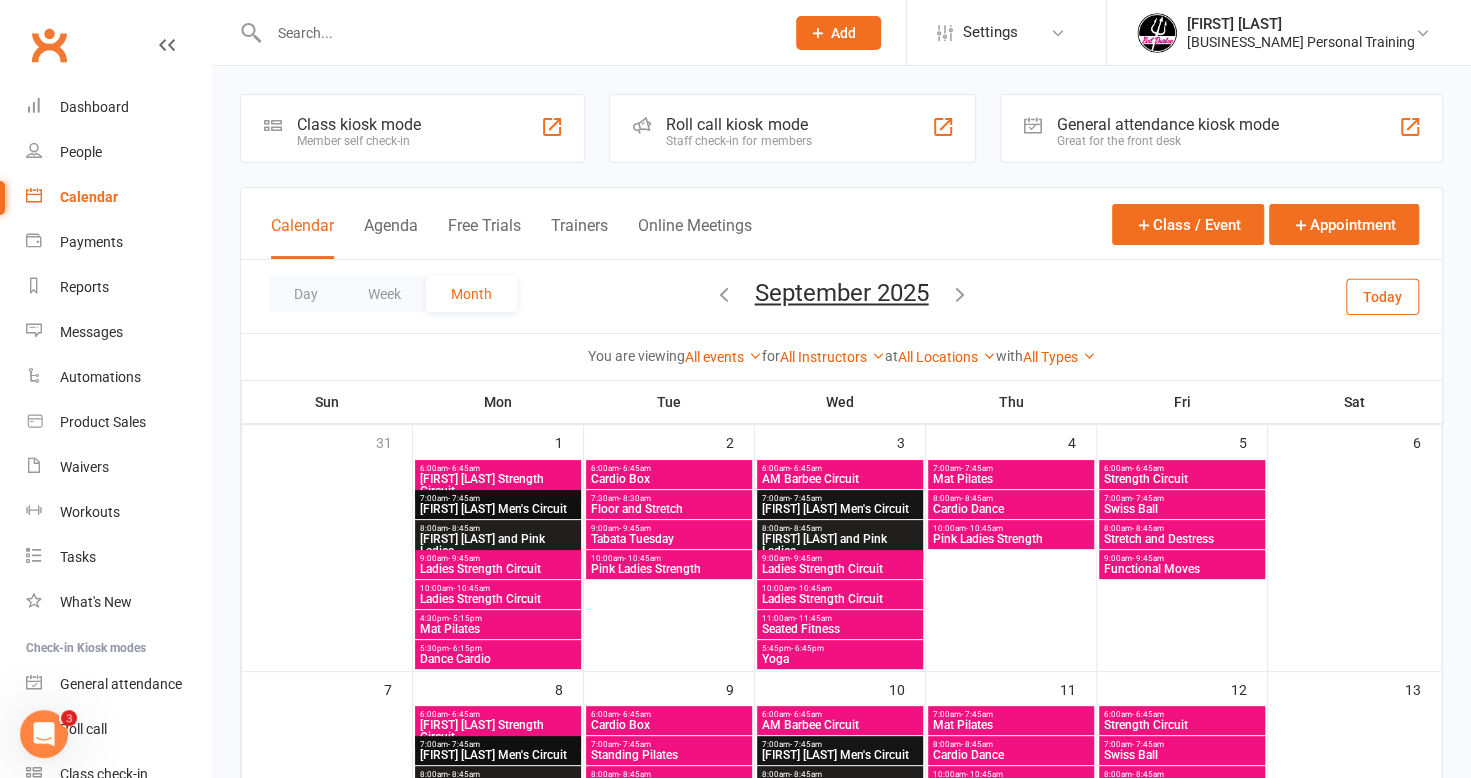 click at bounding box center [724, 294] 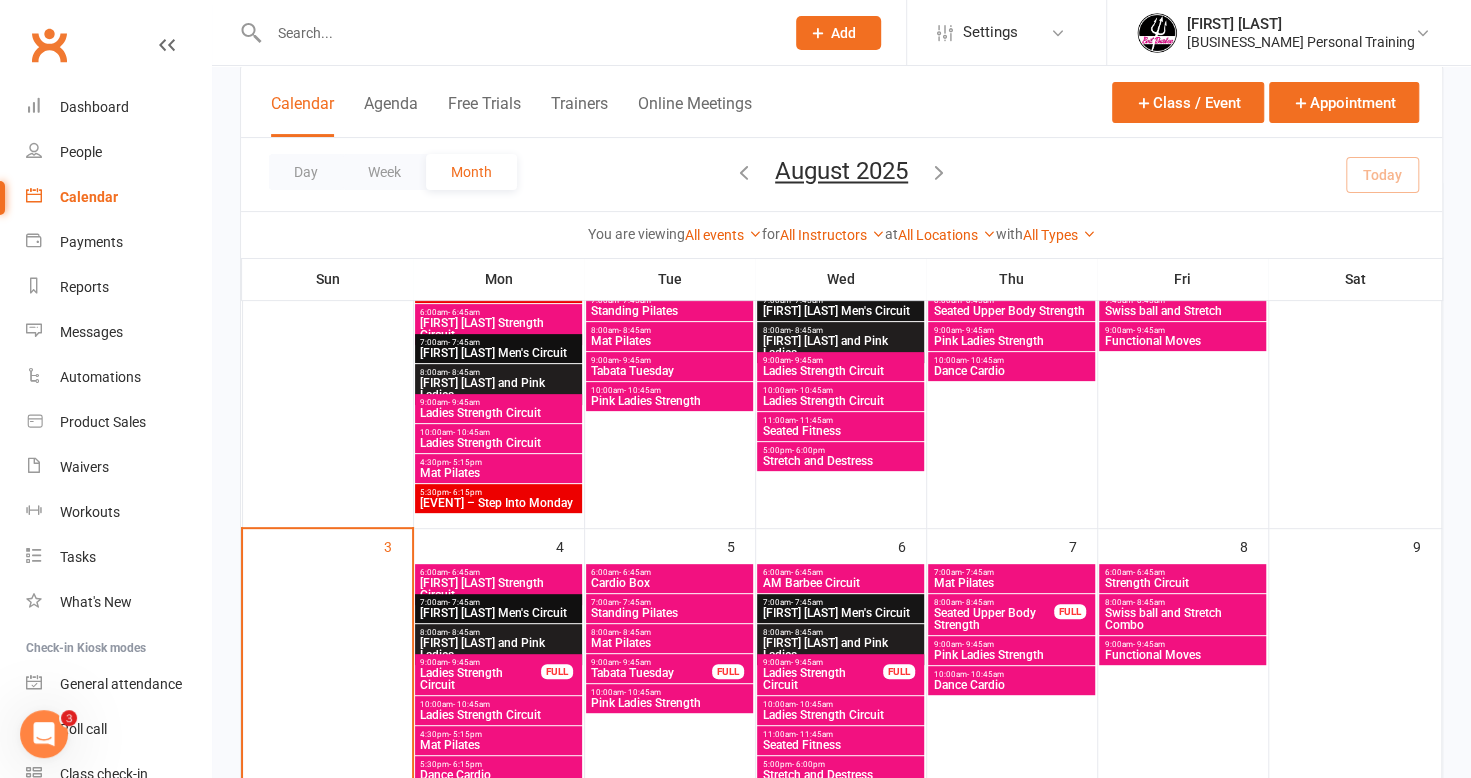 scroll, scrollTop: 200, scrollLeft: 0, axis: vertical 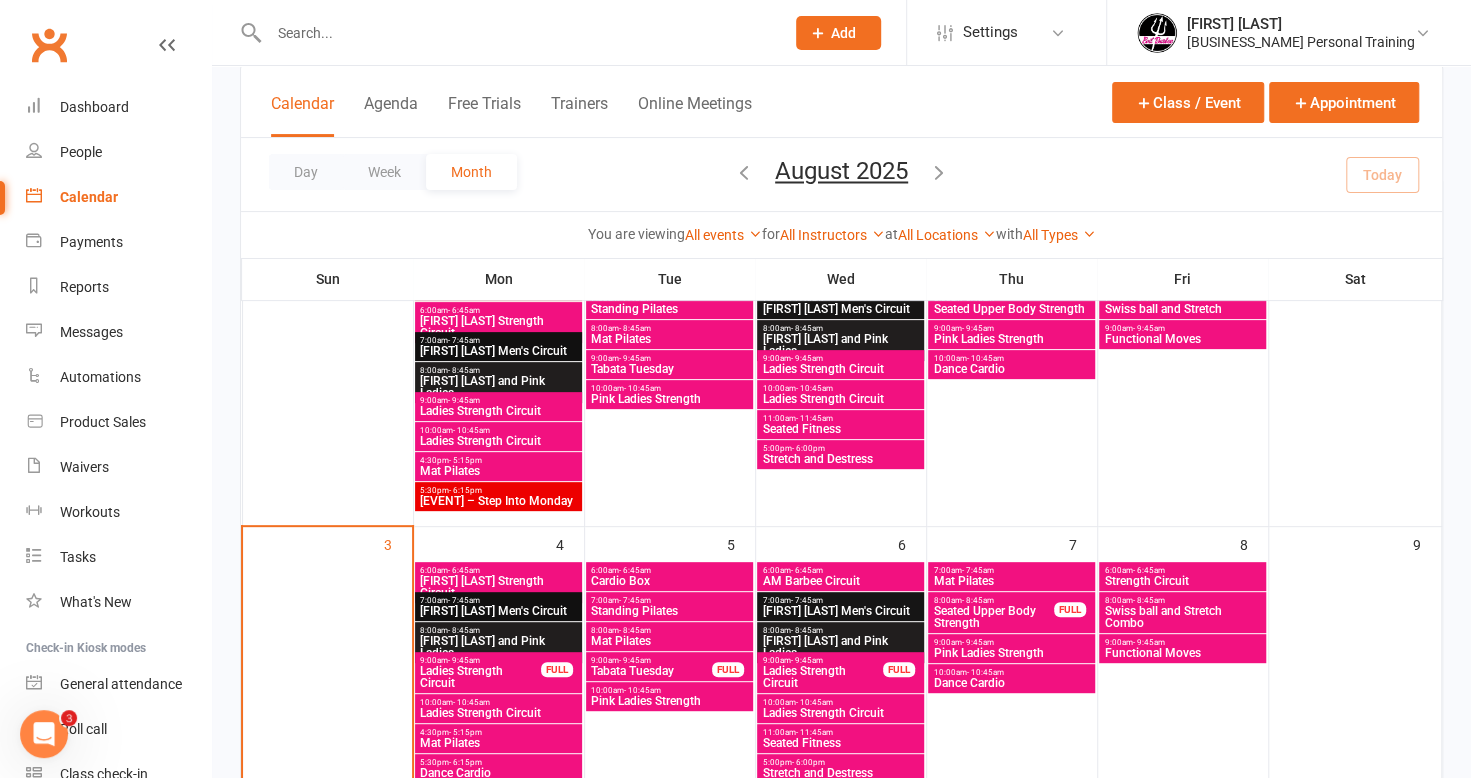 click on "[FIRST] [LAST] Strength Circuit" at bounding box center [498, 587] 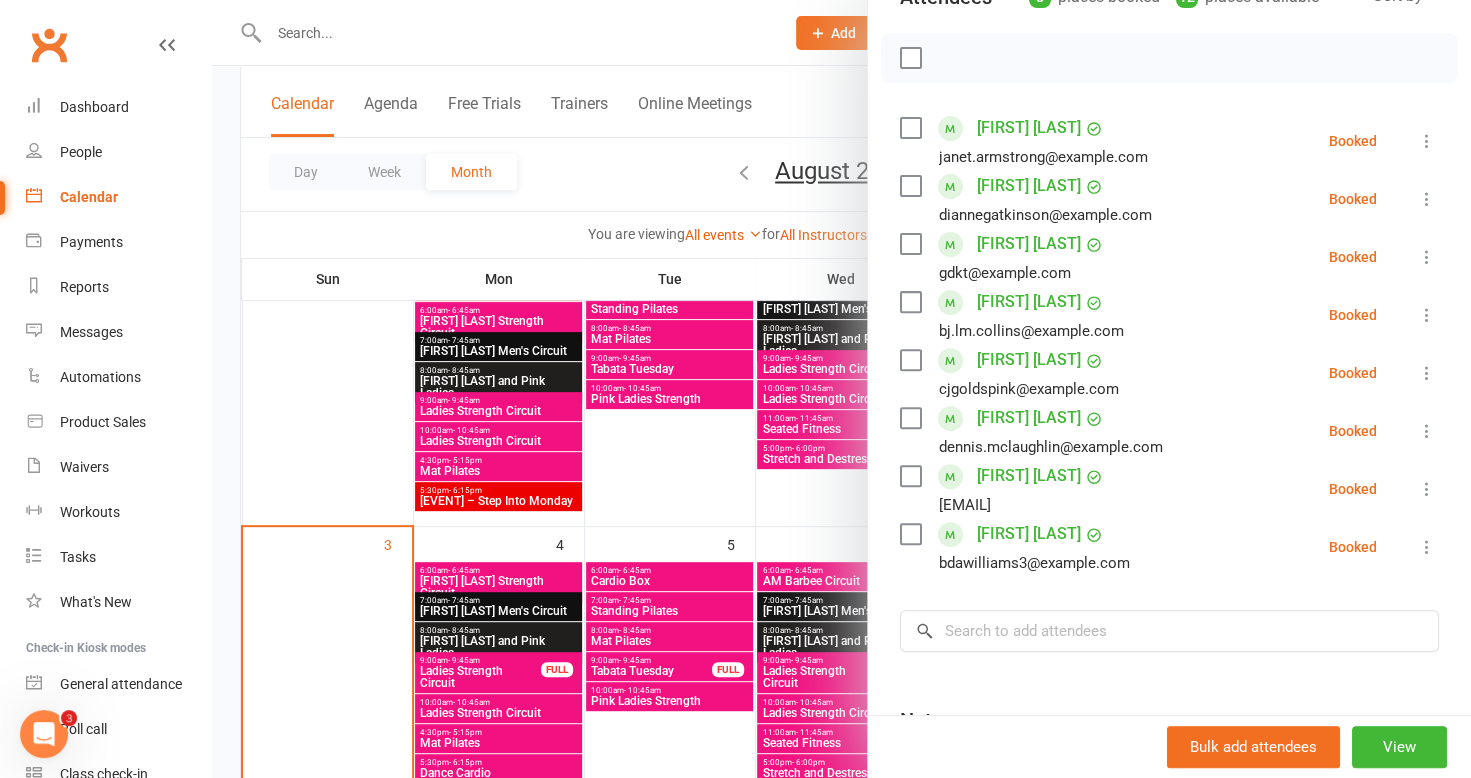 scroll, scrollTop: 300, scrollLeft: 0, axis: vertical 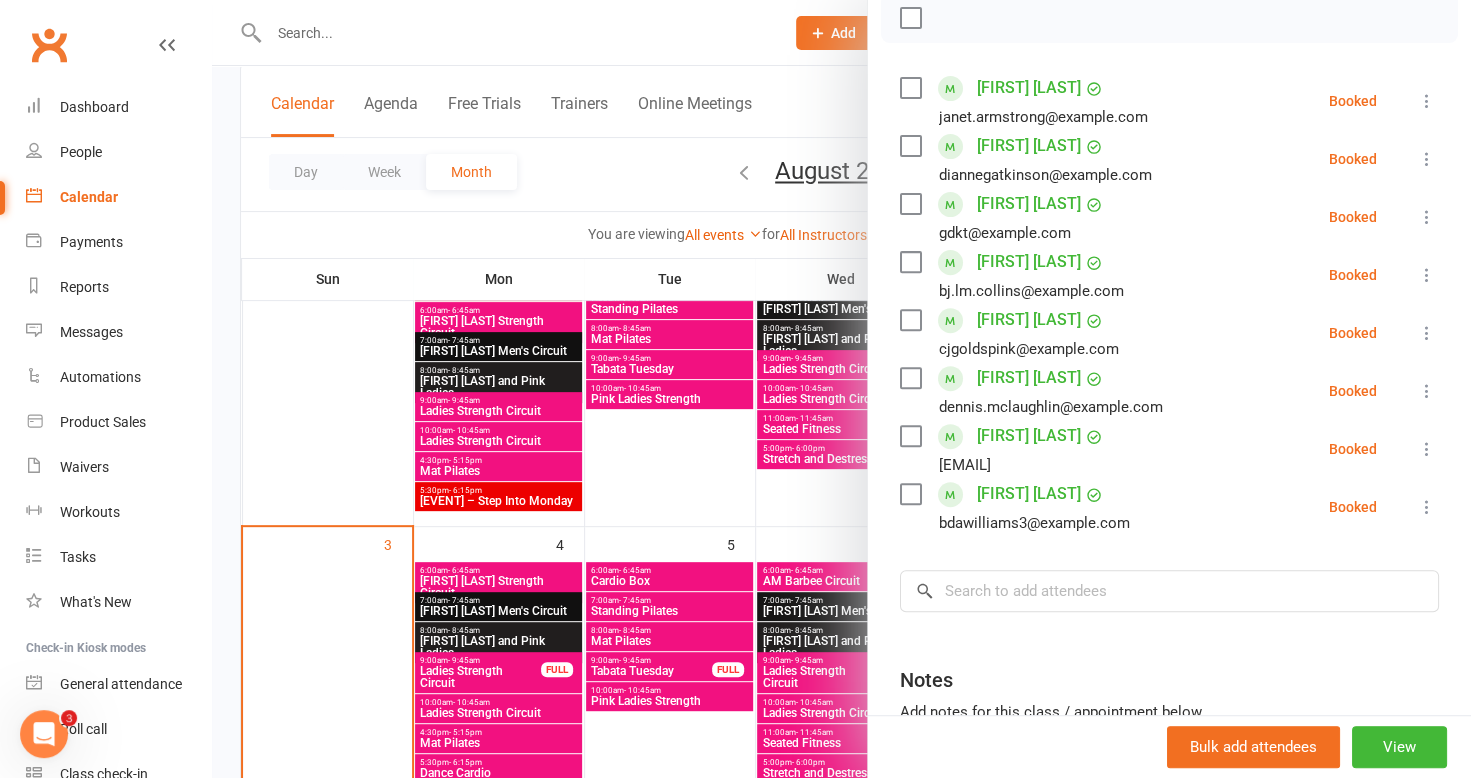 click at bounding box center (841, 389) 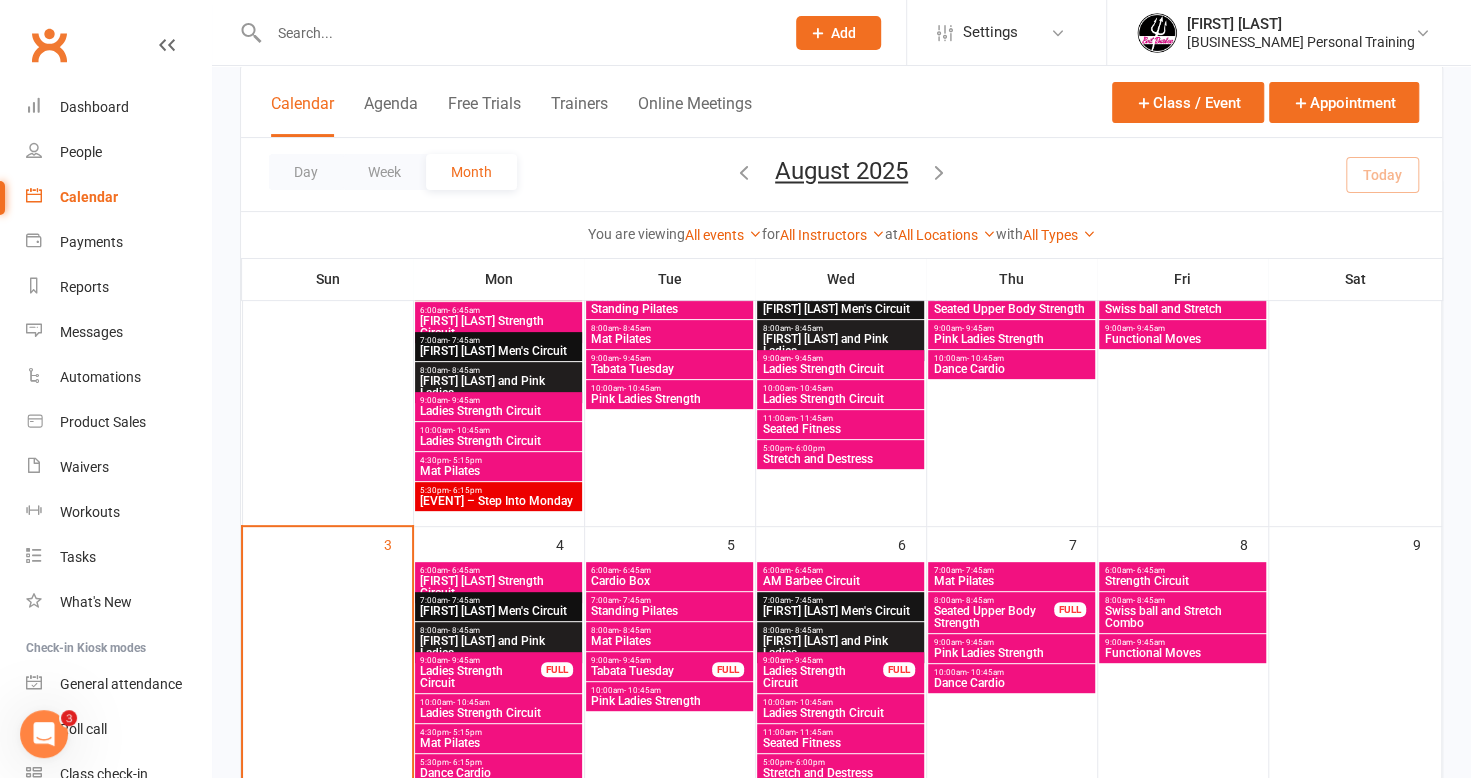 click on "[FIRST] [LAST] Men's Circuit" at bounding box center (498, 611) 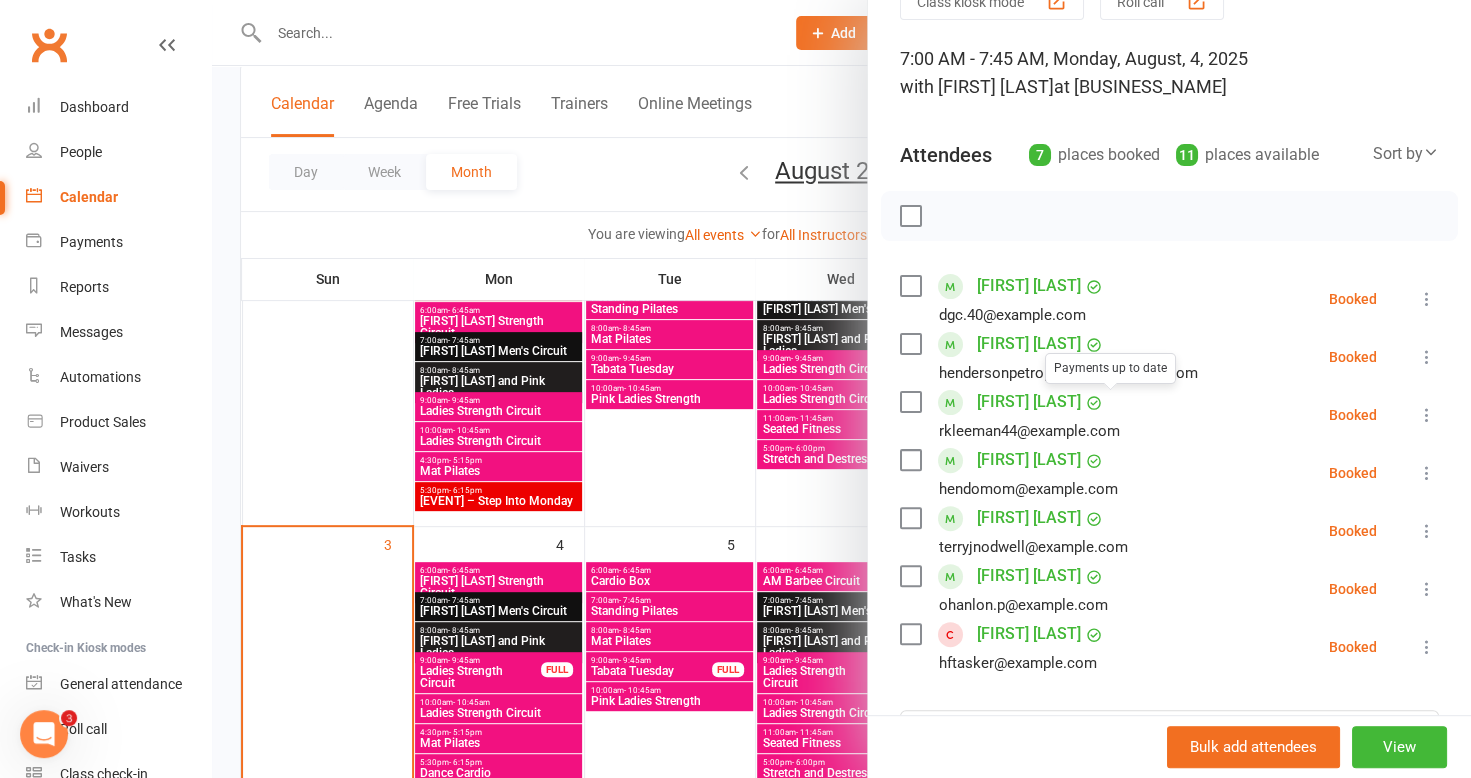 scroll, scrollTop: 300, scrollLeft: 0, axis: vertical 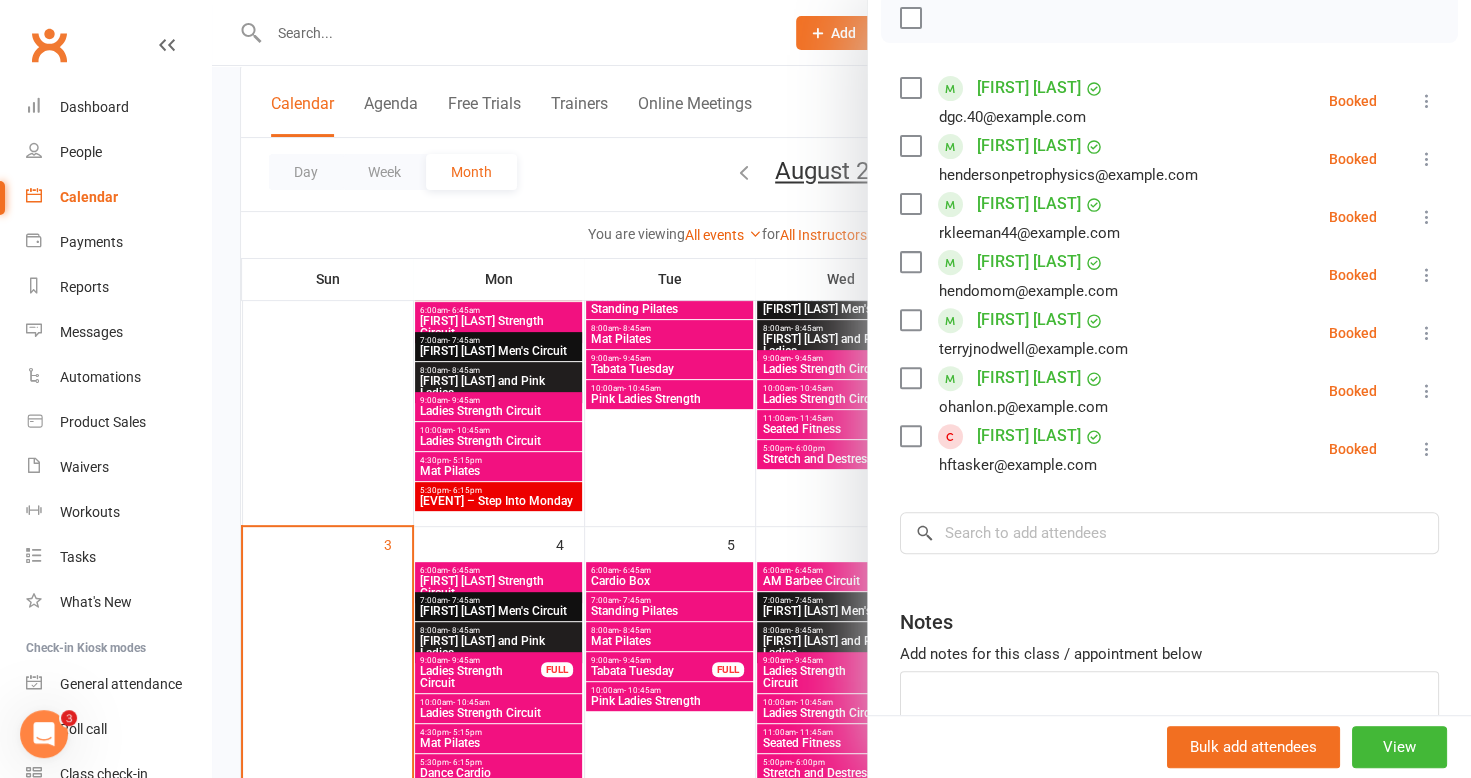 click at bounding box center (841, 389) 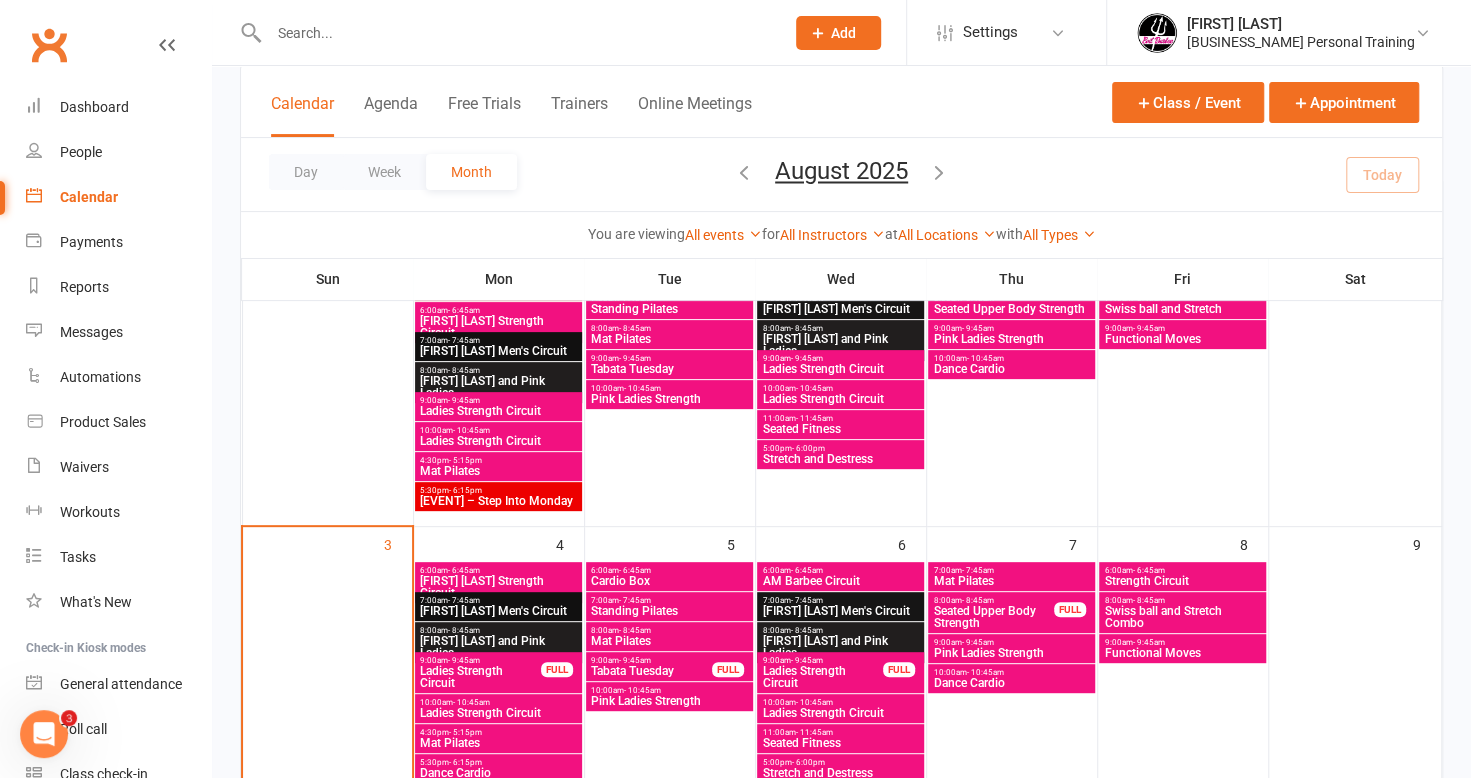 click on "[FIRST] [LAST] and Pink Ladies" at bounding box center [498, 647] 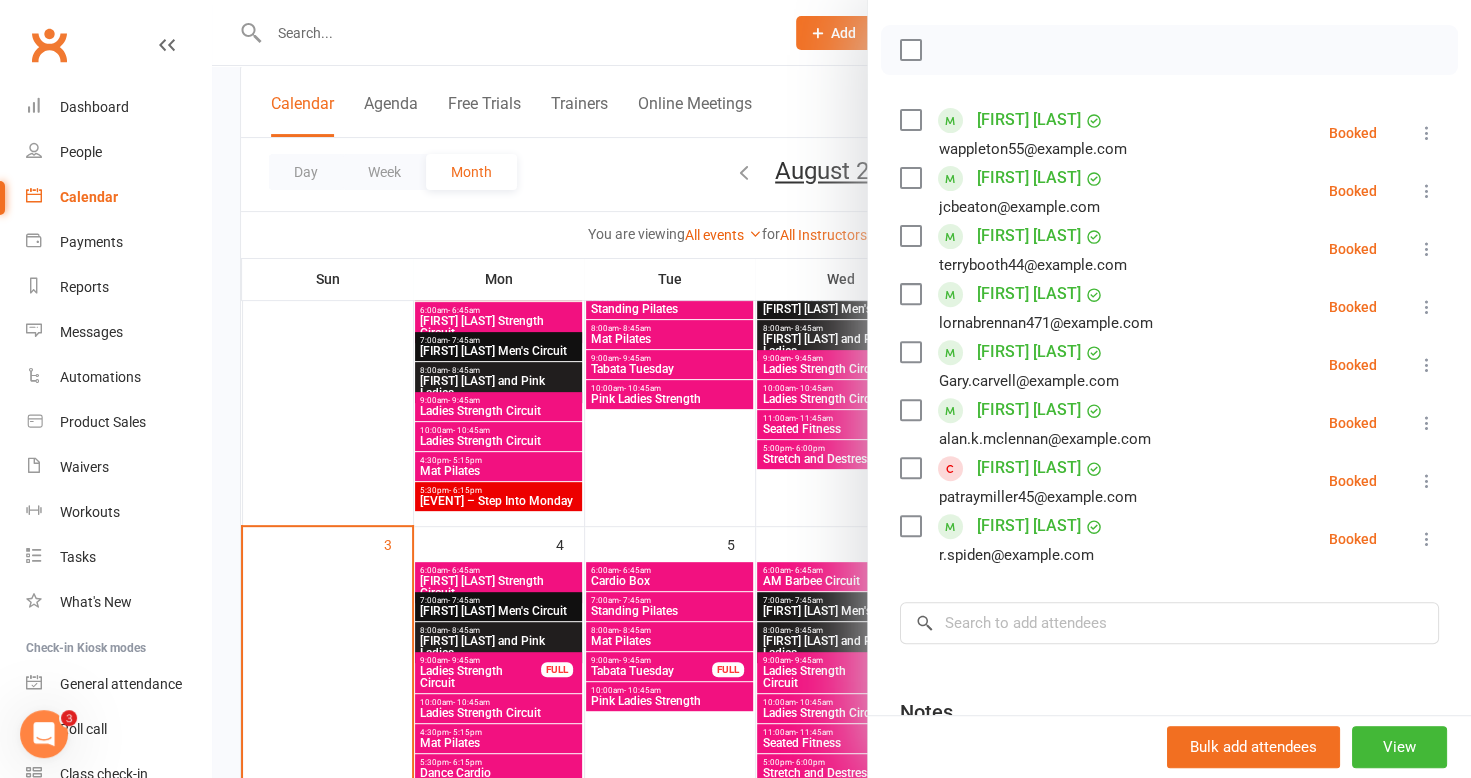 scroll, scrollTop: 300, scrollLeft: 0, axis: vertical 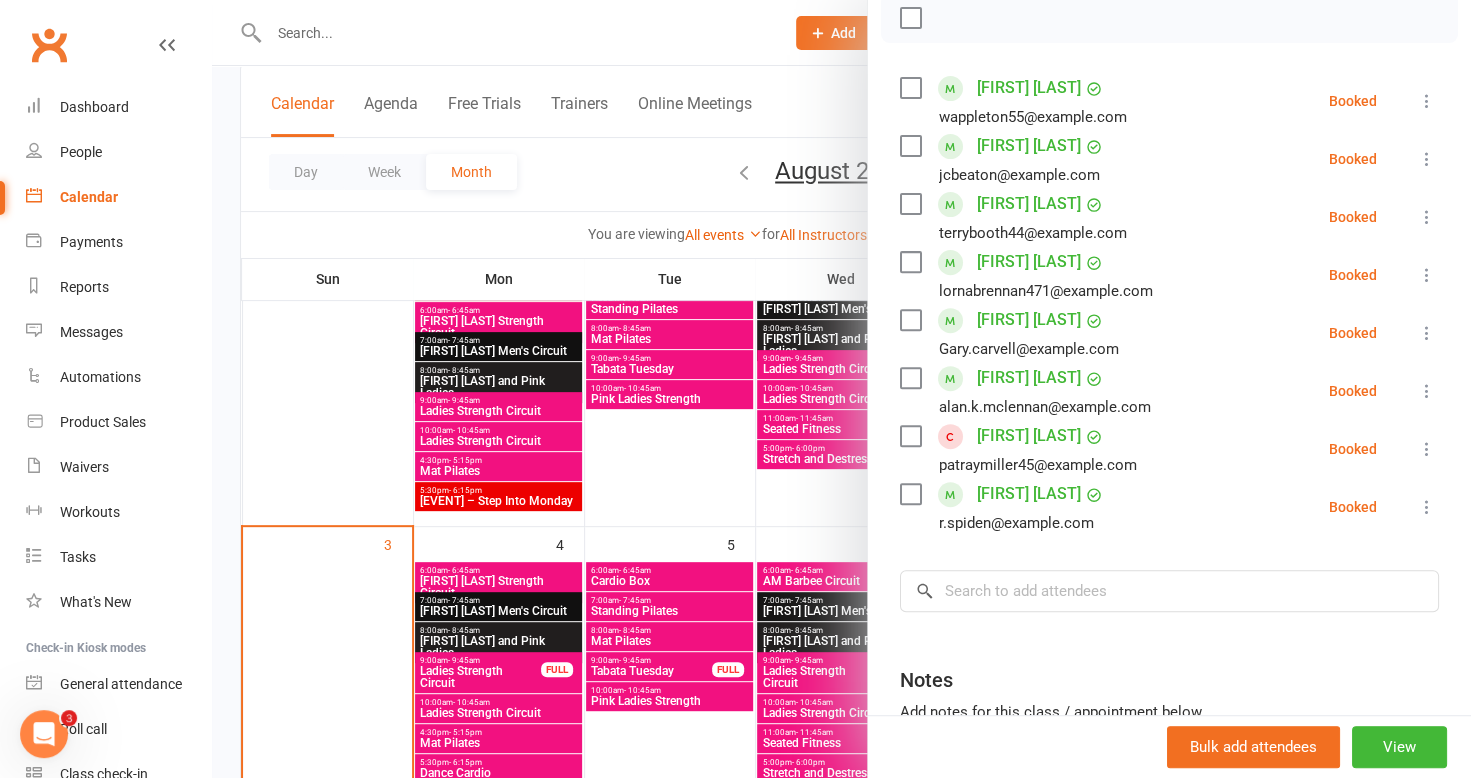 click at bounding box center [841, 389] 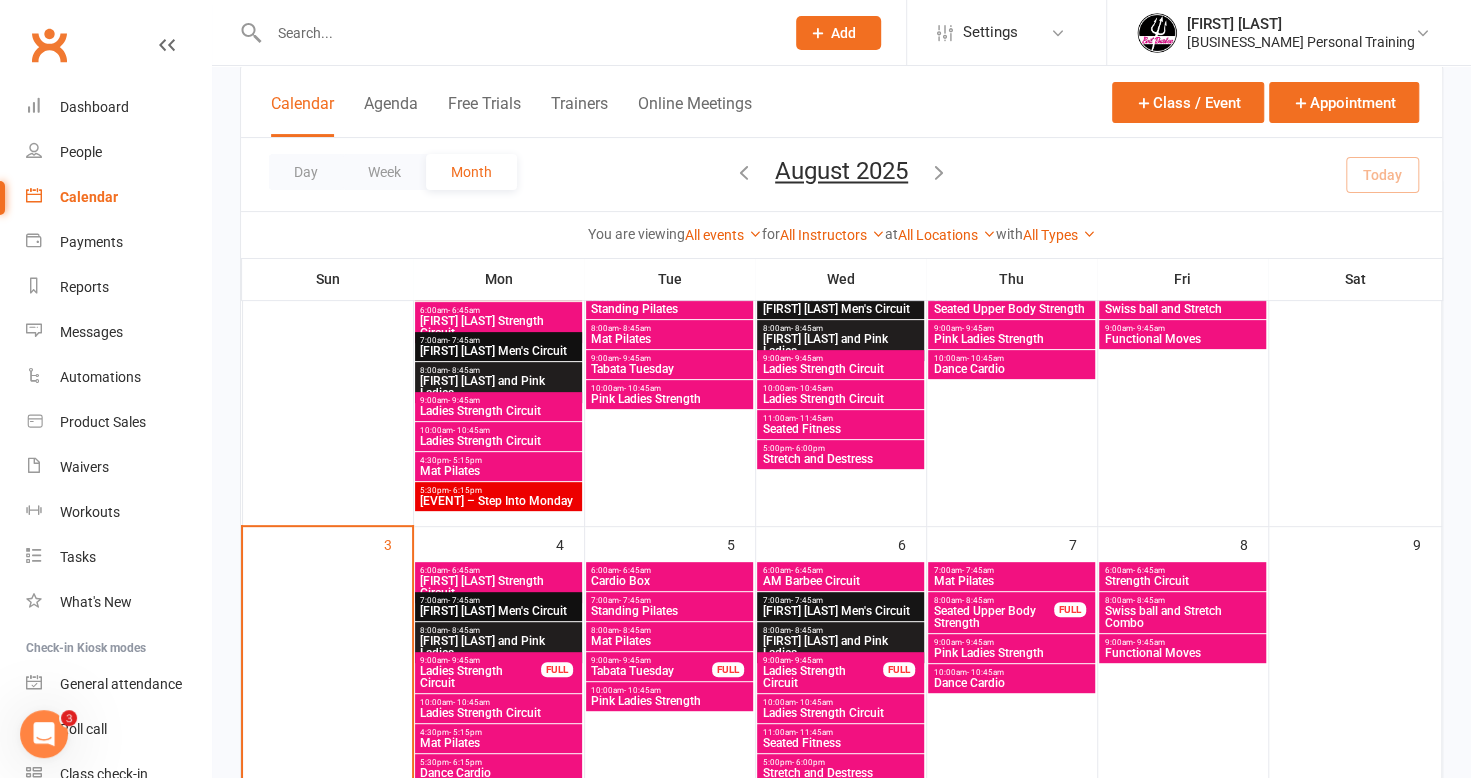 click on "FULL" at bounding box center [557, 669] 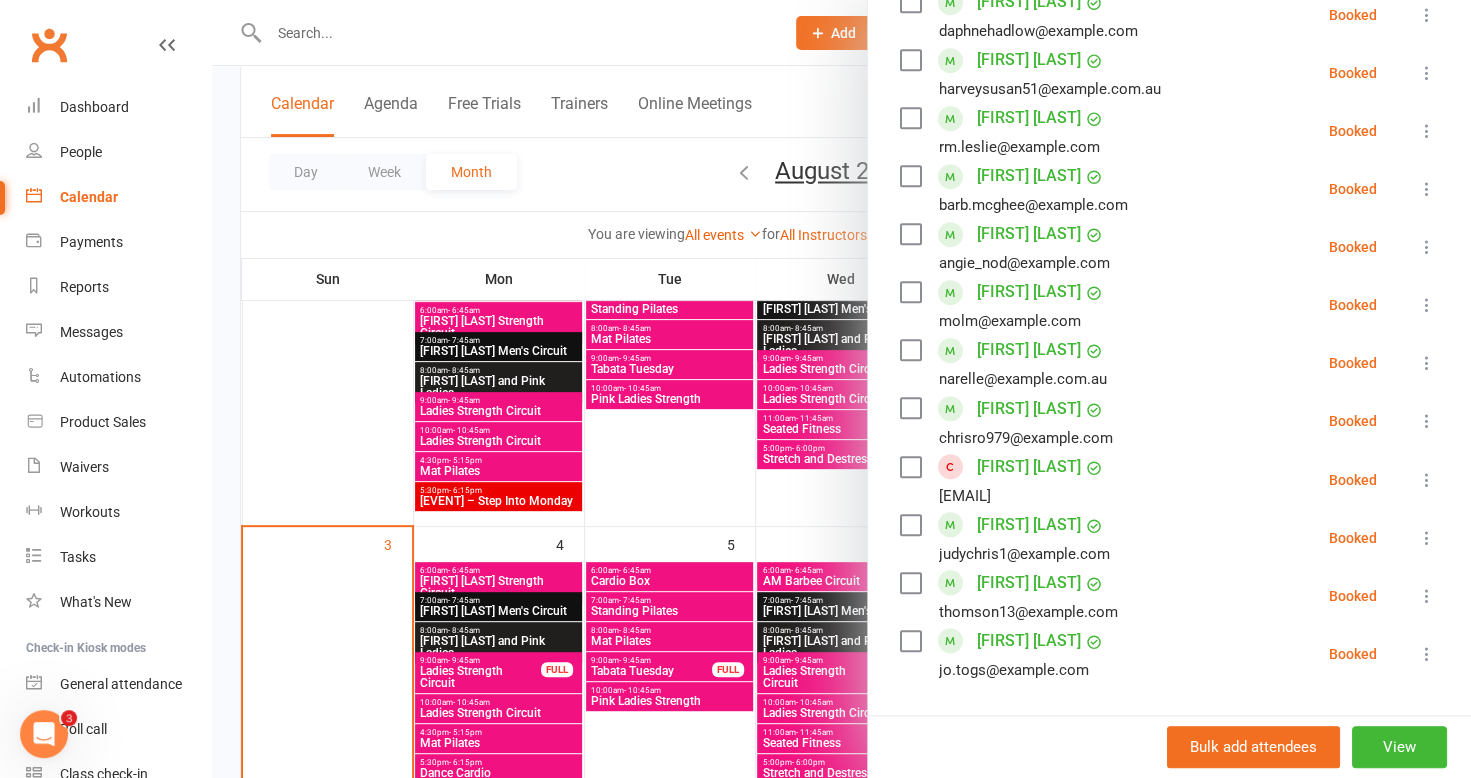 scroll, scrollTop: 1000, scrollLeft: 0, axis: vertical 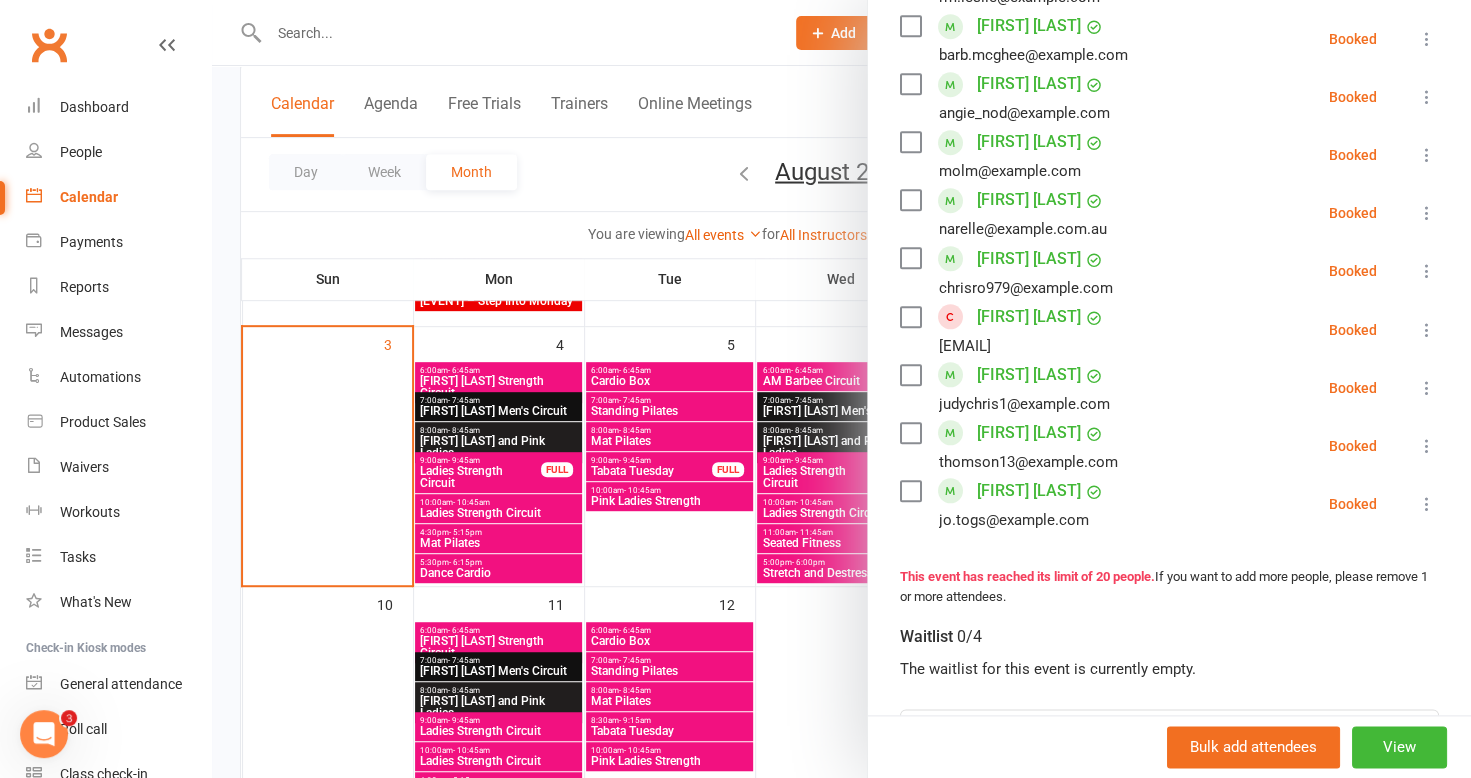 click at bounding box center [841, 389] 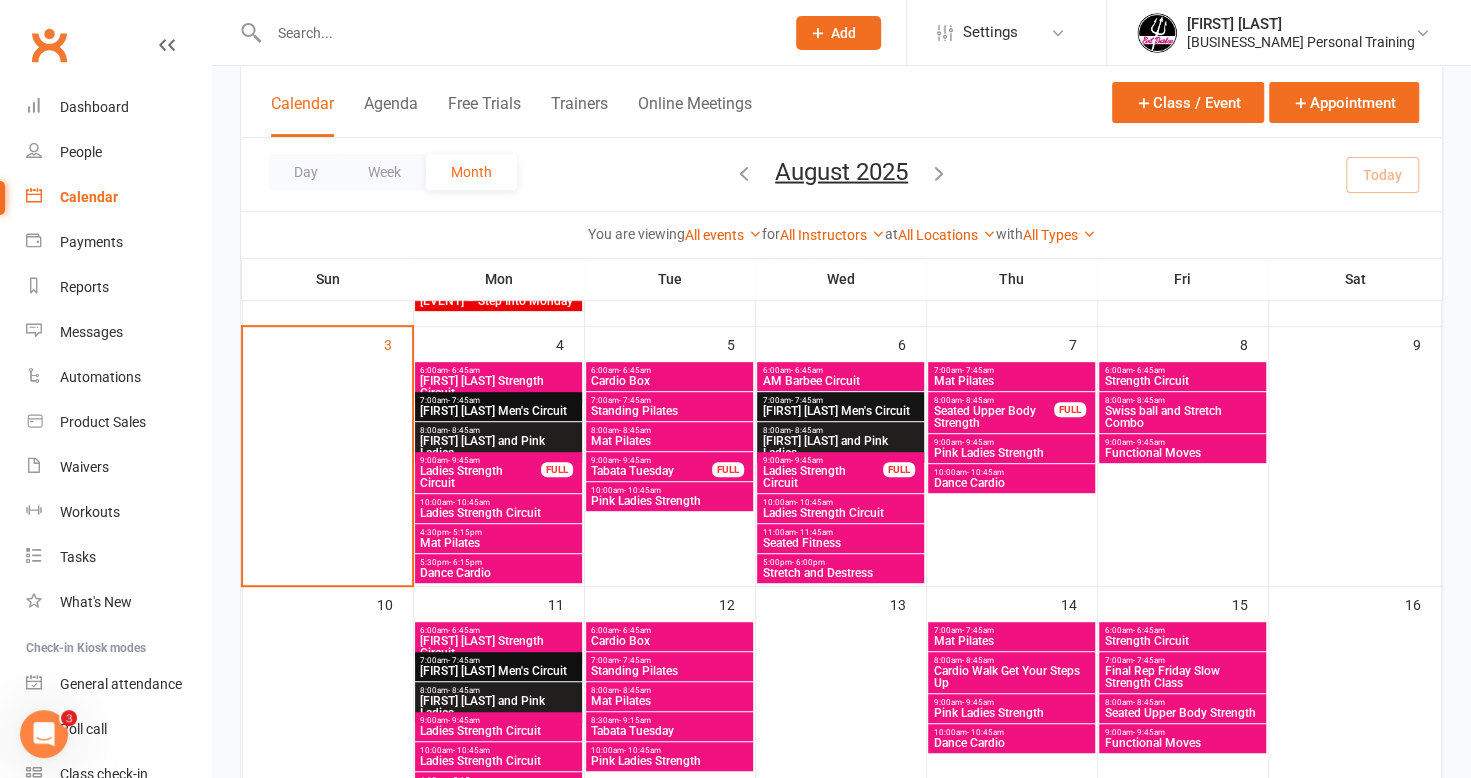 click on "Ladies Strength Circuit" at bounding box center [498, 513] 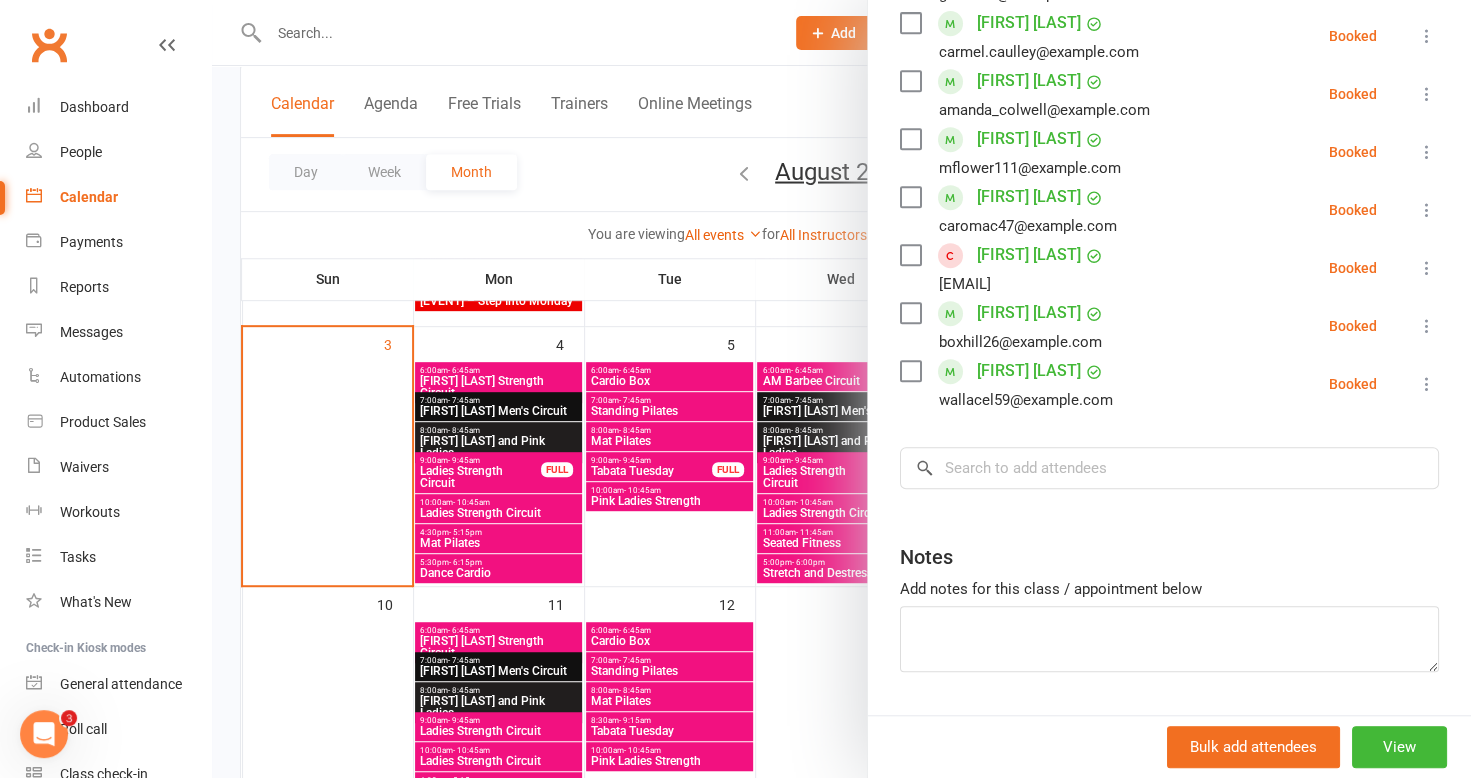 scroll, scrollTop: 593, scrollLeft: 0, axis: vertical 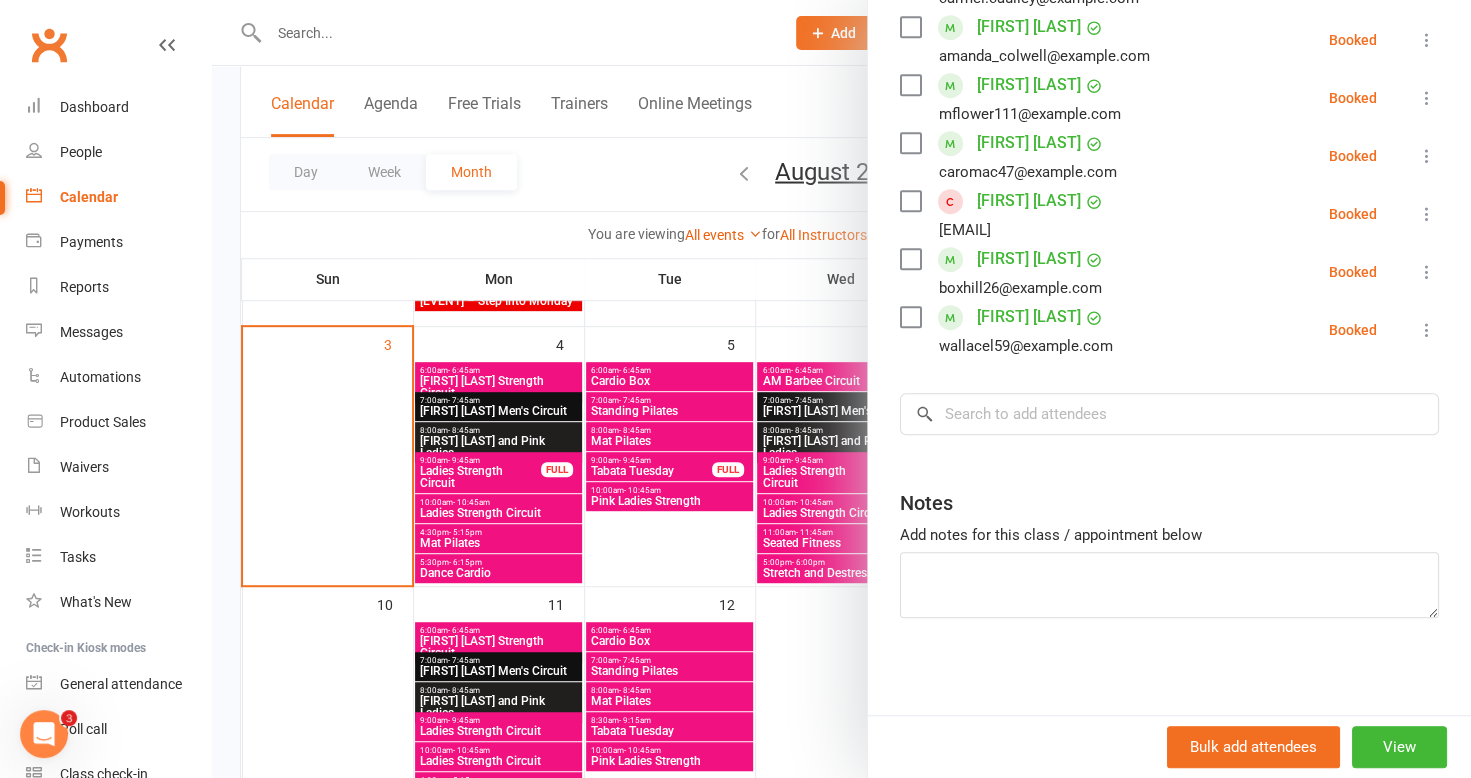 click at bounding box center [841, 389] 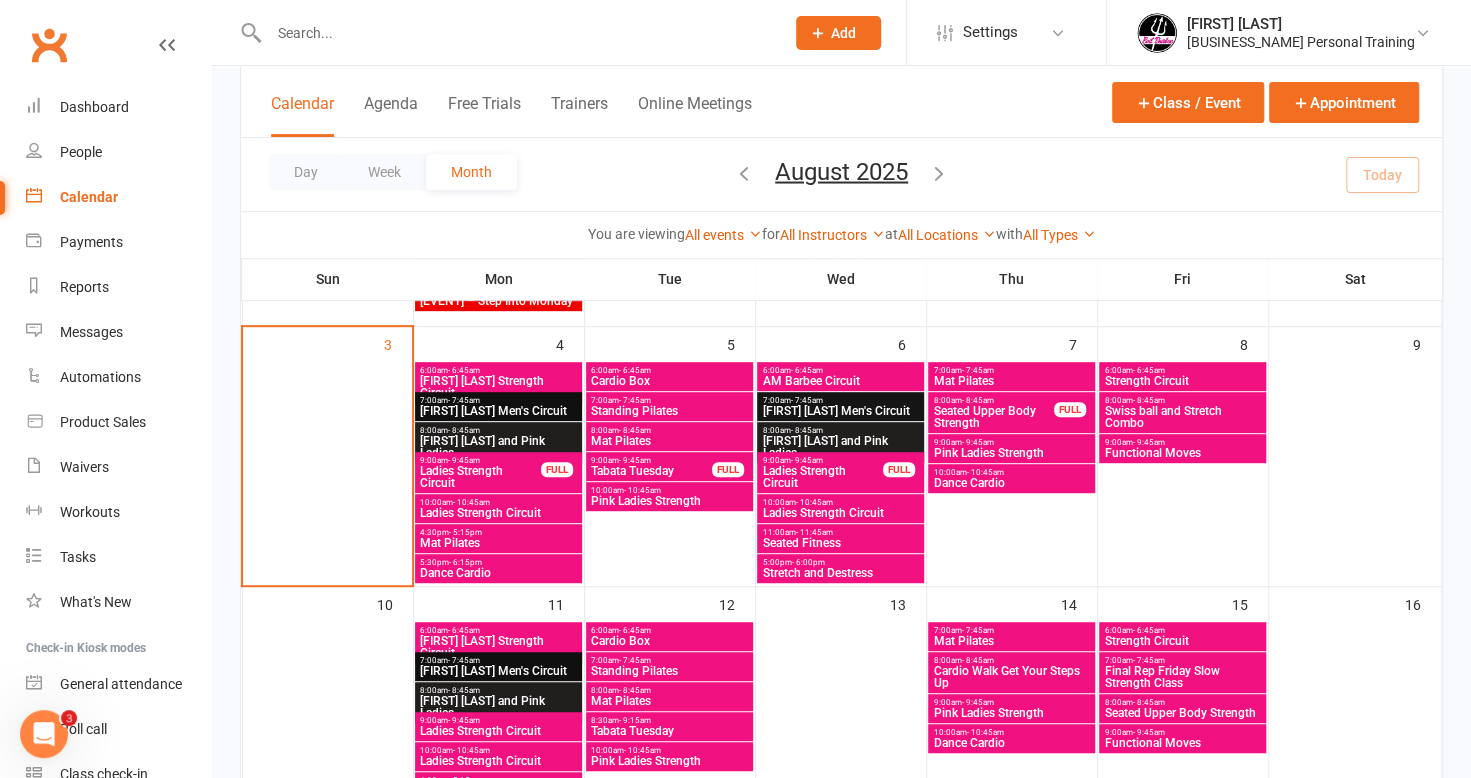 click on "Mat Pilates" at bounding box center (498, 543) 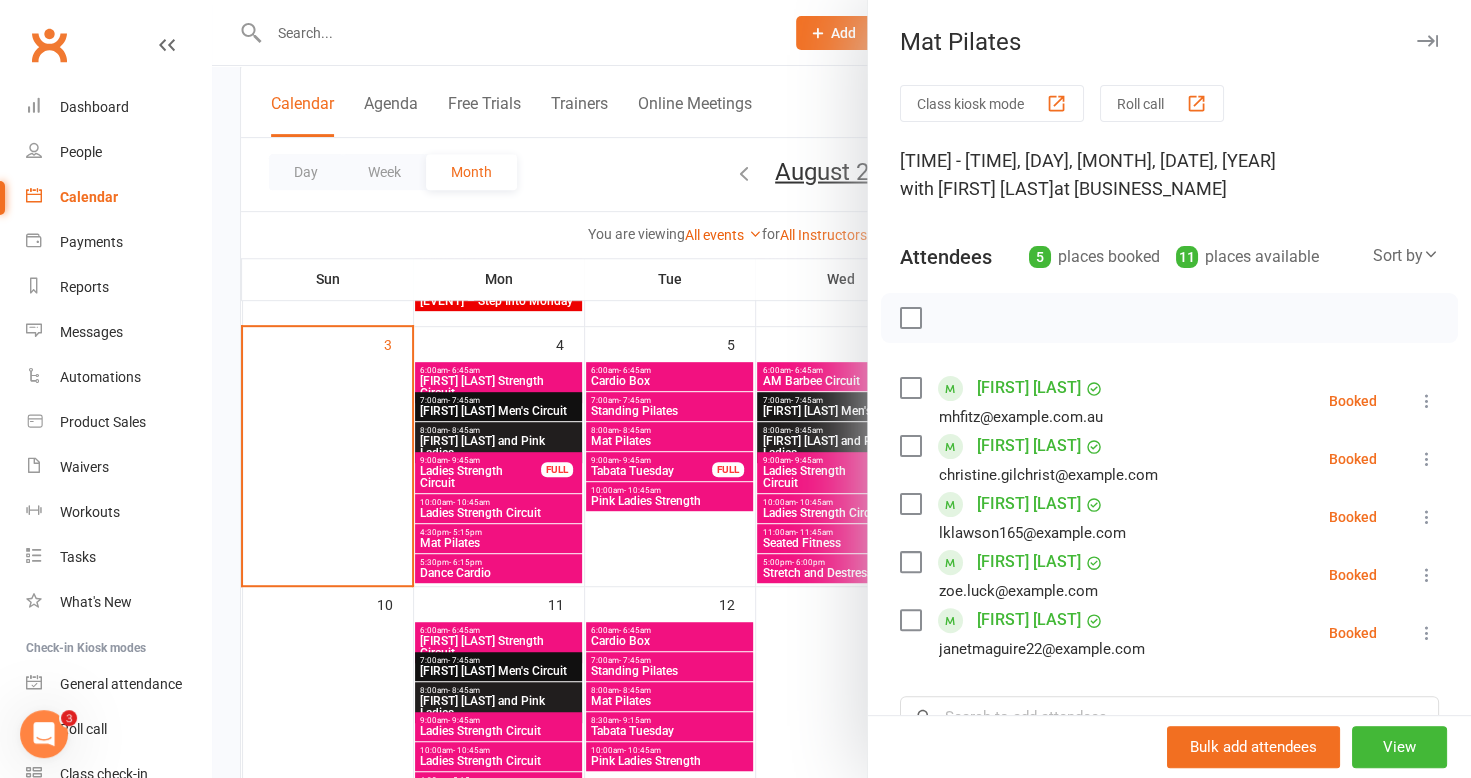 click at bounding box center [841, 389] 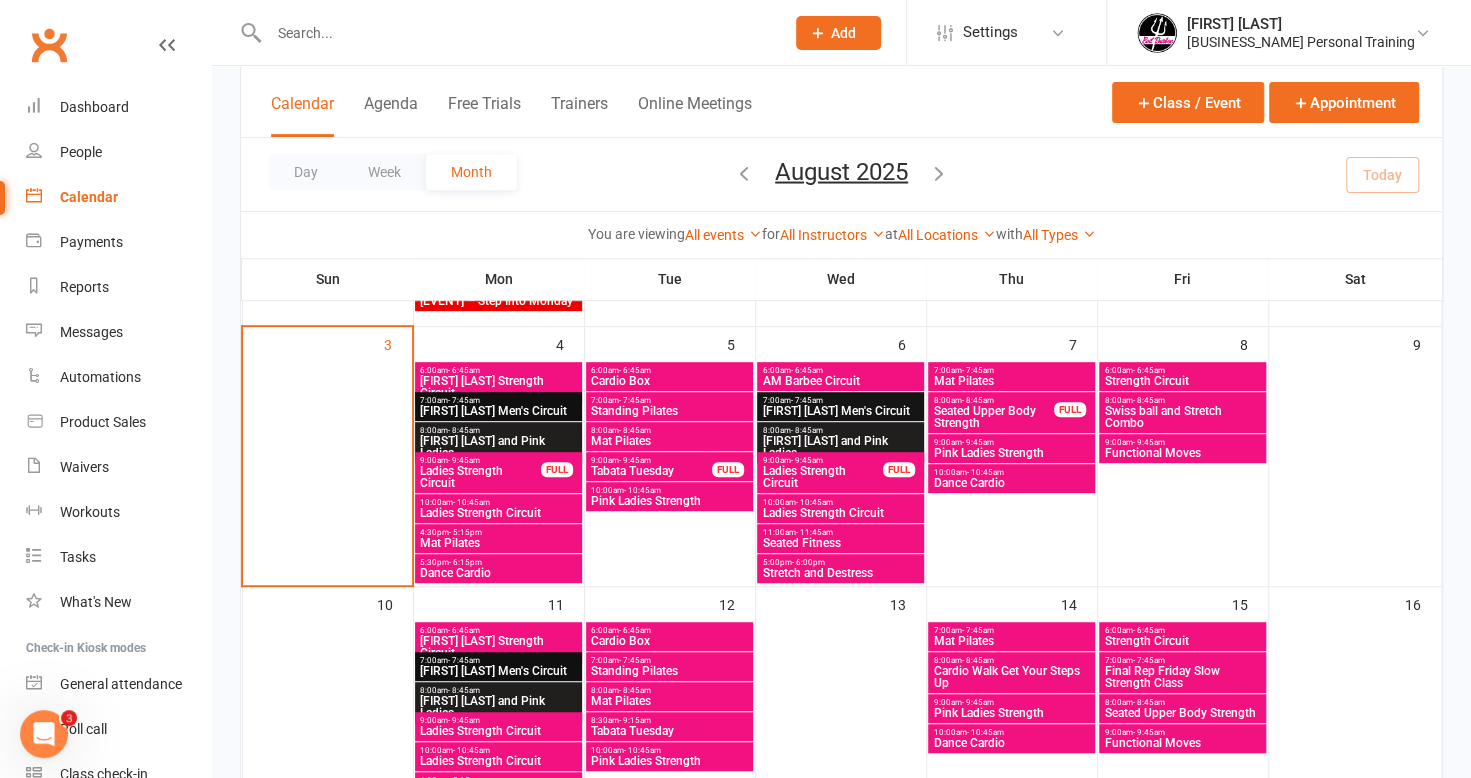 click on "Dance Cardio" at bounding box center (498, 573) 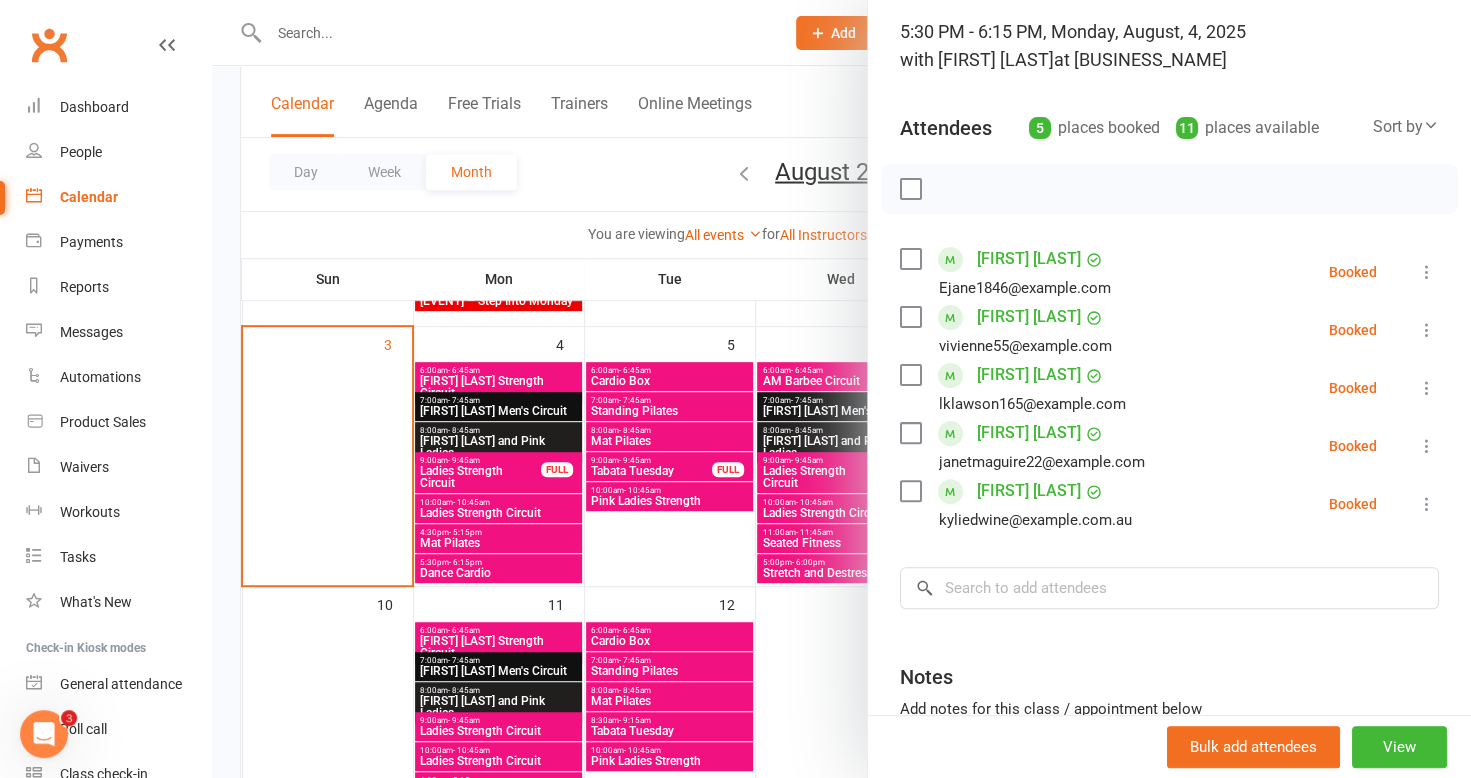 scroll, scrollTop: 300, scrollLeft: 0, axis: vertical 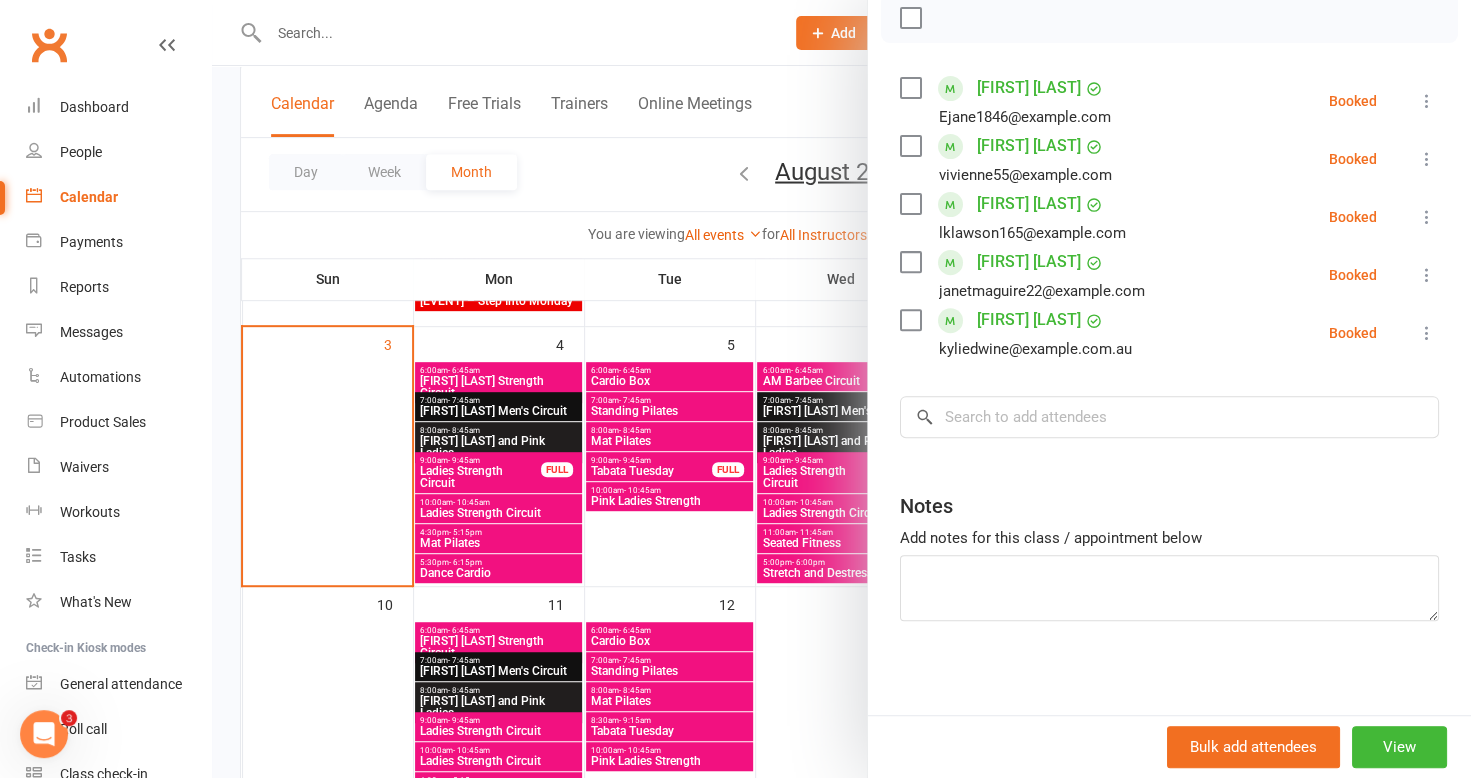 click at bounding box center [841, 389] 